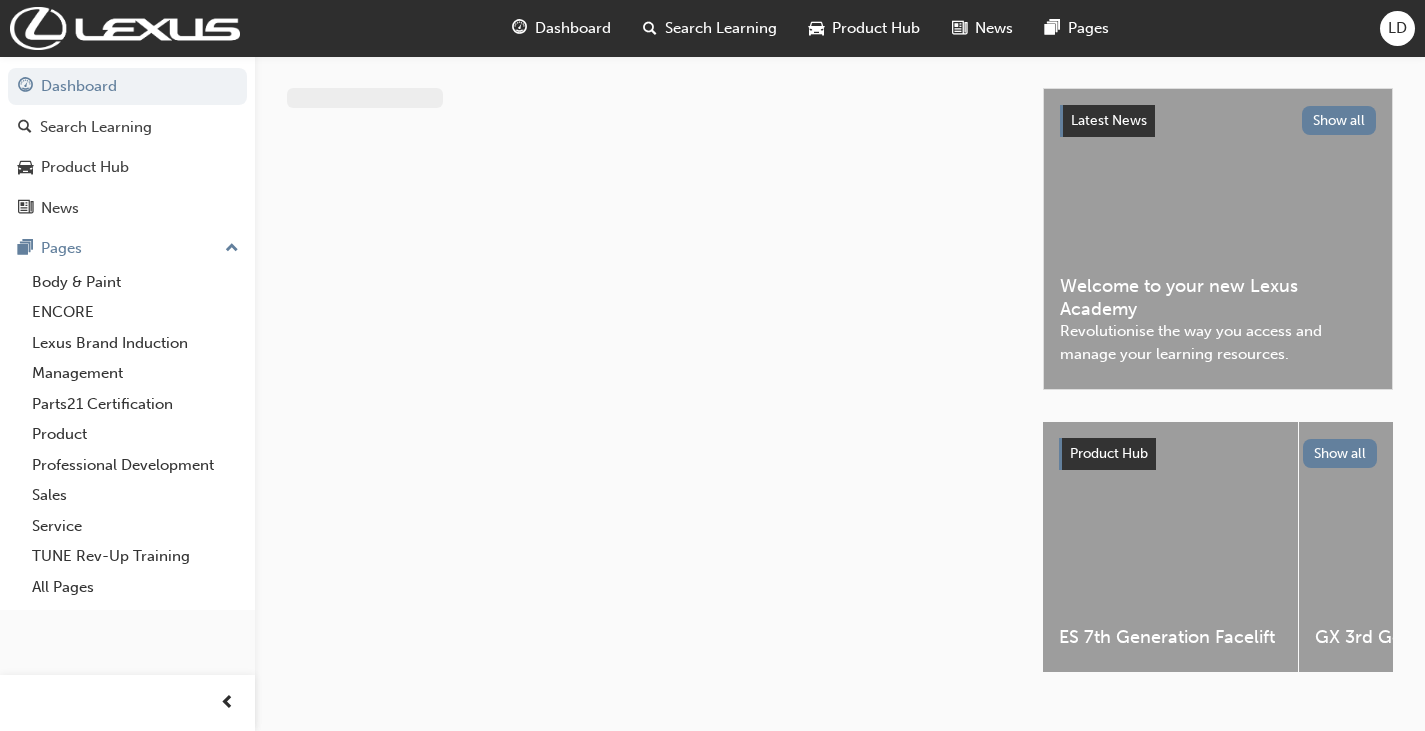 scroll, scrollTop: 0, scrollLeft: 0, axis: both 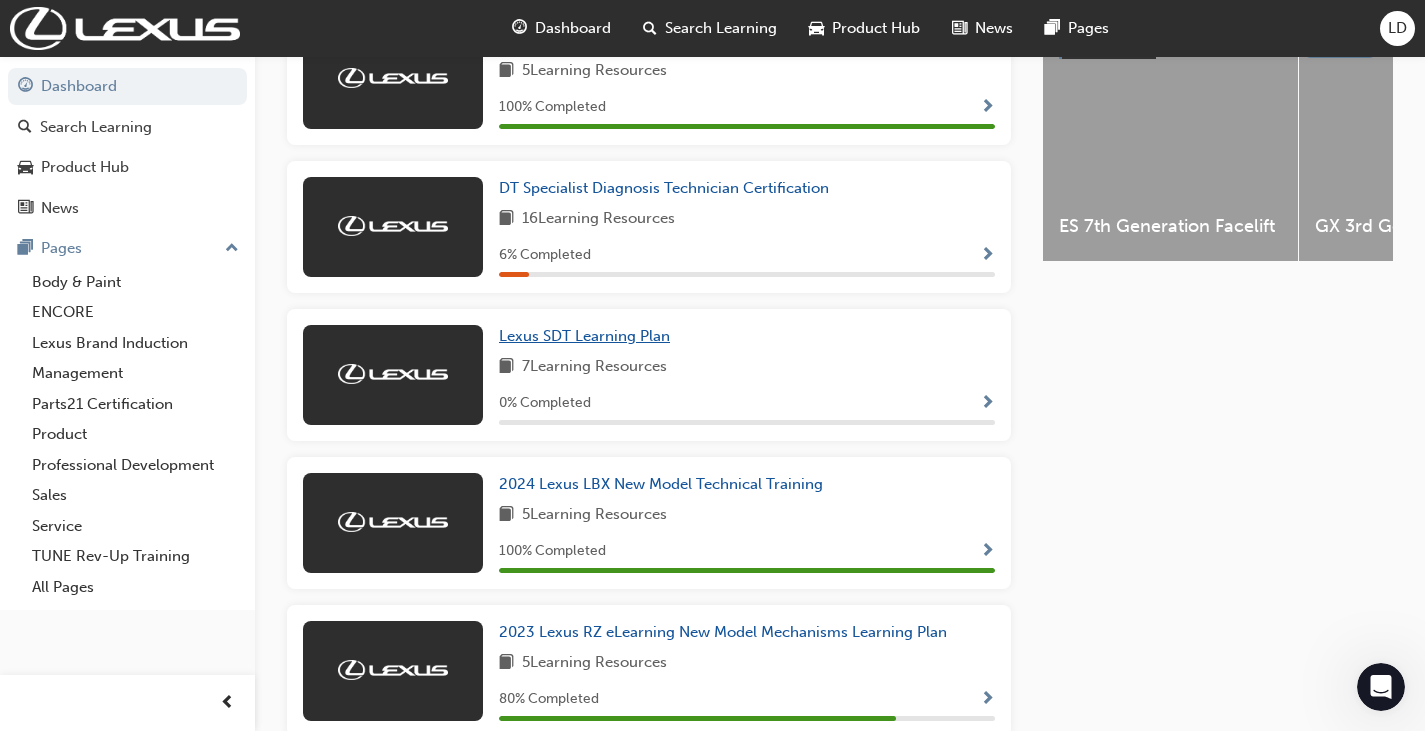 click on "Lexus SDT Learning Plan" at bounding box center [584, 336] 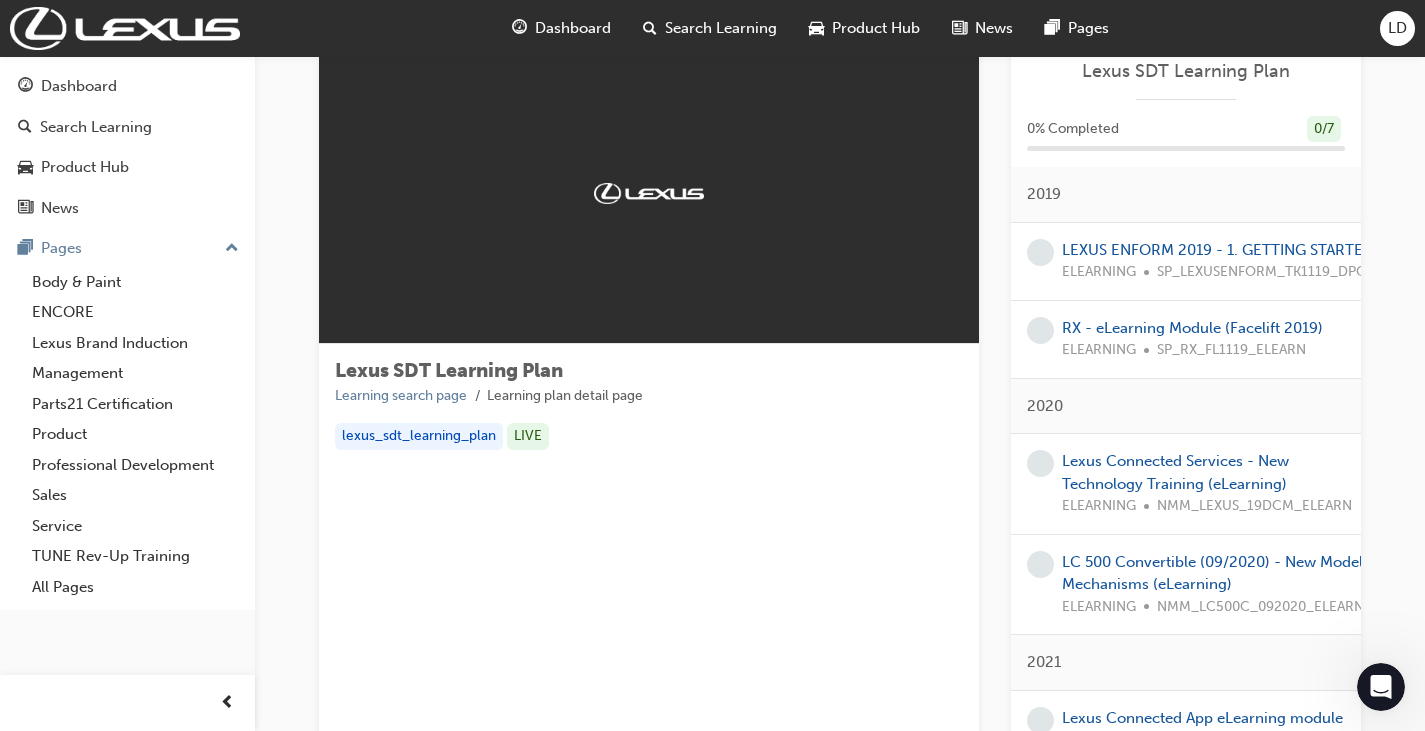 scroll, scrollTop: 0, scrollLeft: 0, axis: both 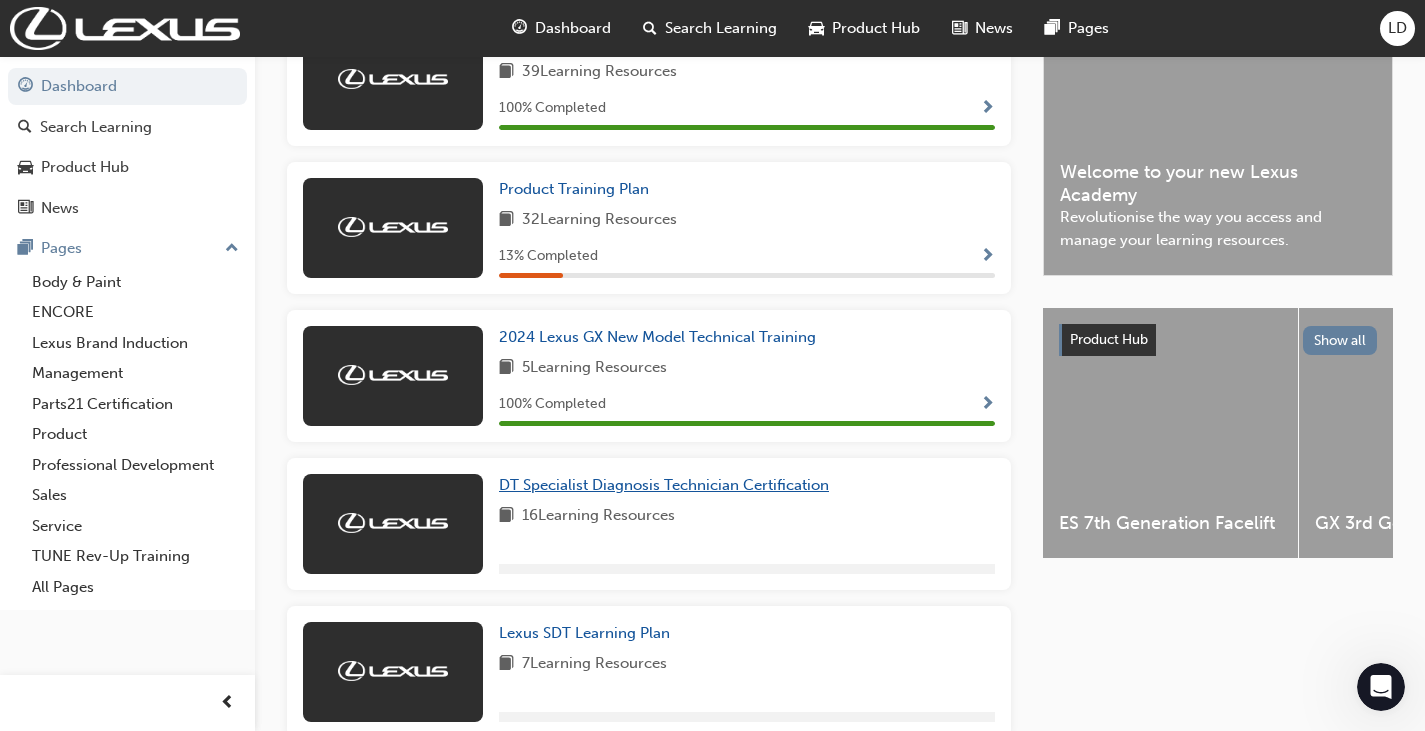 click on "DT Specialist Diagnosis Technician Certification" at bounding box center (664, 485) 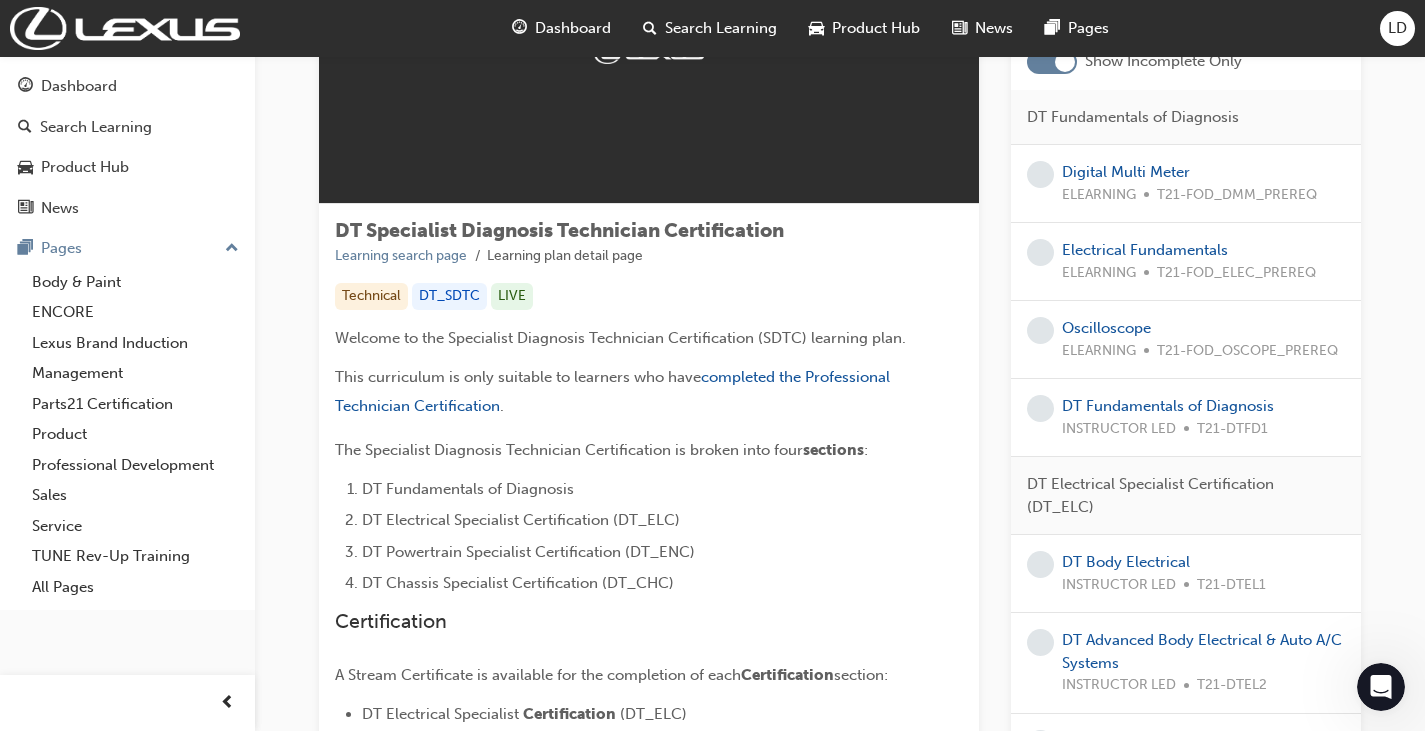 scroll, scrollTop: 100, scrollLeft: 0, axis: vertical 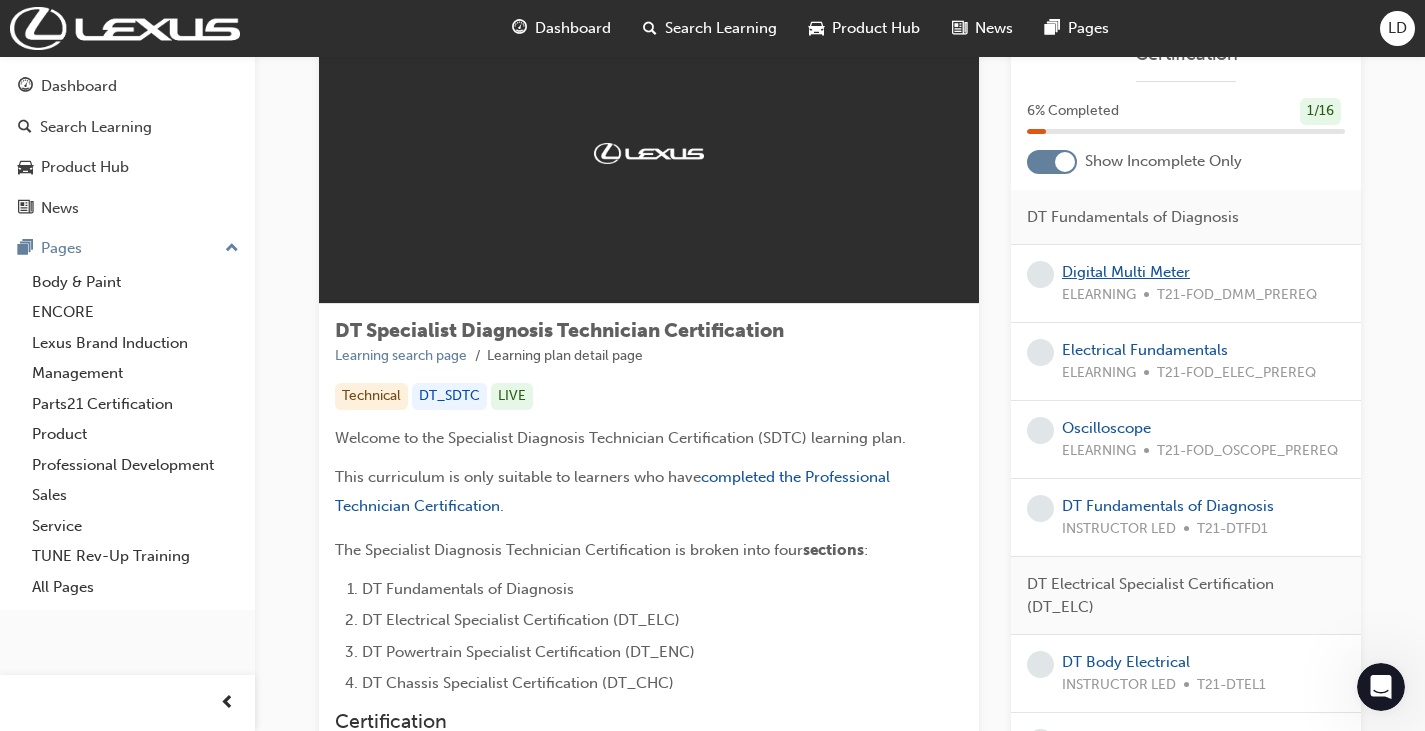 click on "Digital Multi Meter" at bounding box center (1126, 272) 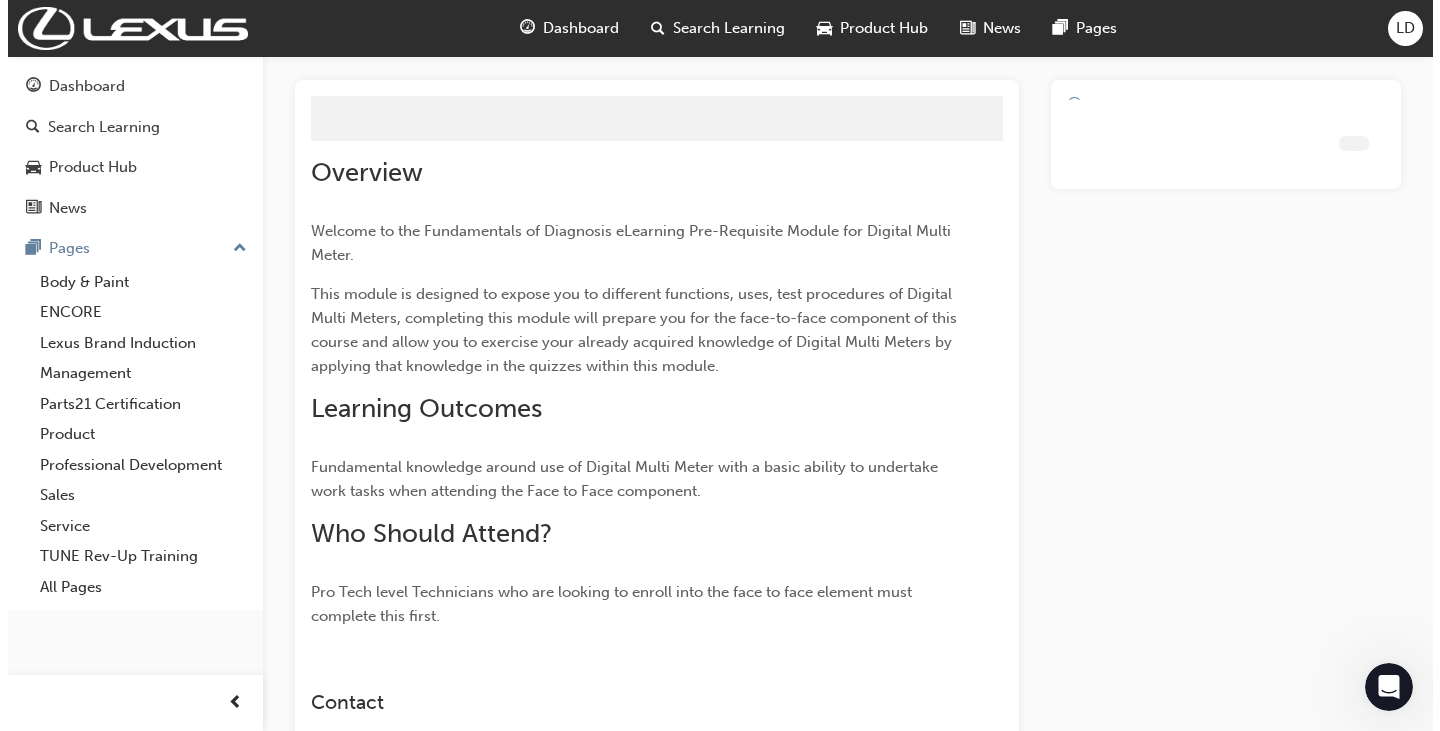 scroll, scrollTop: 0, scrollLeft: 0, axis: both 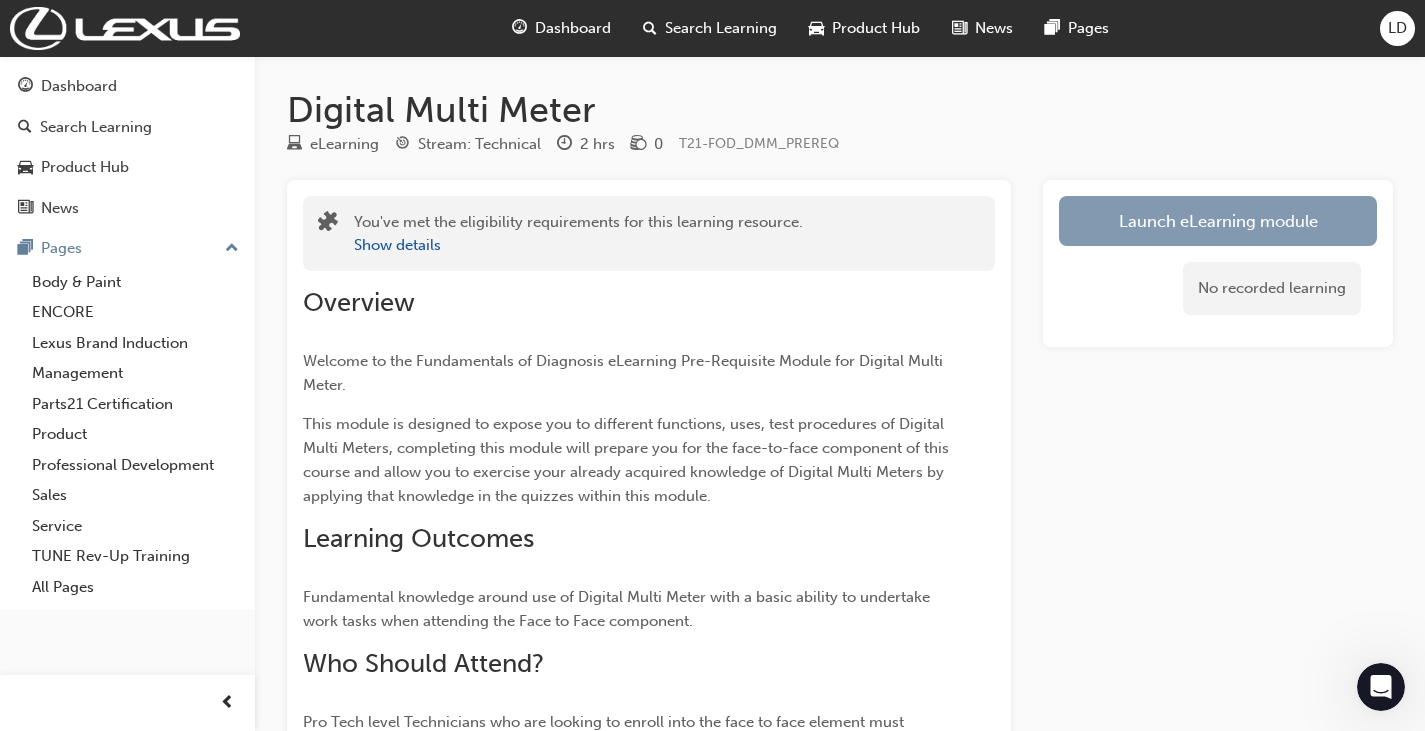 click on "Launch eLearning module" at bounding box center [1218, 221] 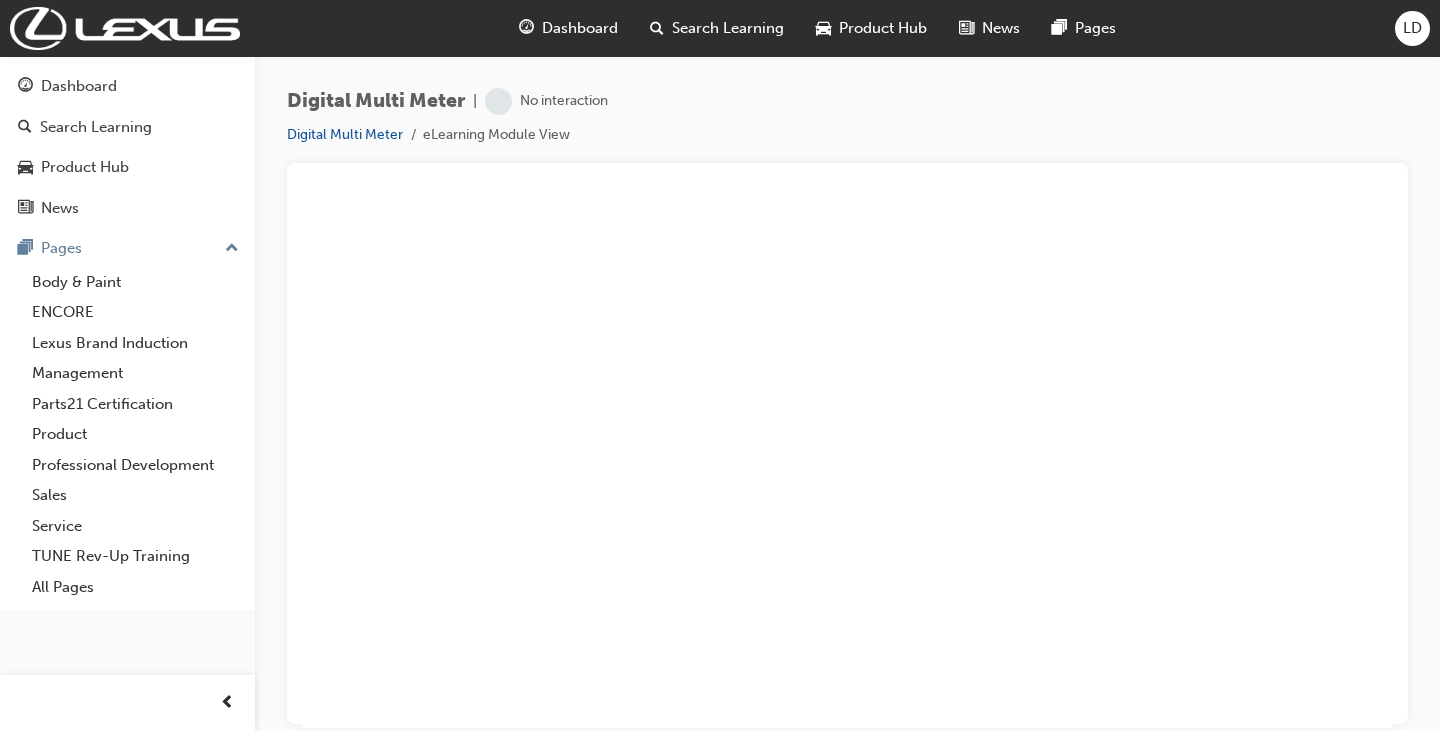 scroll, scrollTop: 0, scrollLeft: 0, axis: both 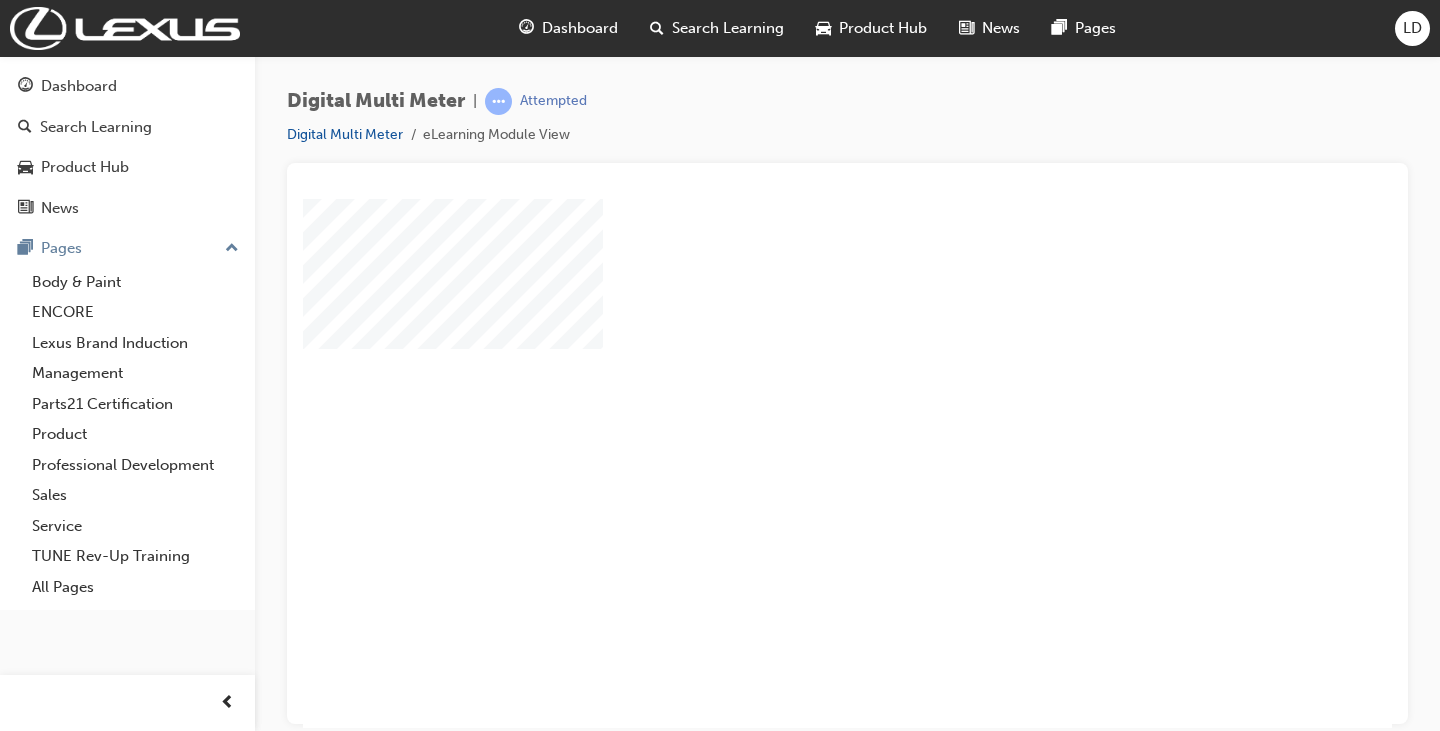click at bounding box center (790, 405) 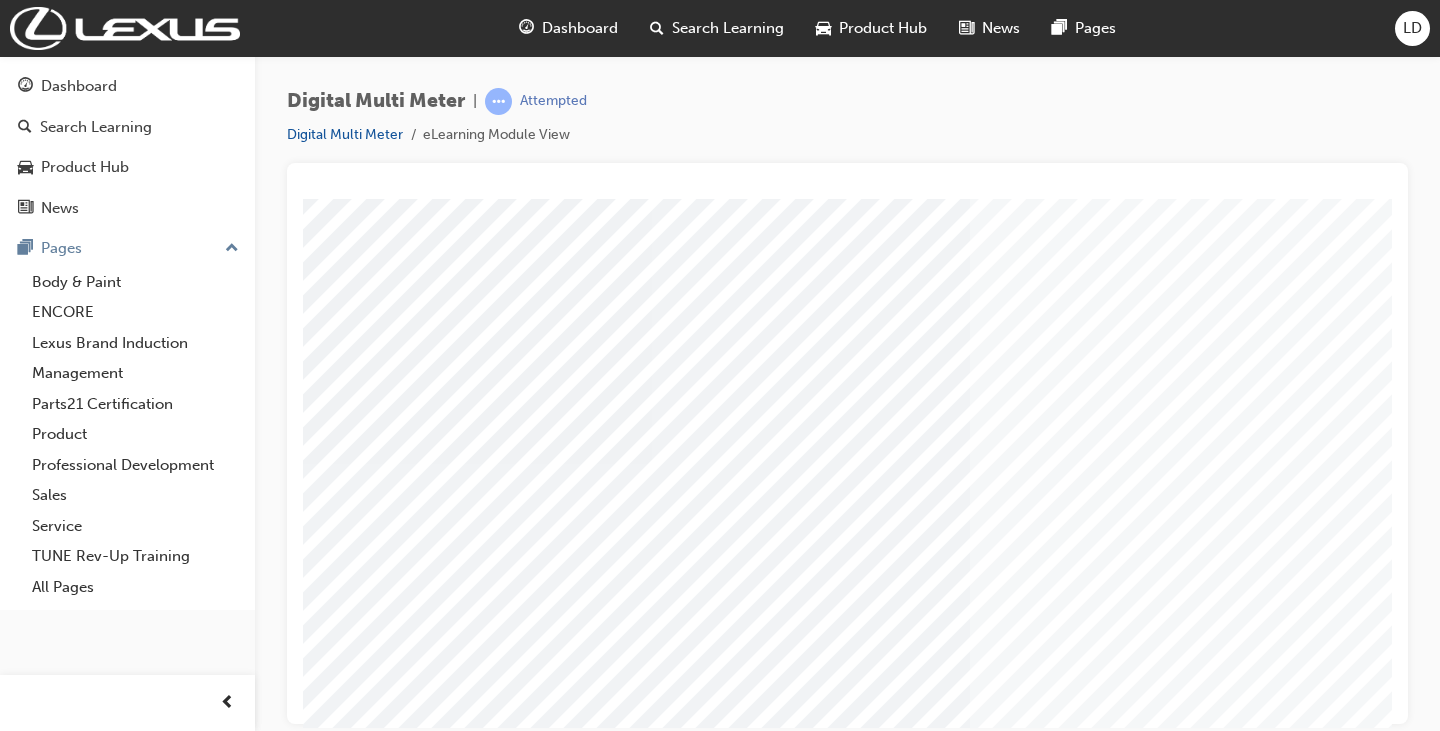 scroll, scrollTop: 236, scrollLeft: 0, axis: vertical 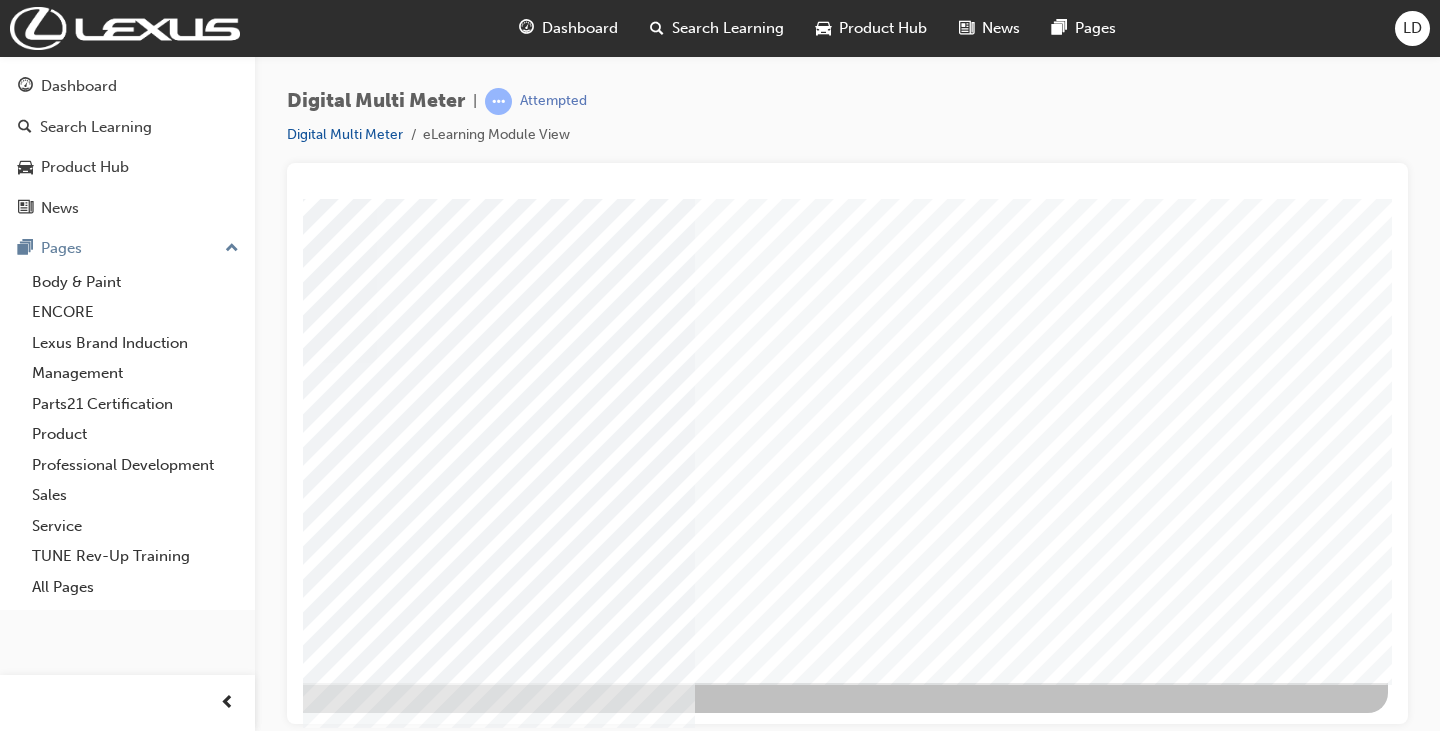 click at bounding box center [91, 2905] 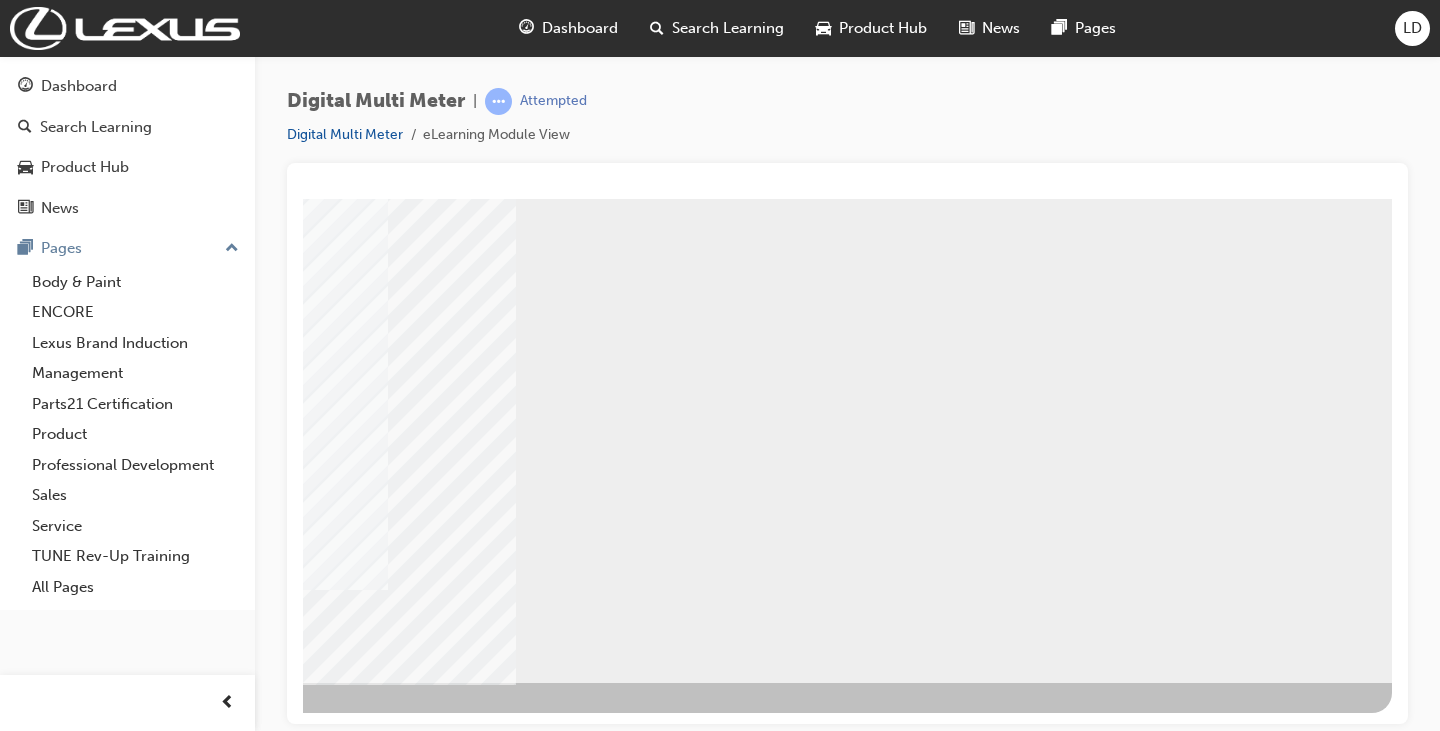 scroll, scrollTop: 0, scrollLeft: 0, axis: both 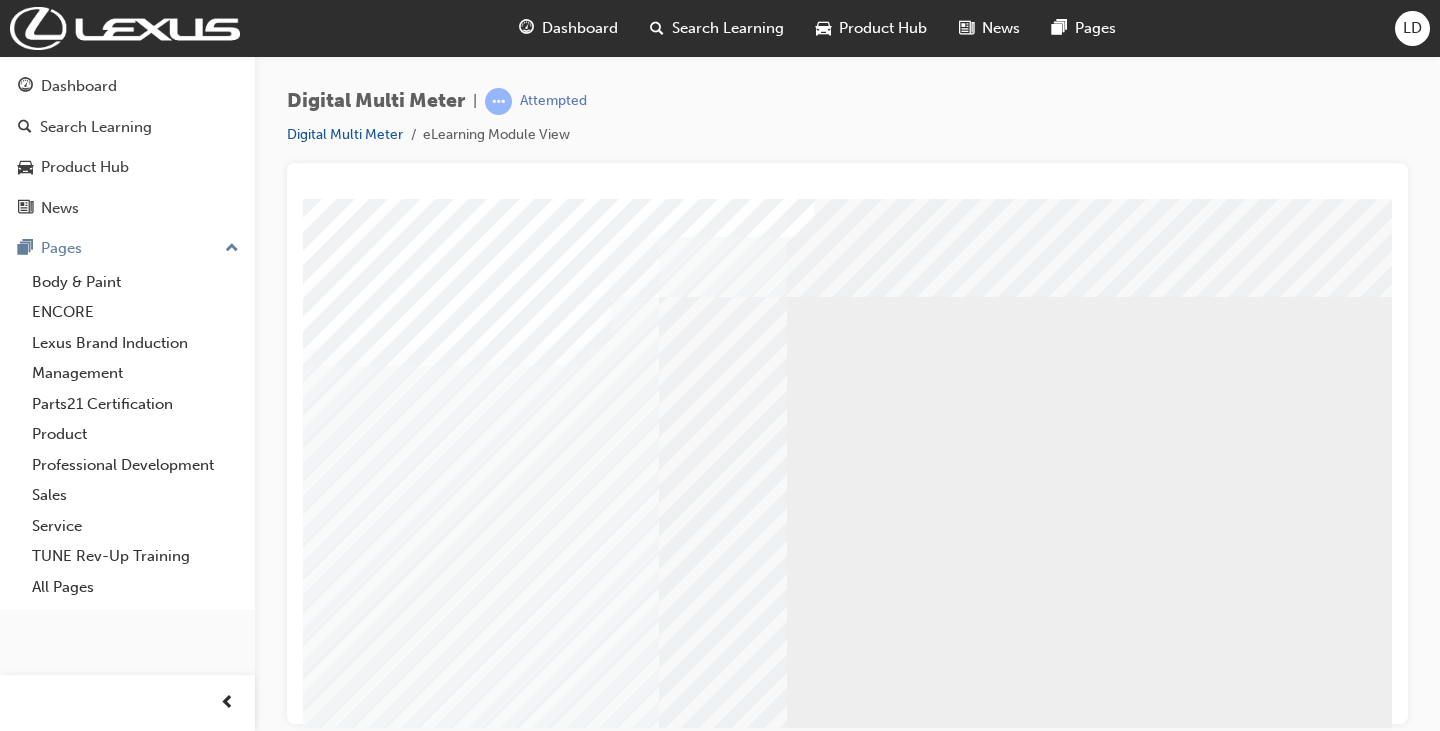 click at bounding box center [366, 1200] 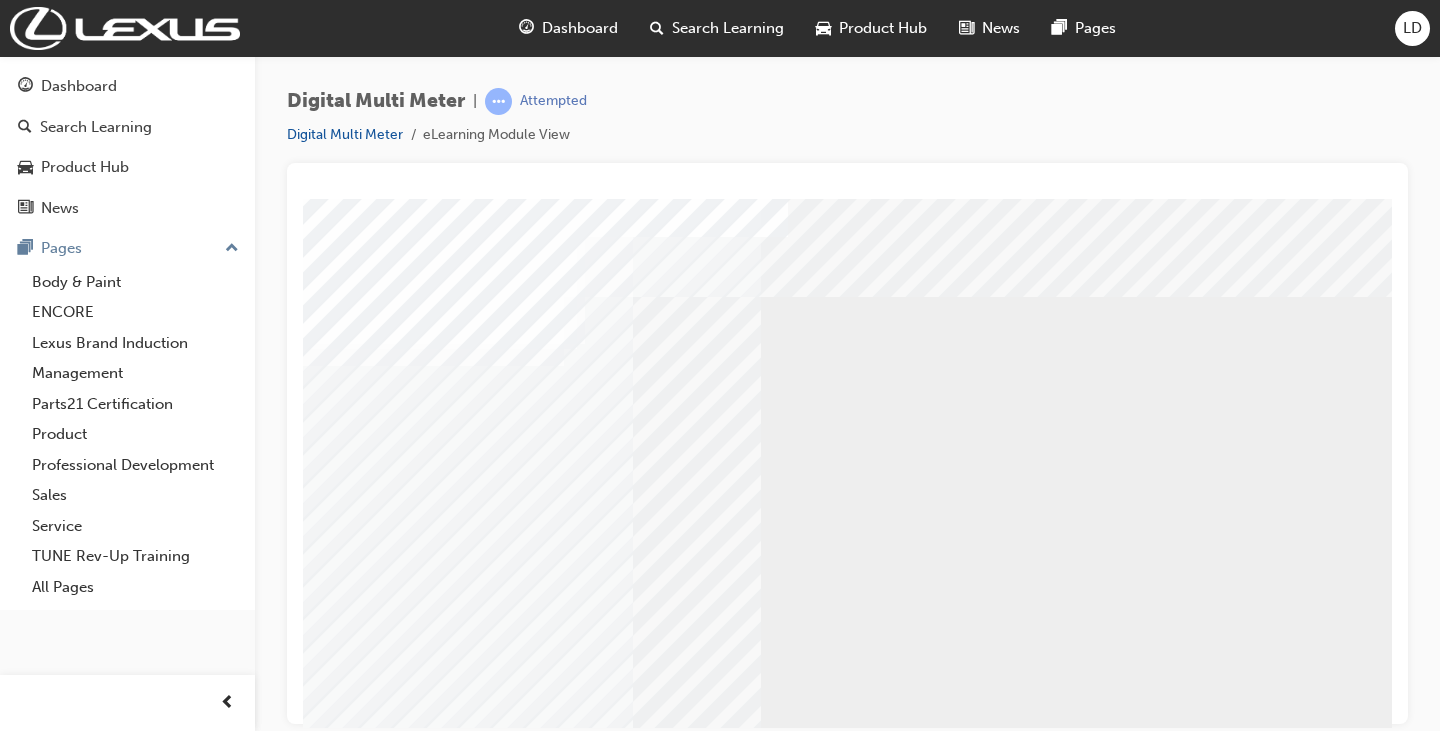 scroll, scrollTop: 0, scrollLeft: 40, axis: horizontal 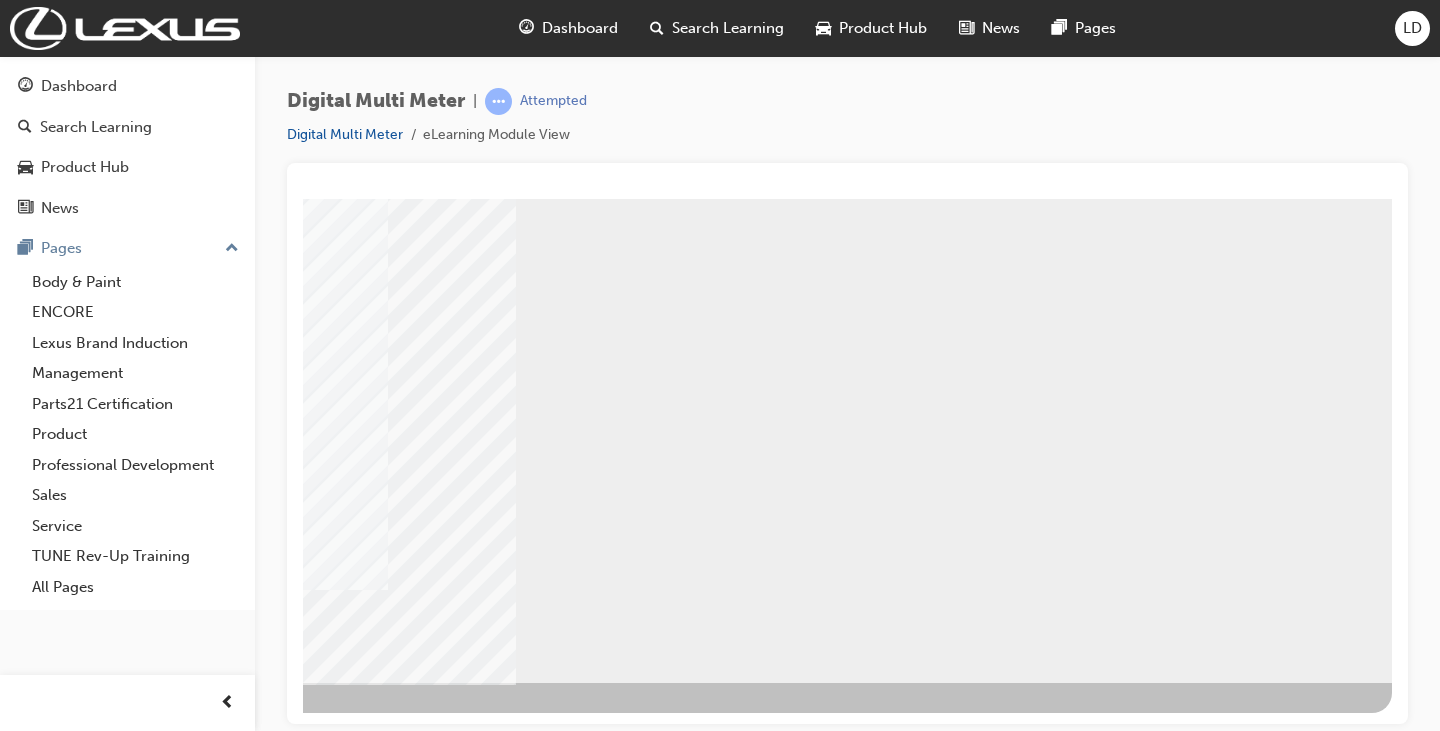click at bounding box center (95, 736) 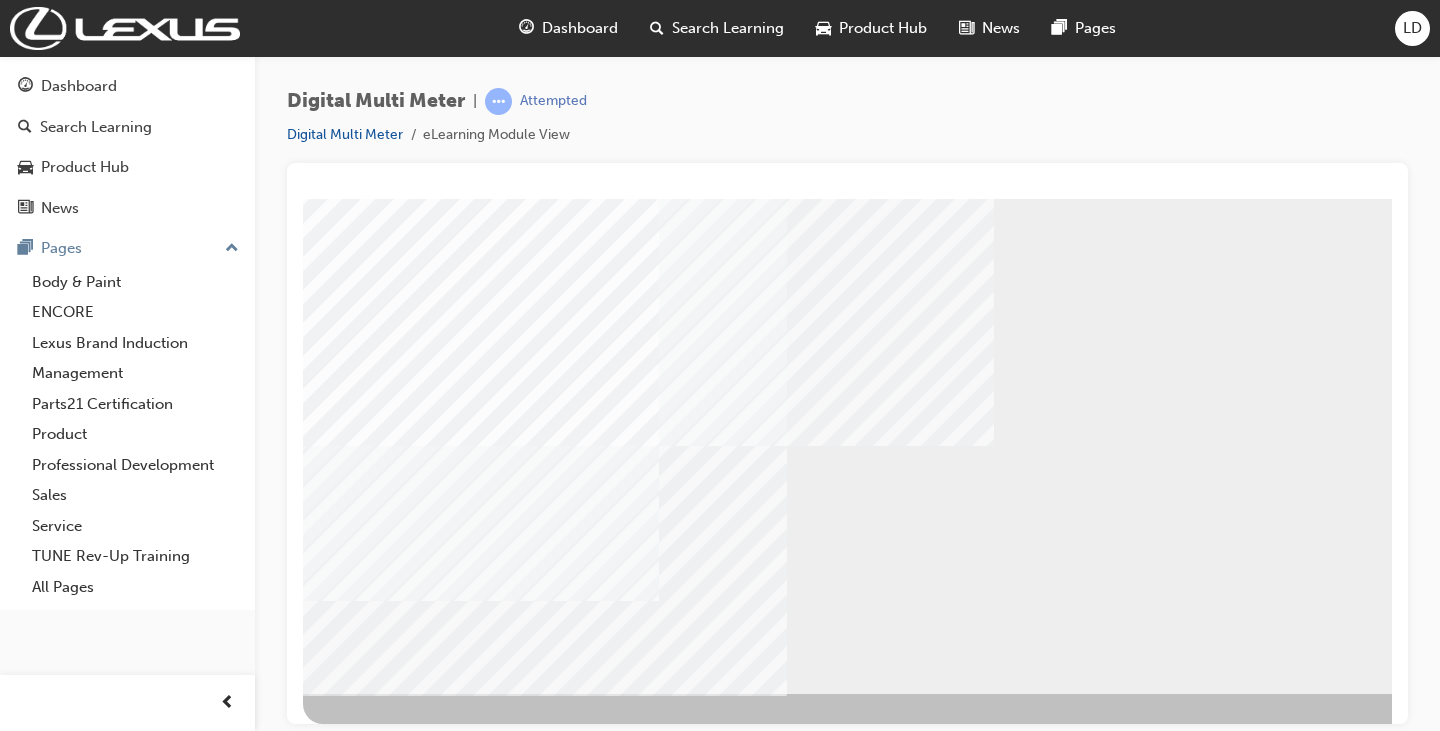 scroll, scrollTop: 236, scrollLeft: 0, axis: vertical 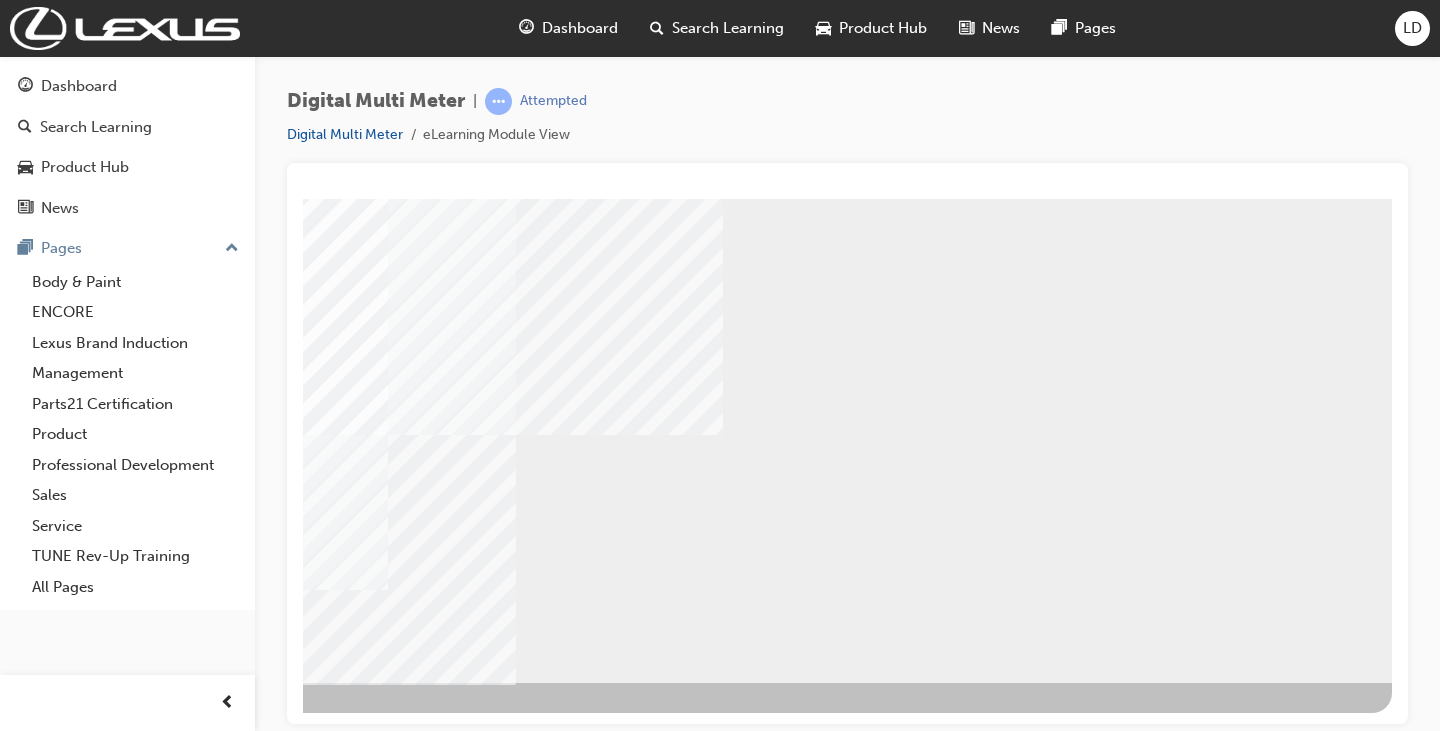 click at bounding box center [95, 736] 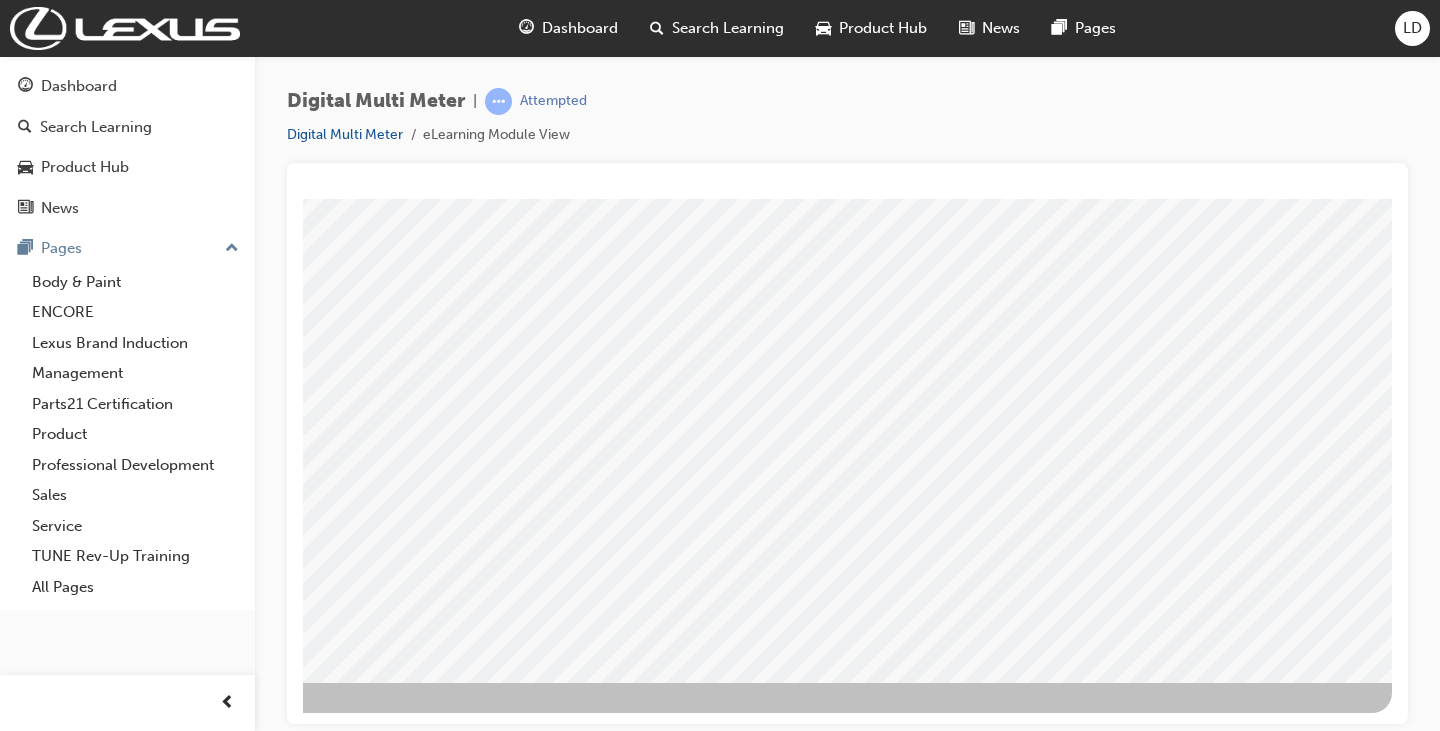 scroll, scrollTop: 0, scrollLeft: 0, axis: both 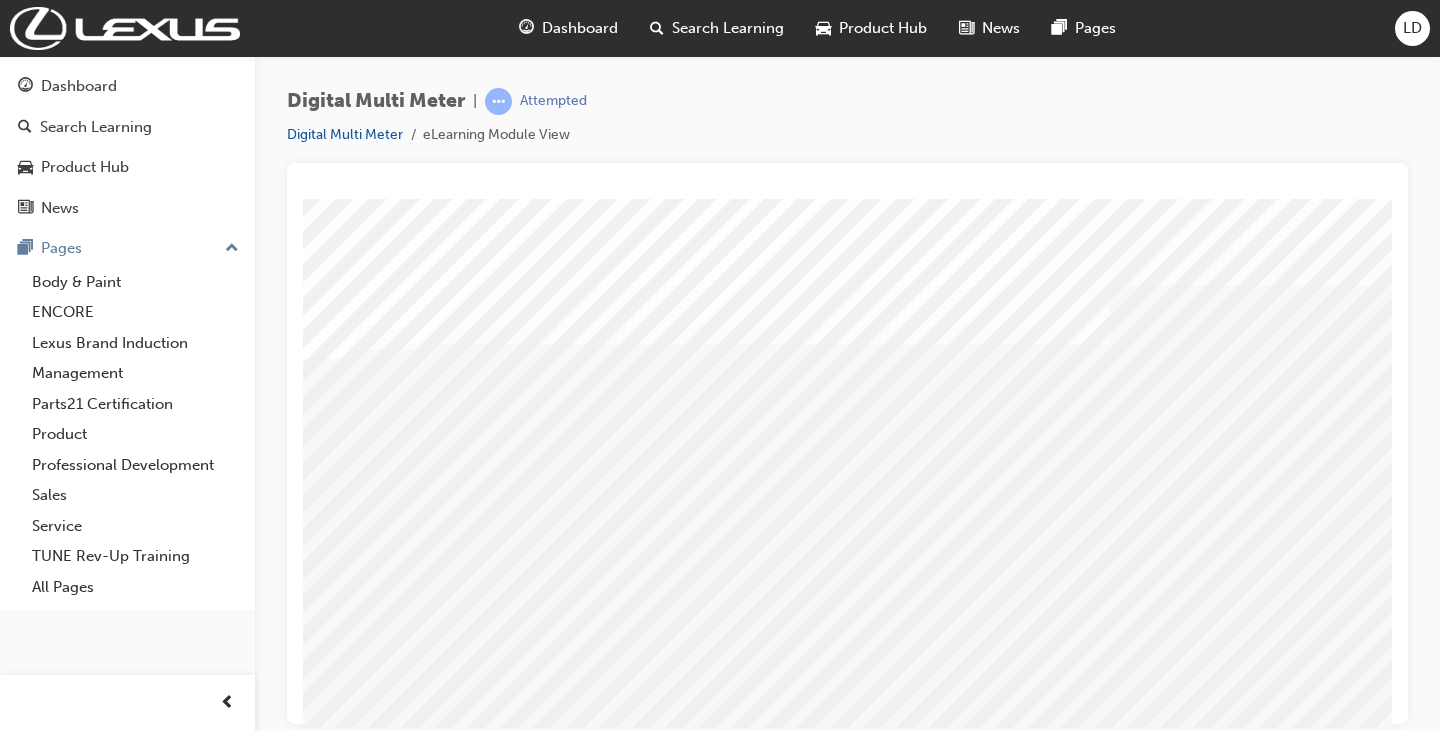 click at bounding box center [237, 1876] 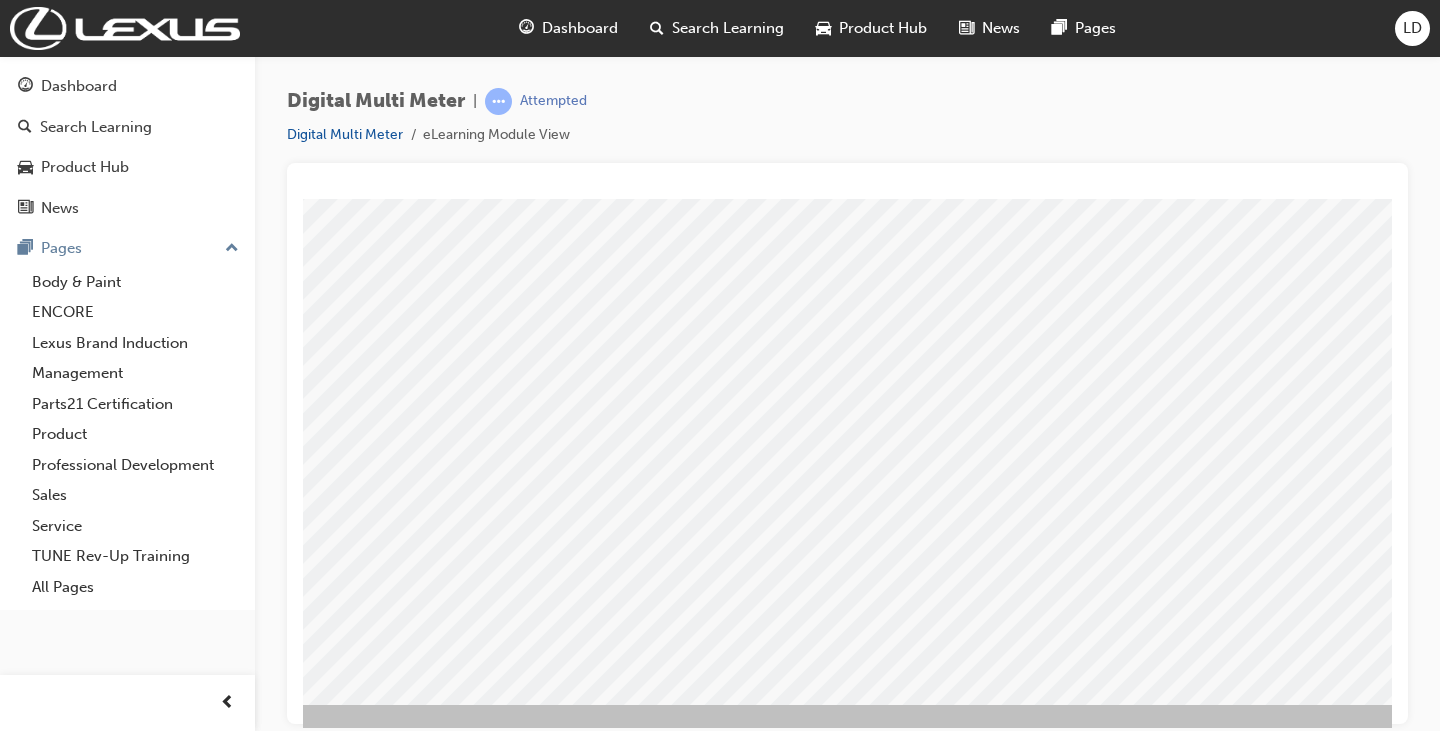scroll, scrollTop: 236, scrollLeft: 166, axis: both 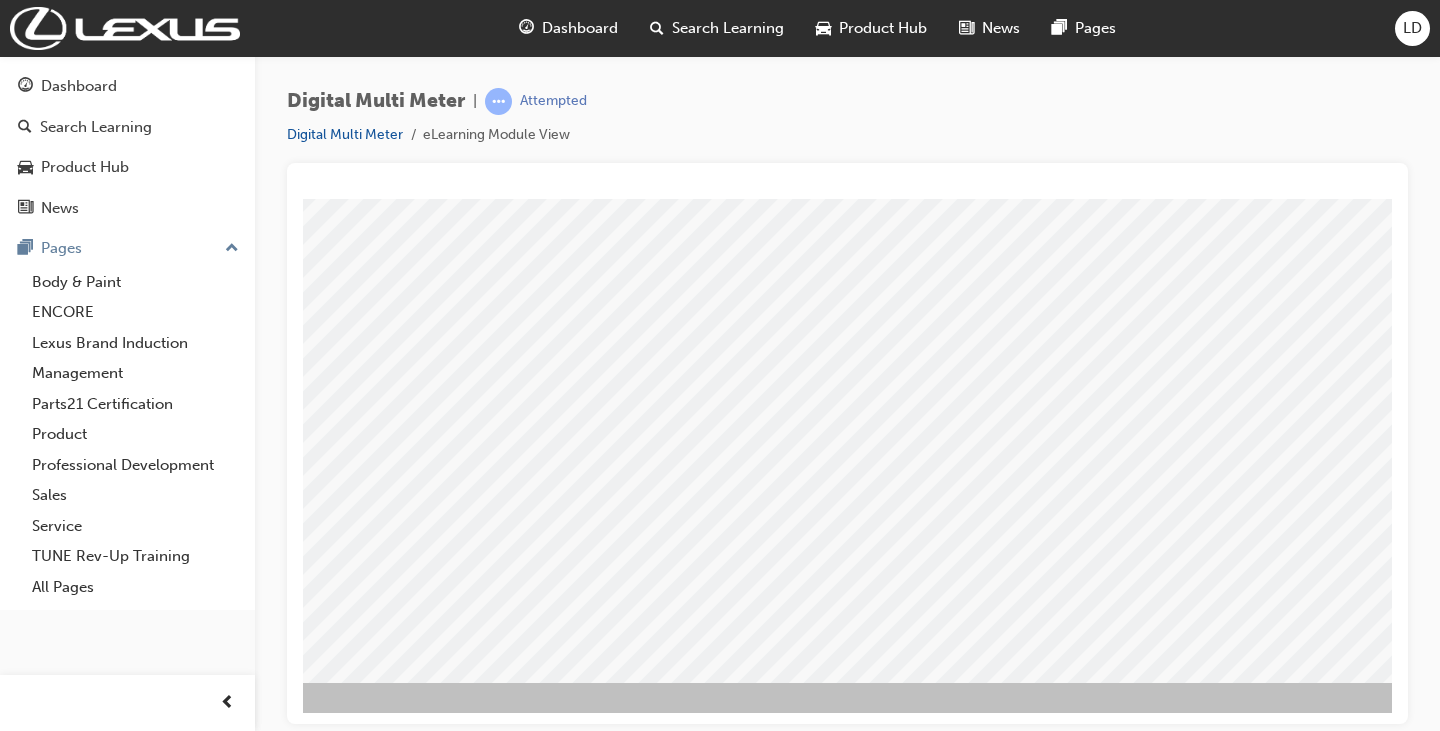 click at bounding box center [237, 1784] 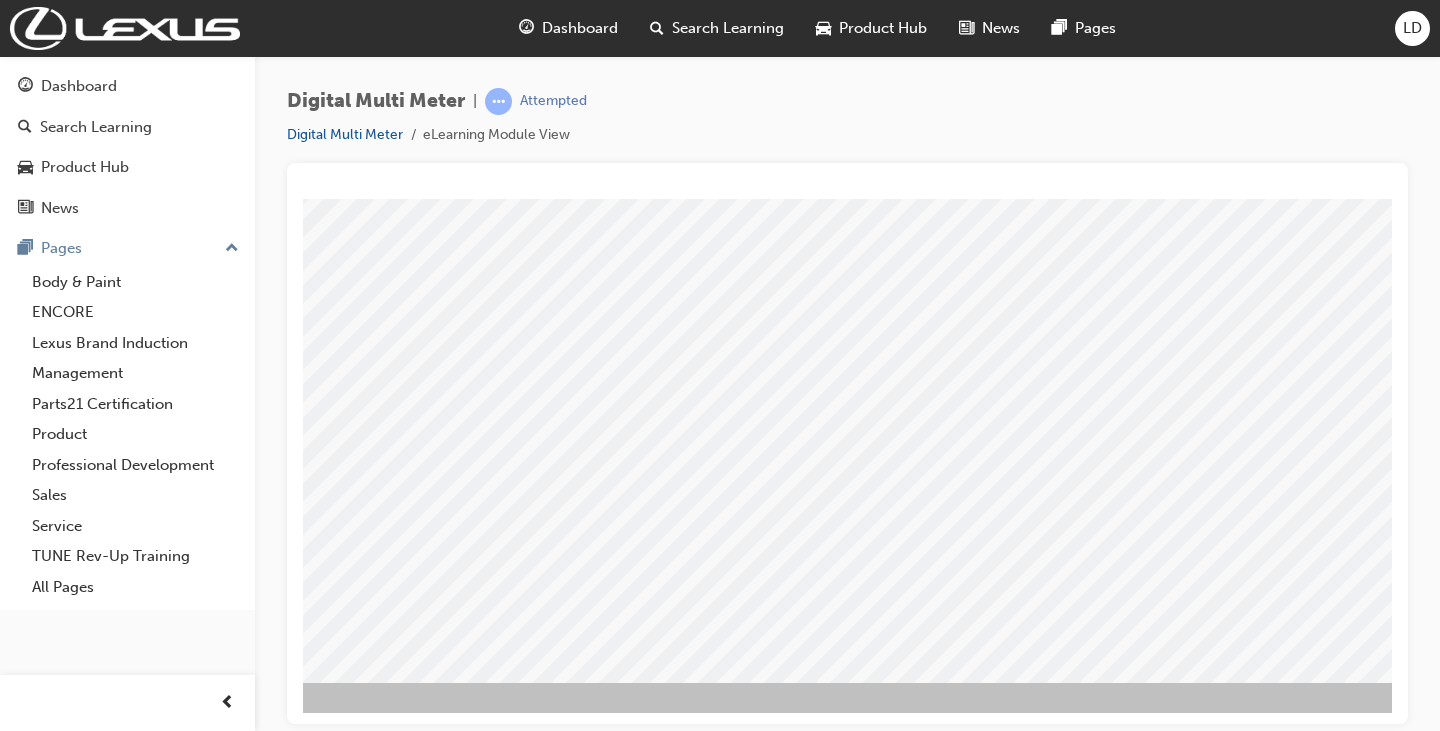 scroll, scrollTop: 236, scrollLeft: 286, axis: both 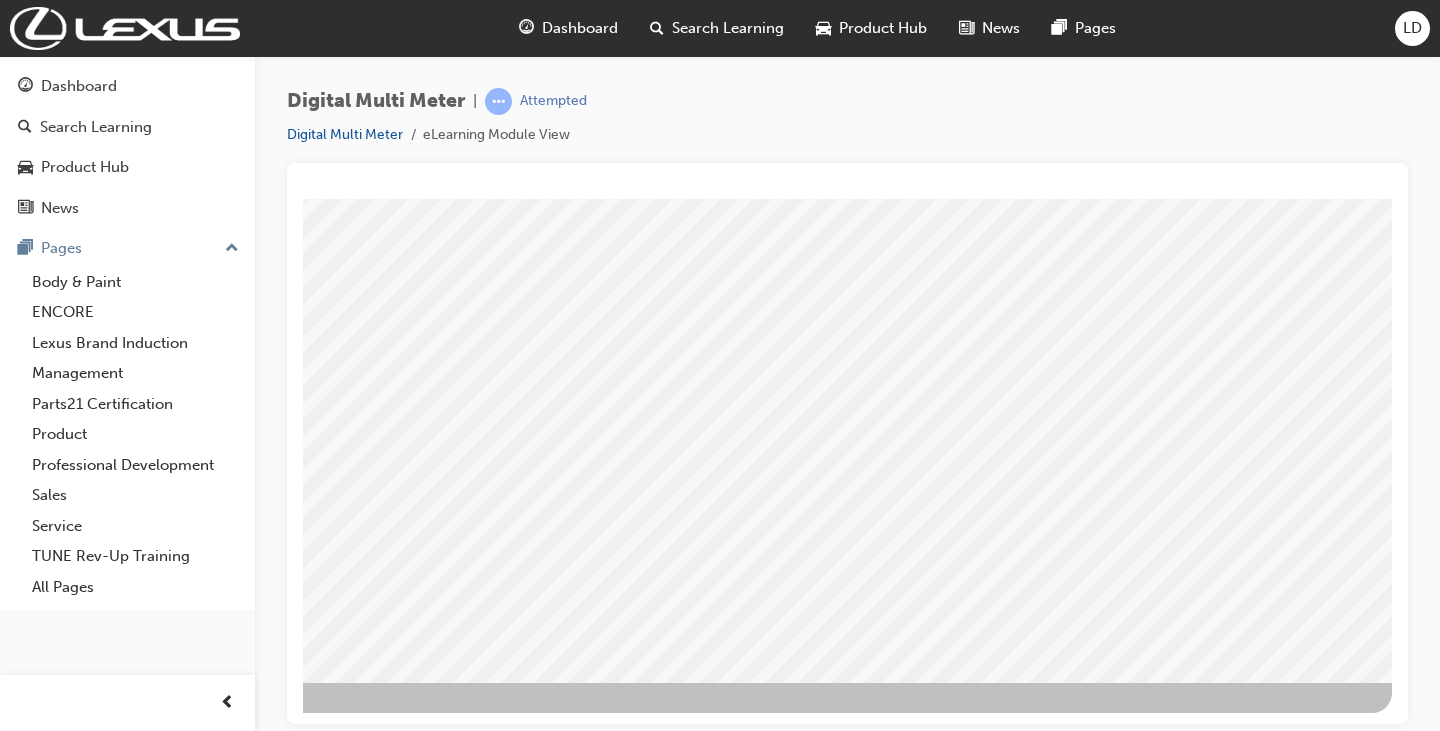 click at bounding box center [95, 3060] 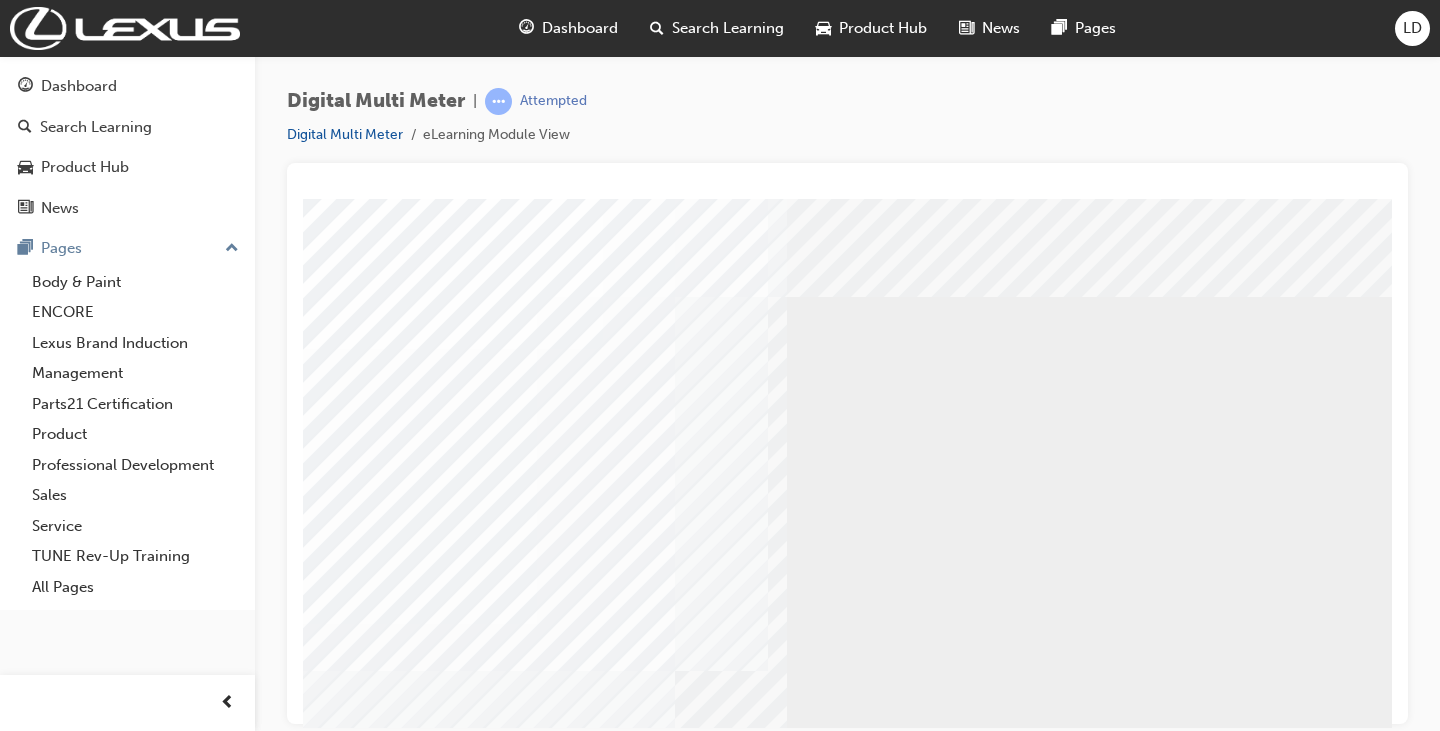 scroll, scrollTop: 236, scrollLeft: 0, axis: vertical 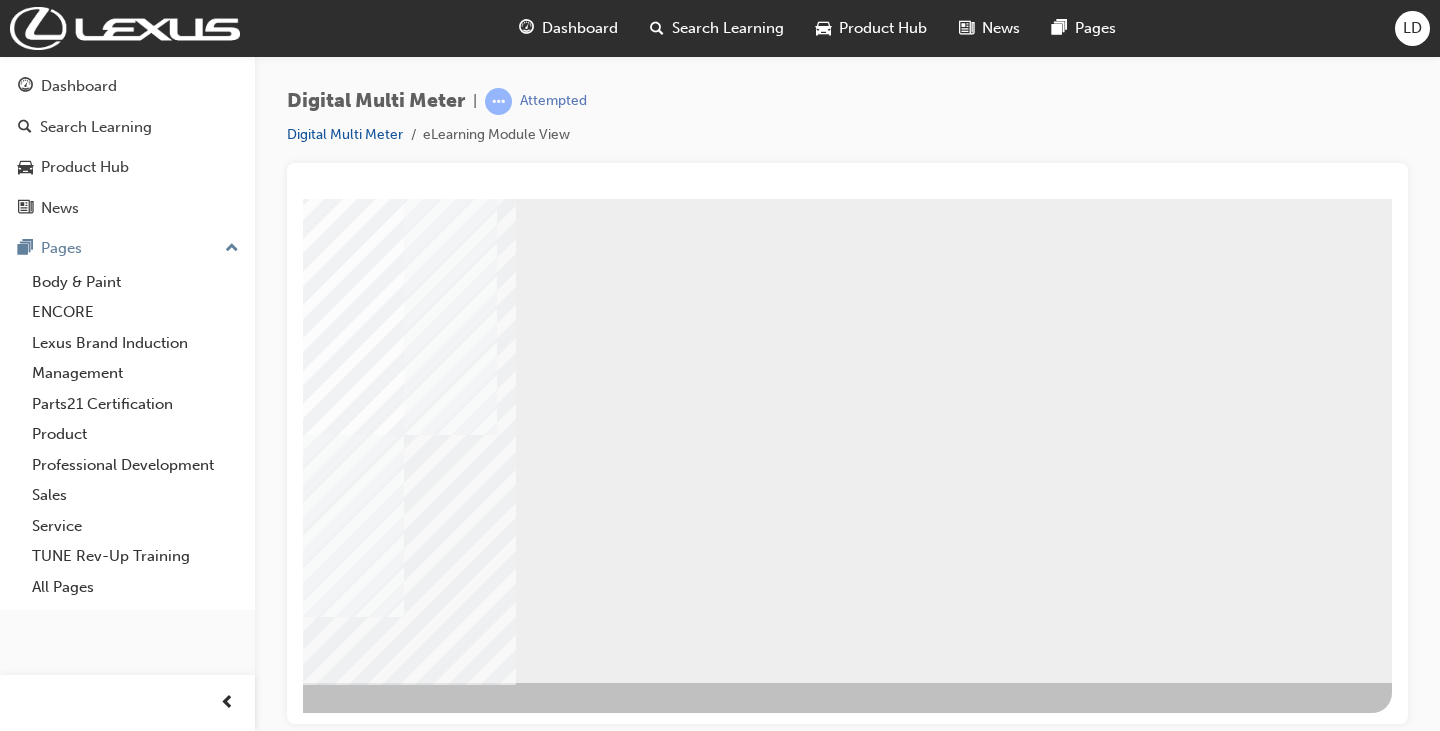 click at bounding box center [95, 736] 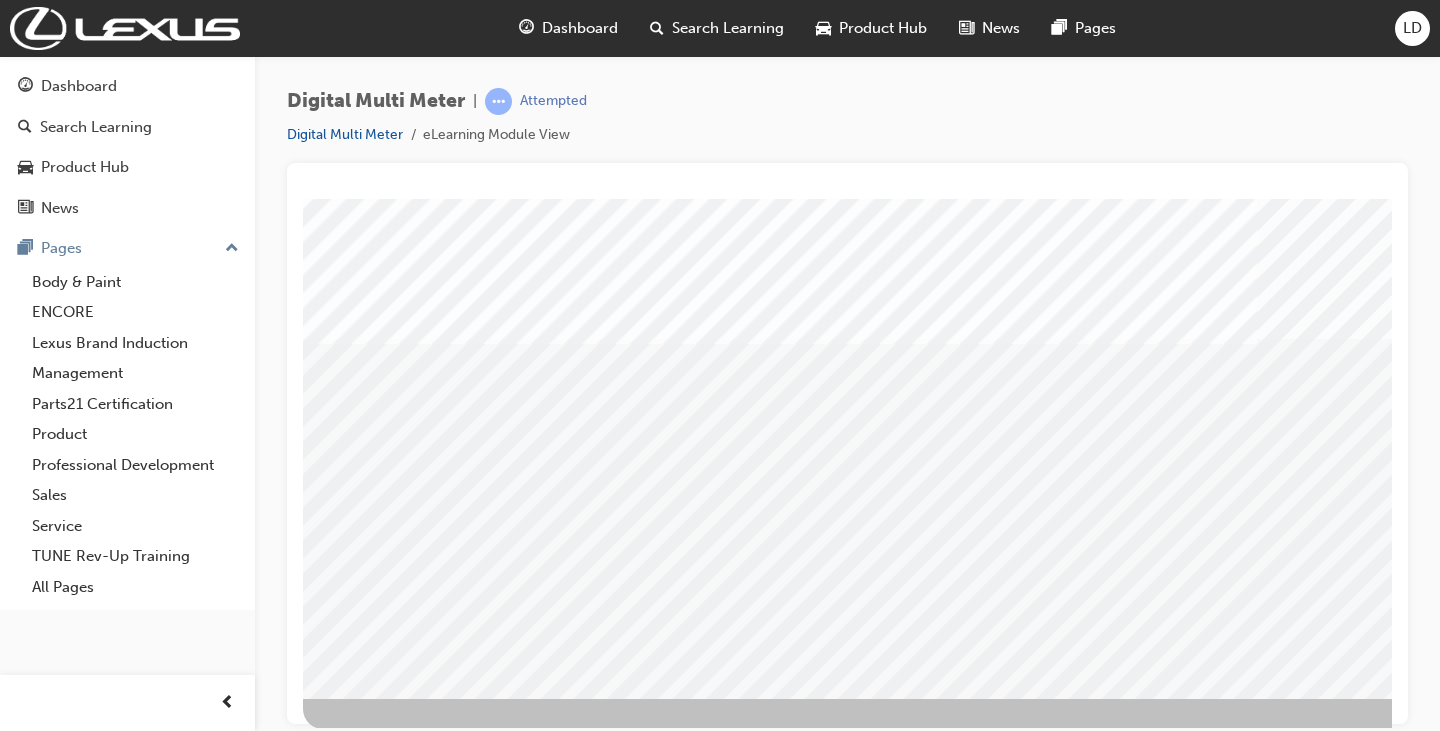 scroll, scrollTop: 236, scrollLeft: 0, axis: vertical 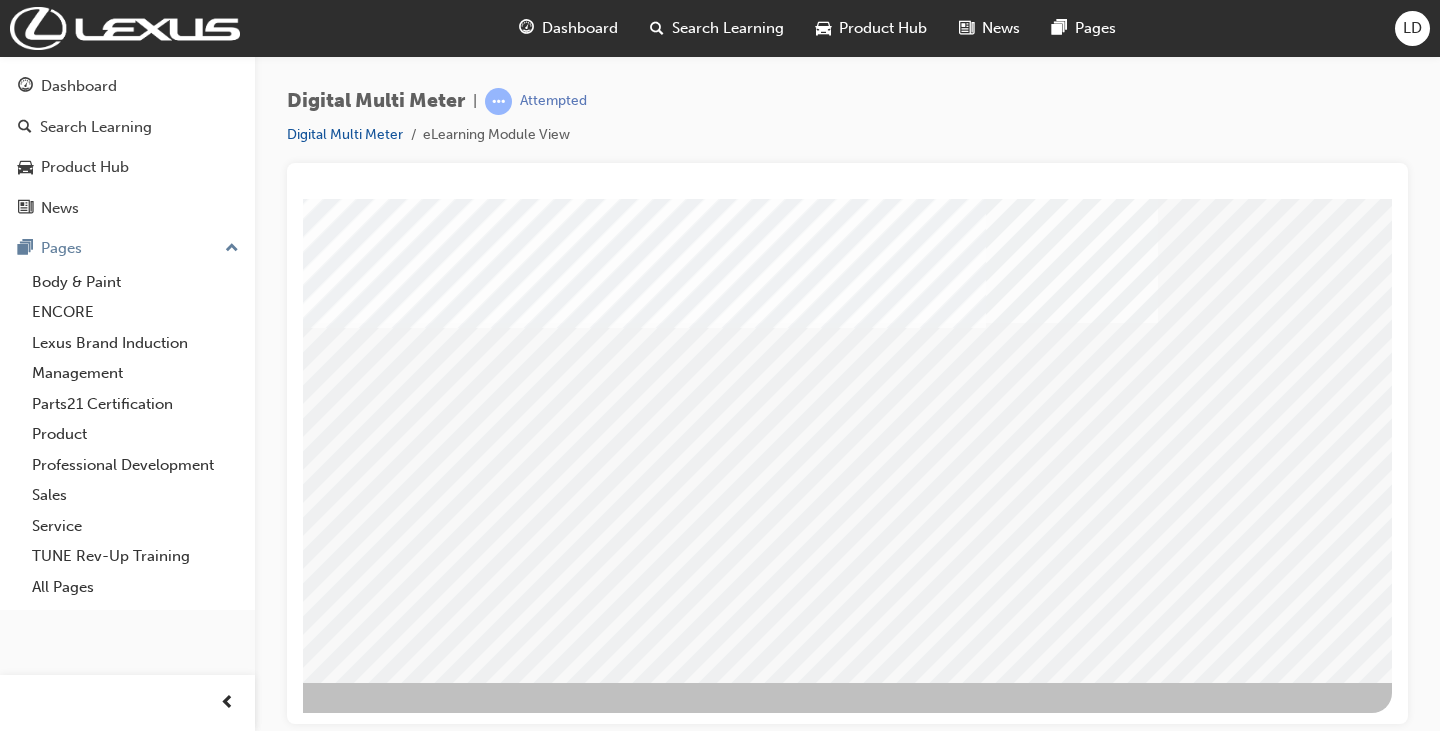 click at bounding box center [95, 1686] 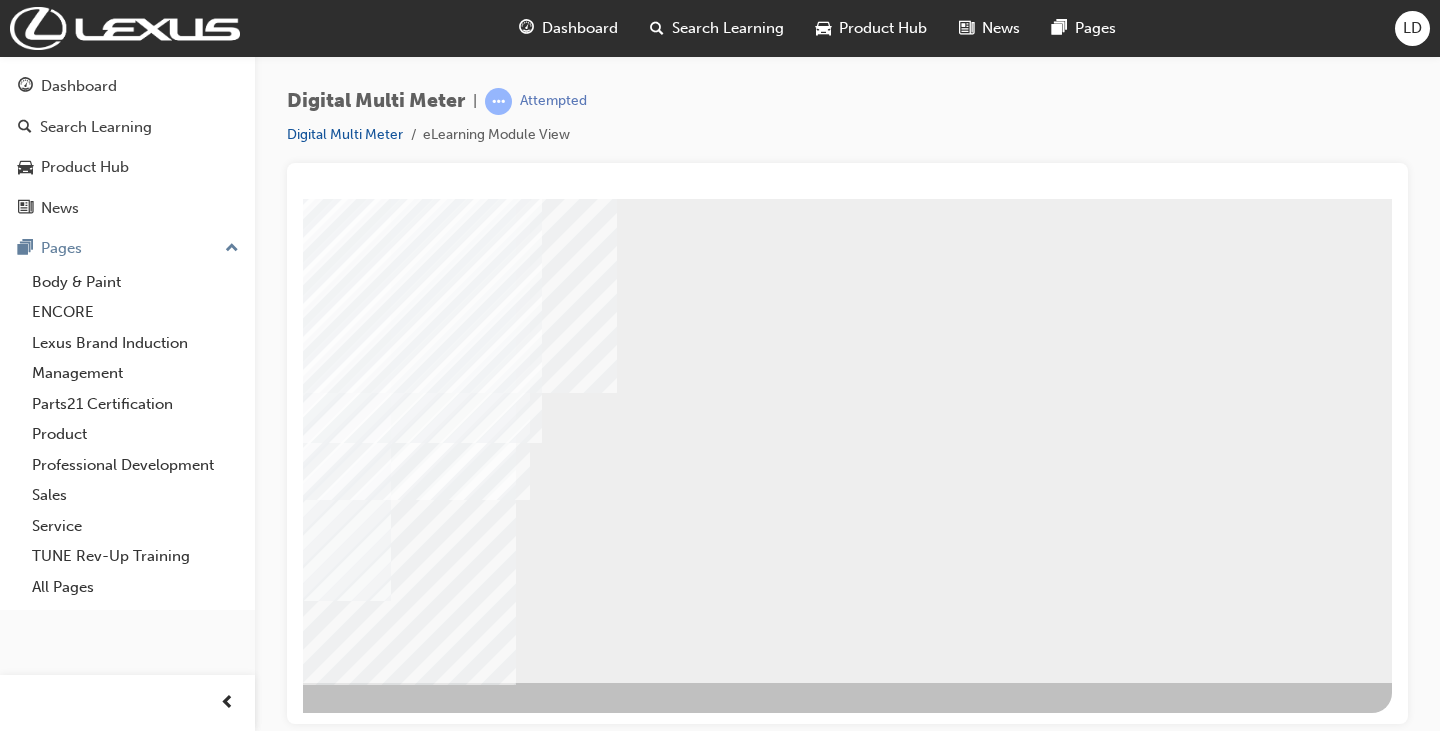 scroll, scrollTop: 0, scrollLeft: 0, axis: both 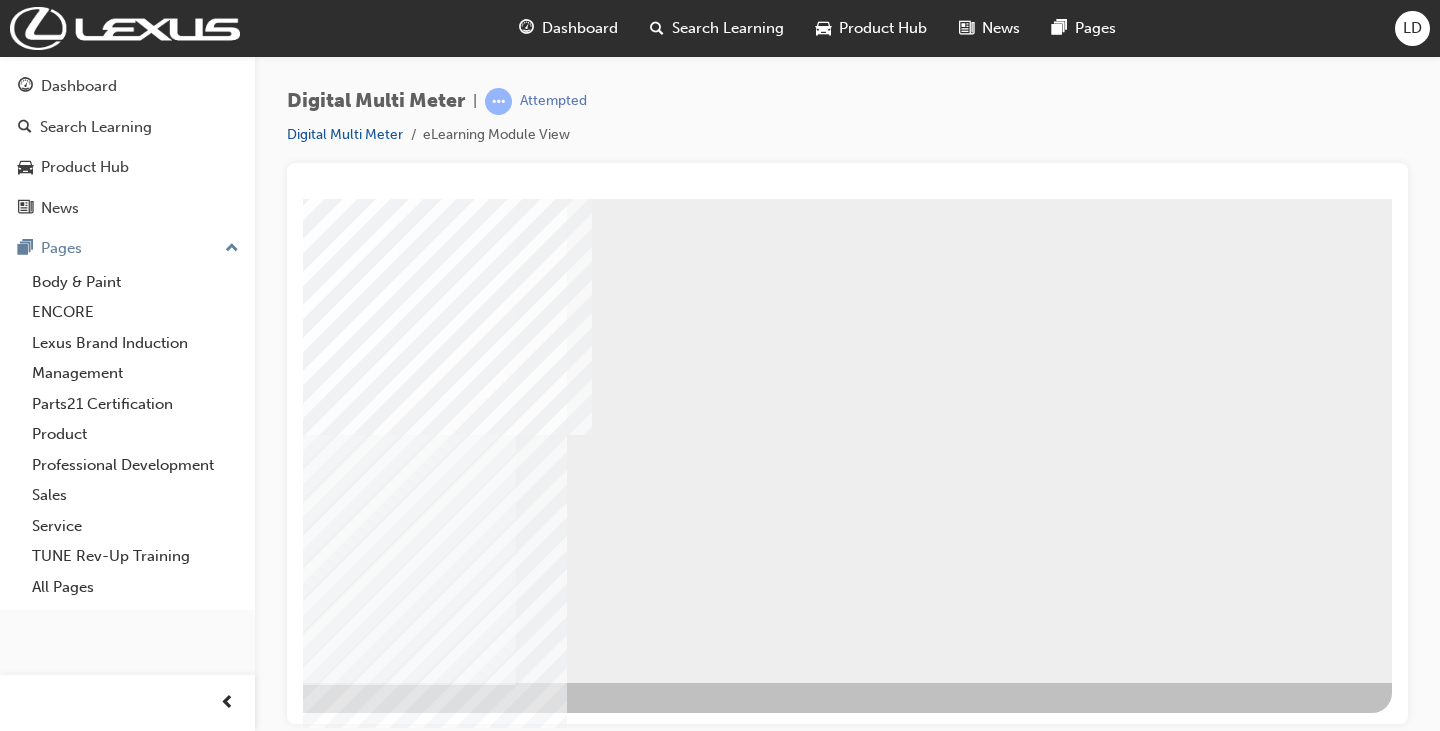 click at bounding box center [269, 2702] 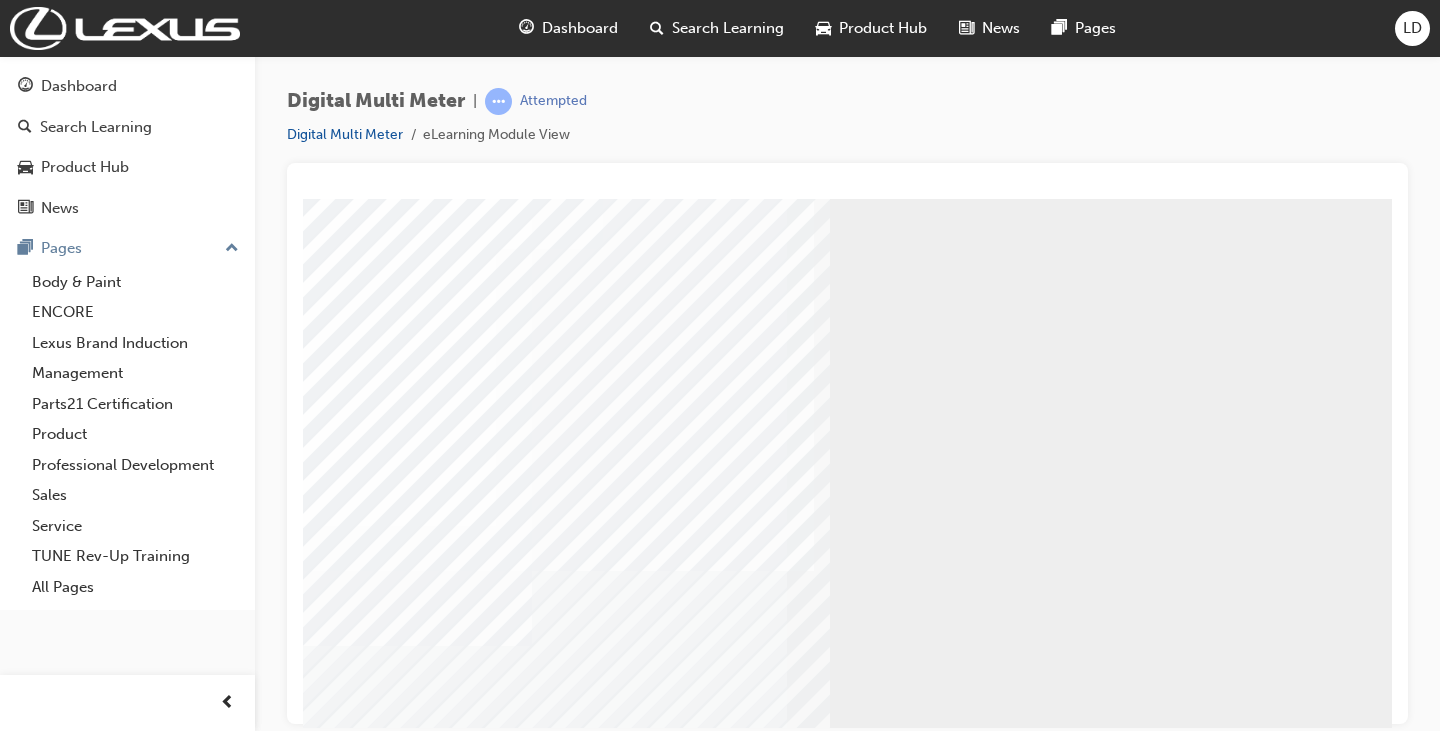 scroll, scrollTop: 0, scrollLeft: 0, axis: both 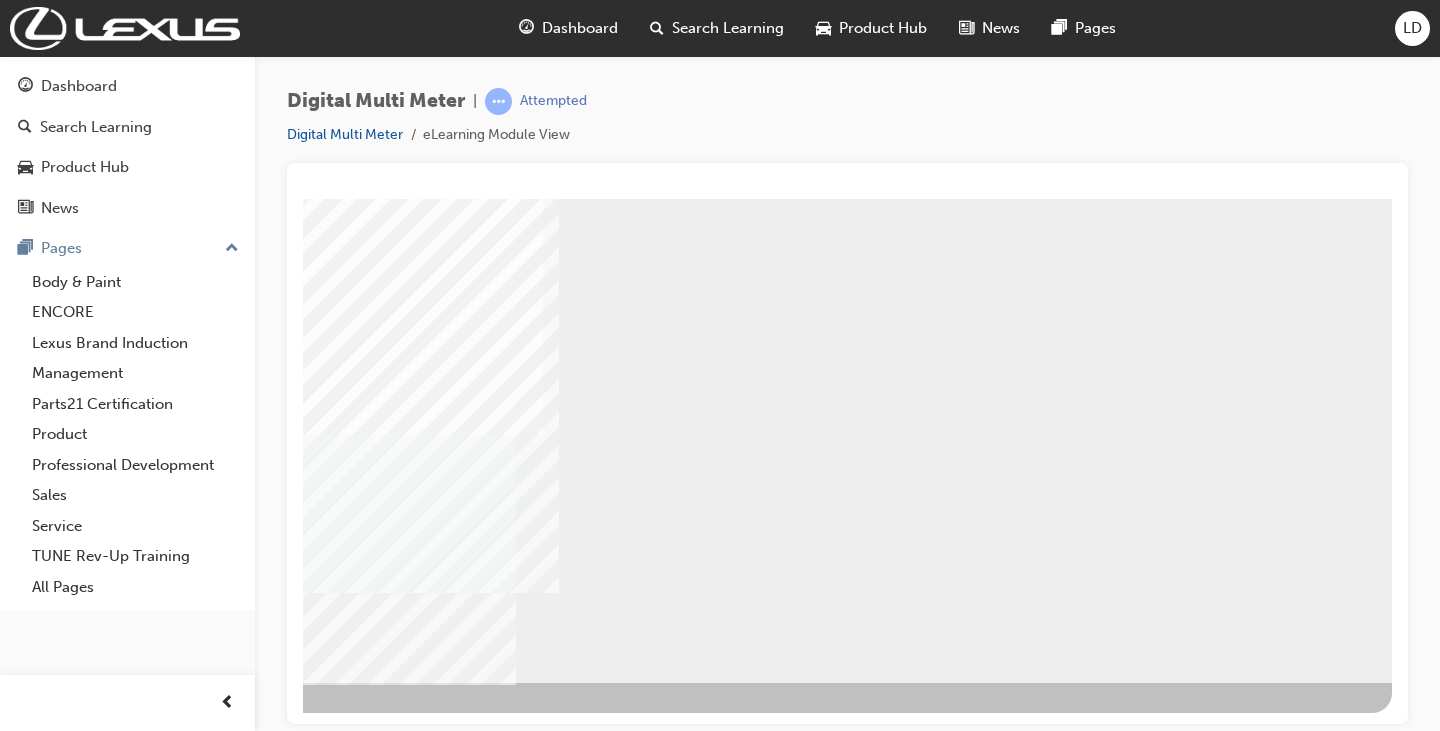 click at bounding box center (95, 736) 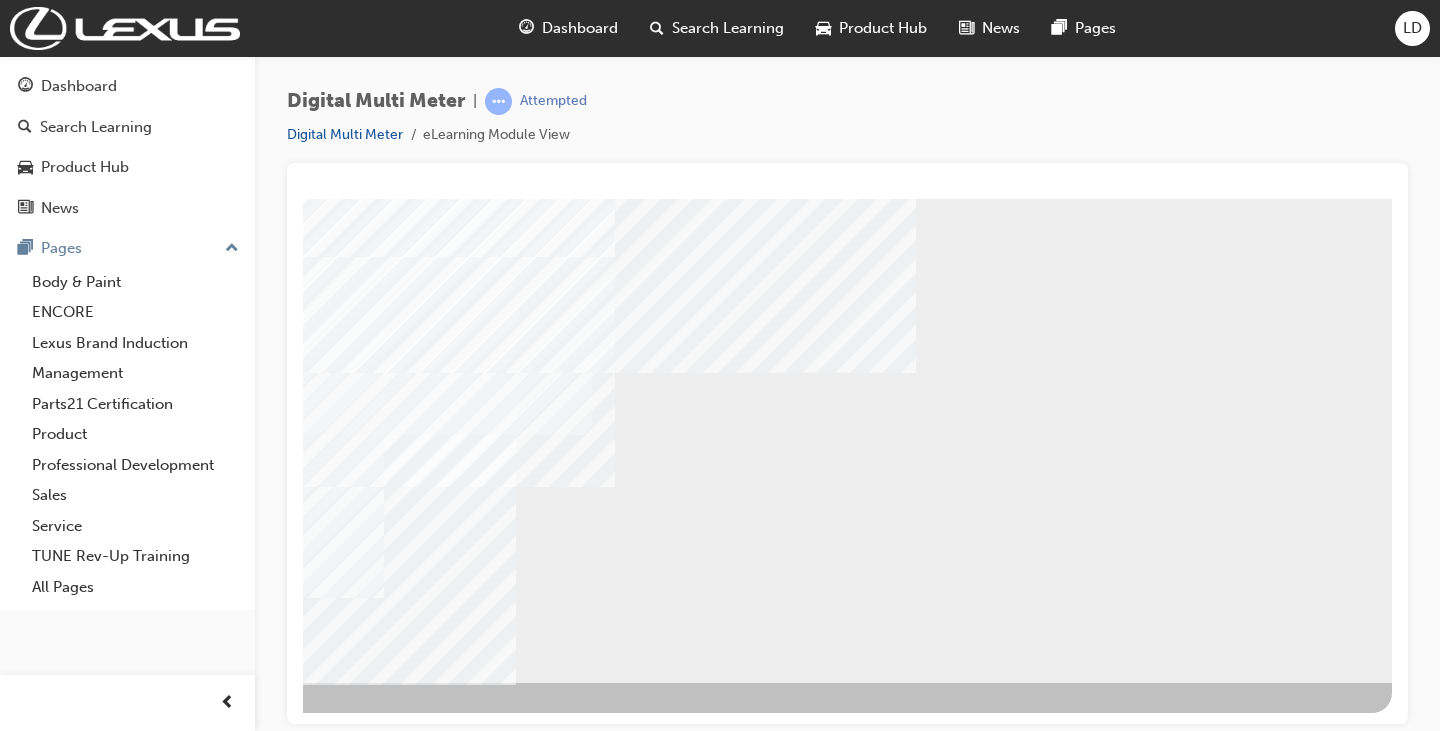 scroll, scrollTop: 0, scrollLeft: 0, axis: both 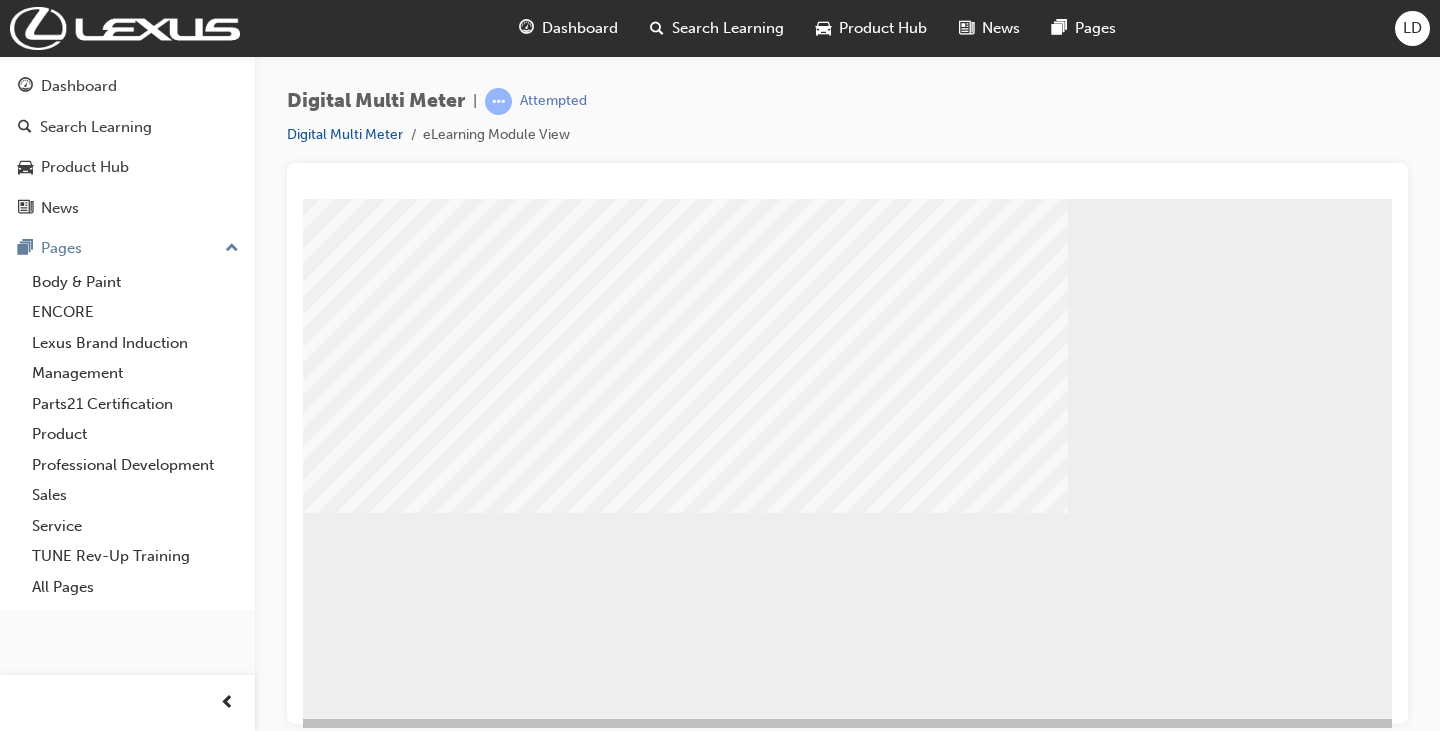 click at bounding box center (366, 736) 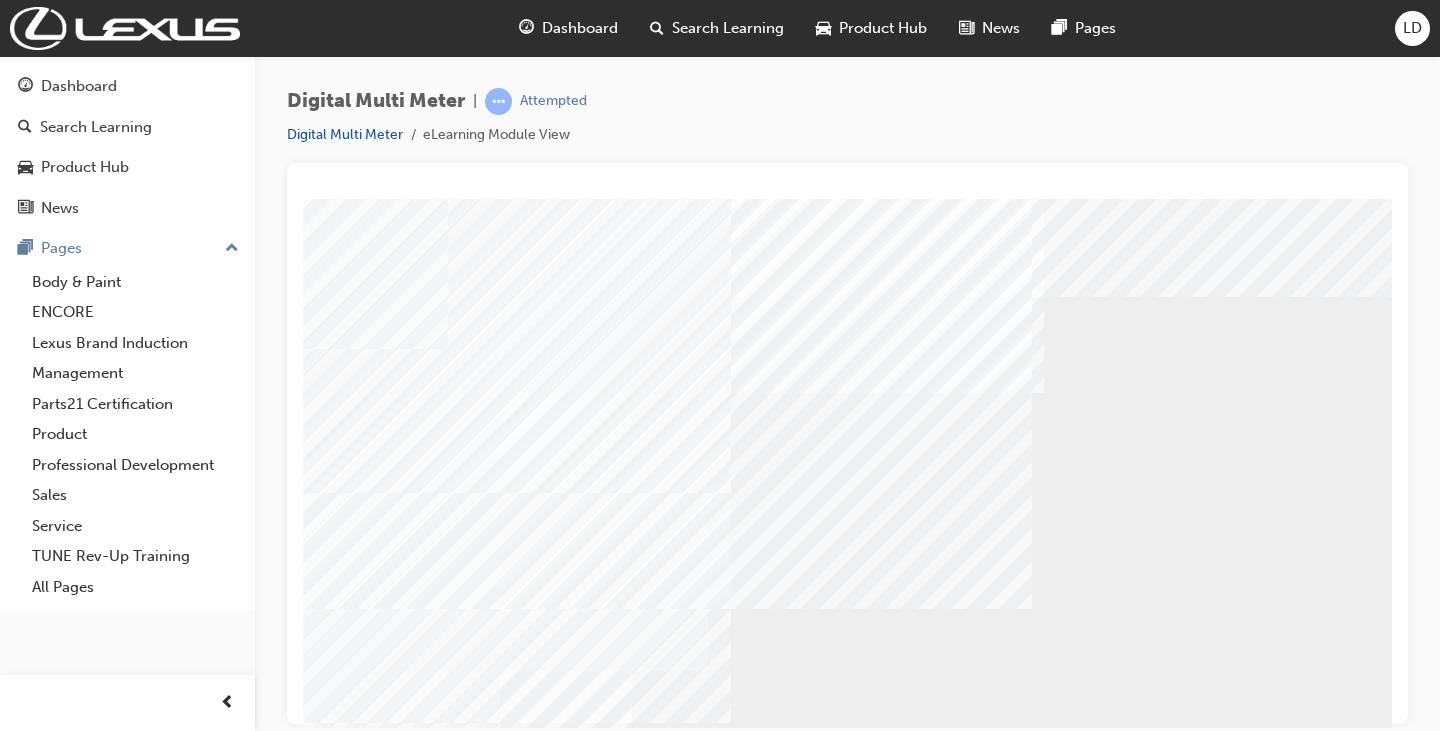scroll, scrollTop: 0, scrollLeft: 160, axis: horizontal 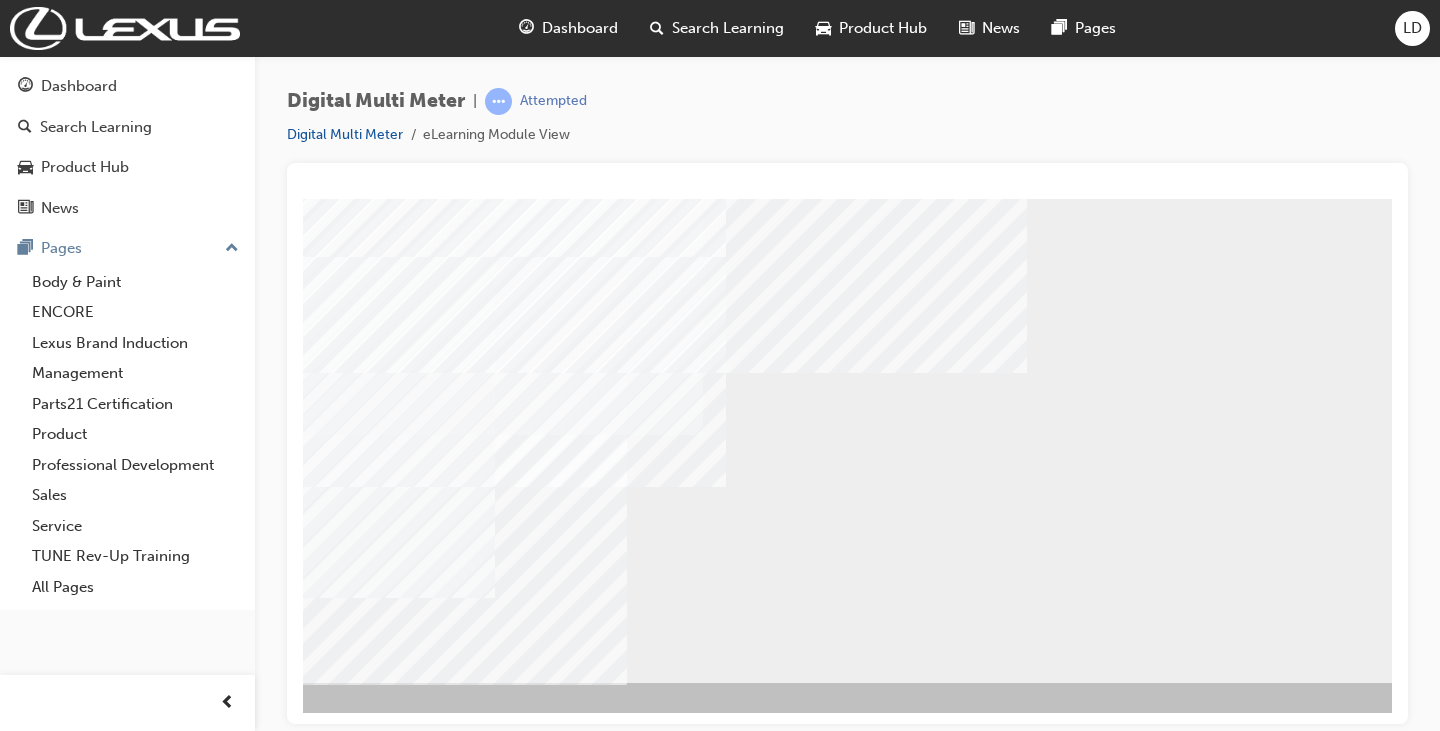 click at bounding box center (206, 736) 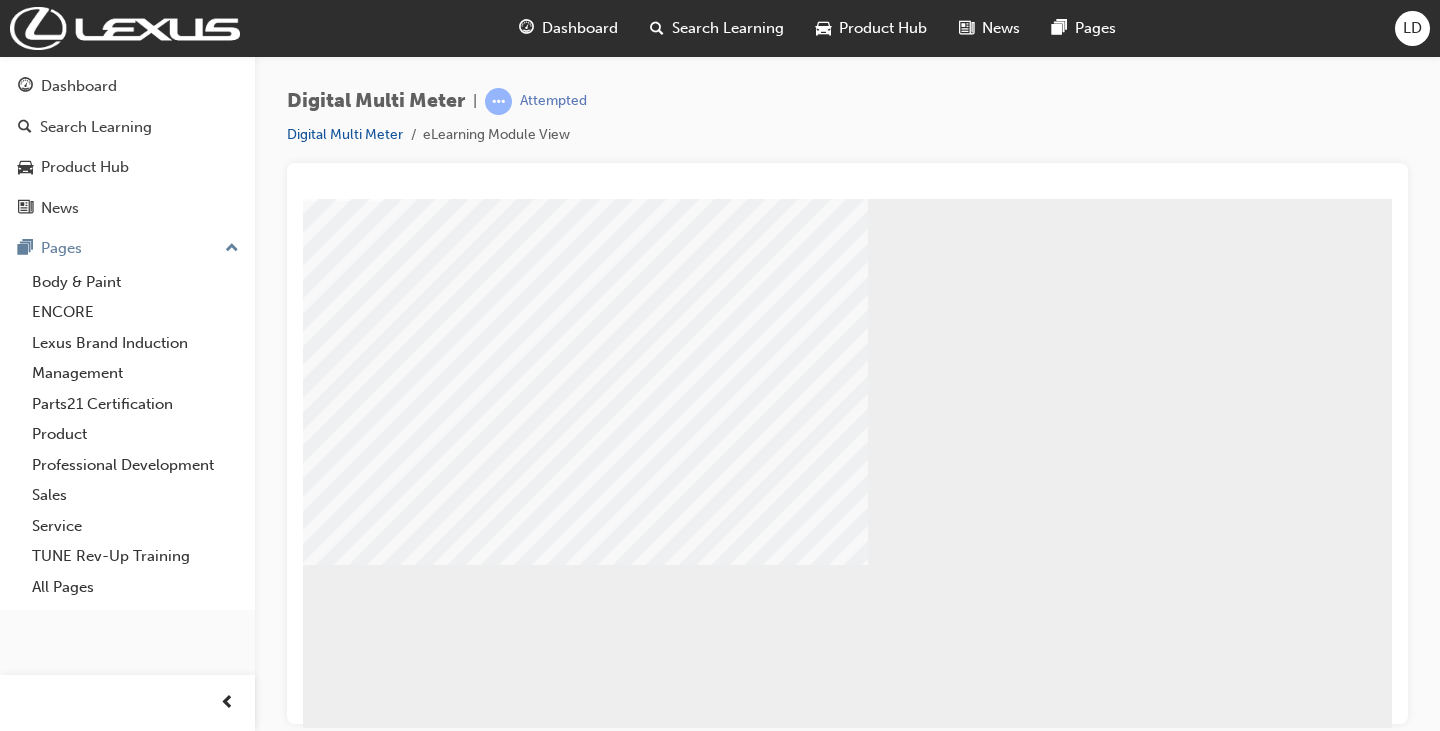scroll, scrollTop: 100, scrollLeft: 200, axis: both 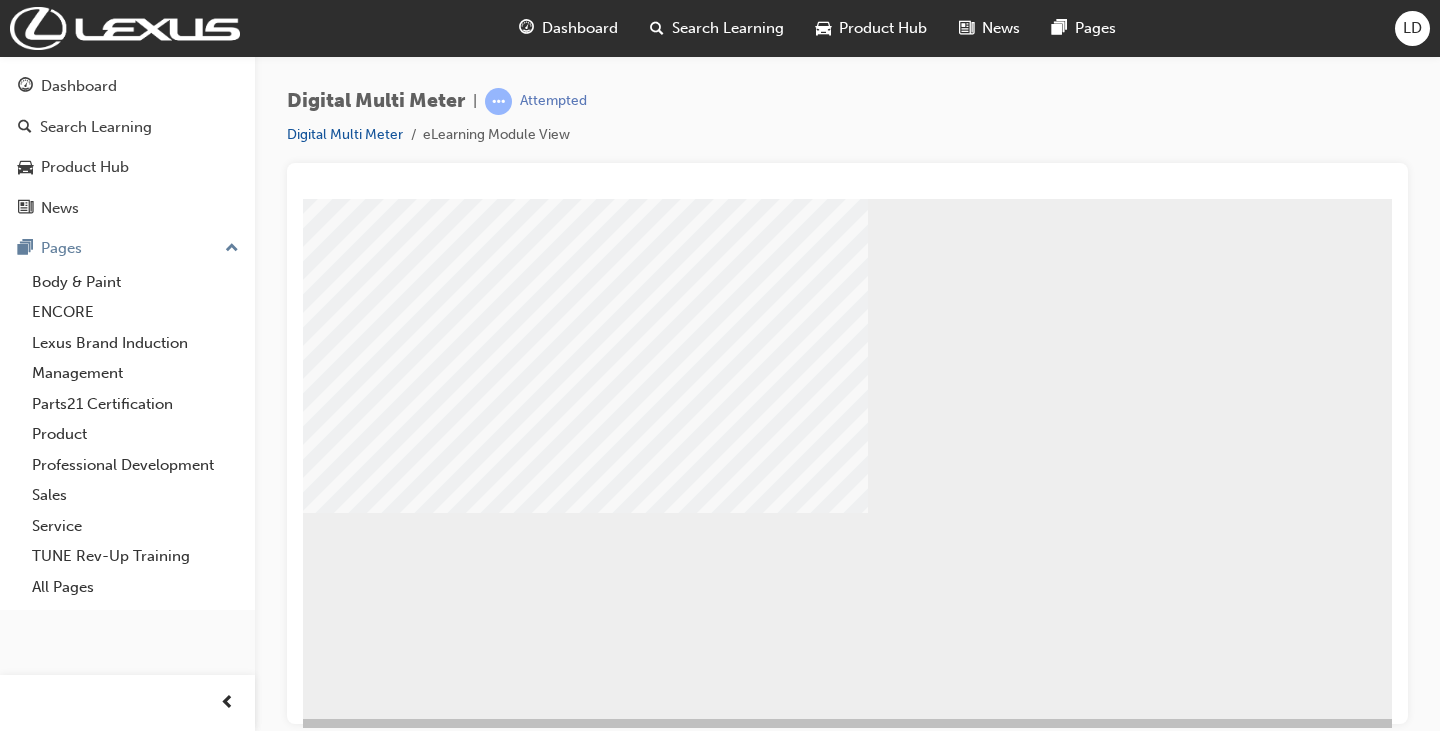 click at bounding box center [485, 5296] 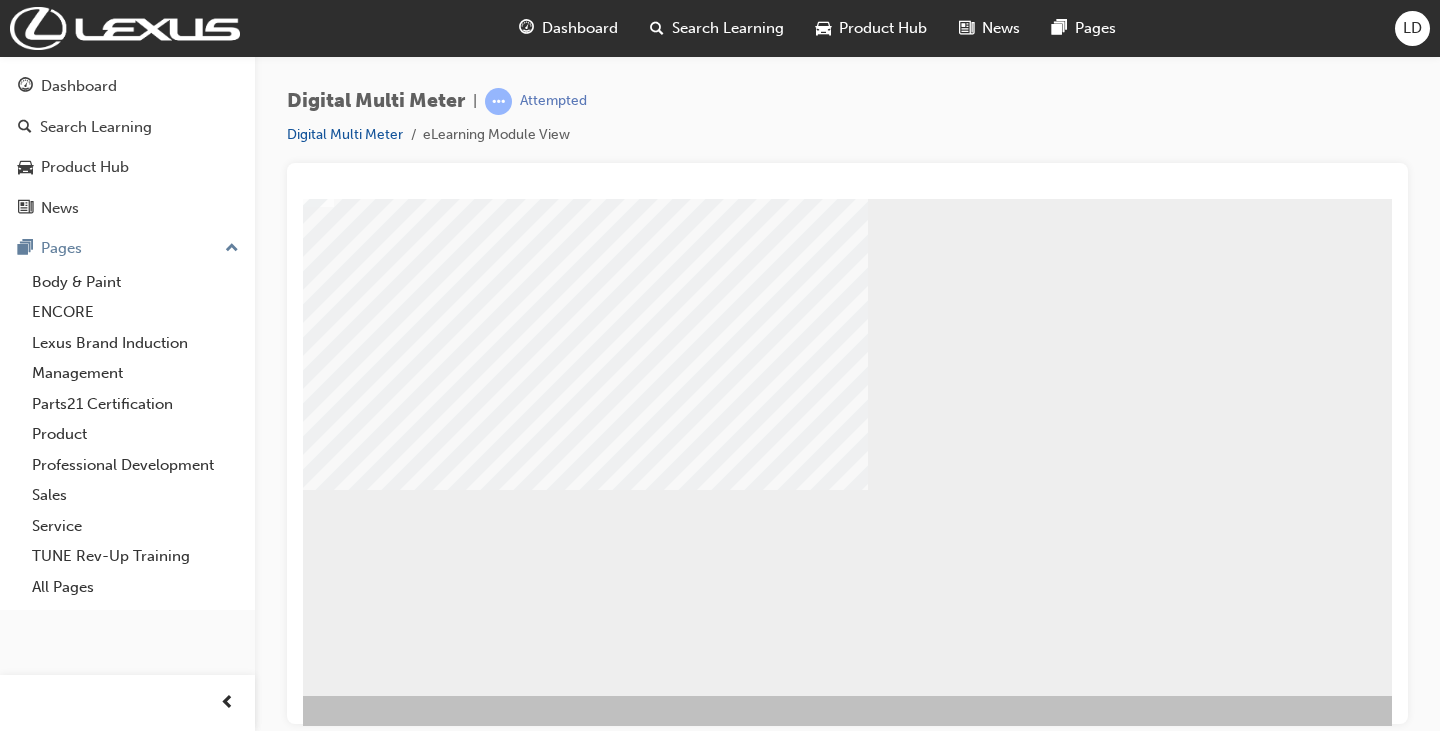 scroll, scrollTop: 236, scrollLeft: 200, axis: both 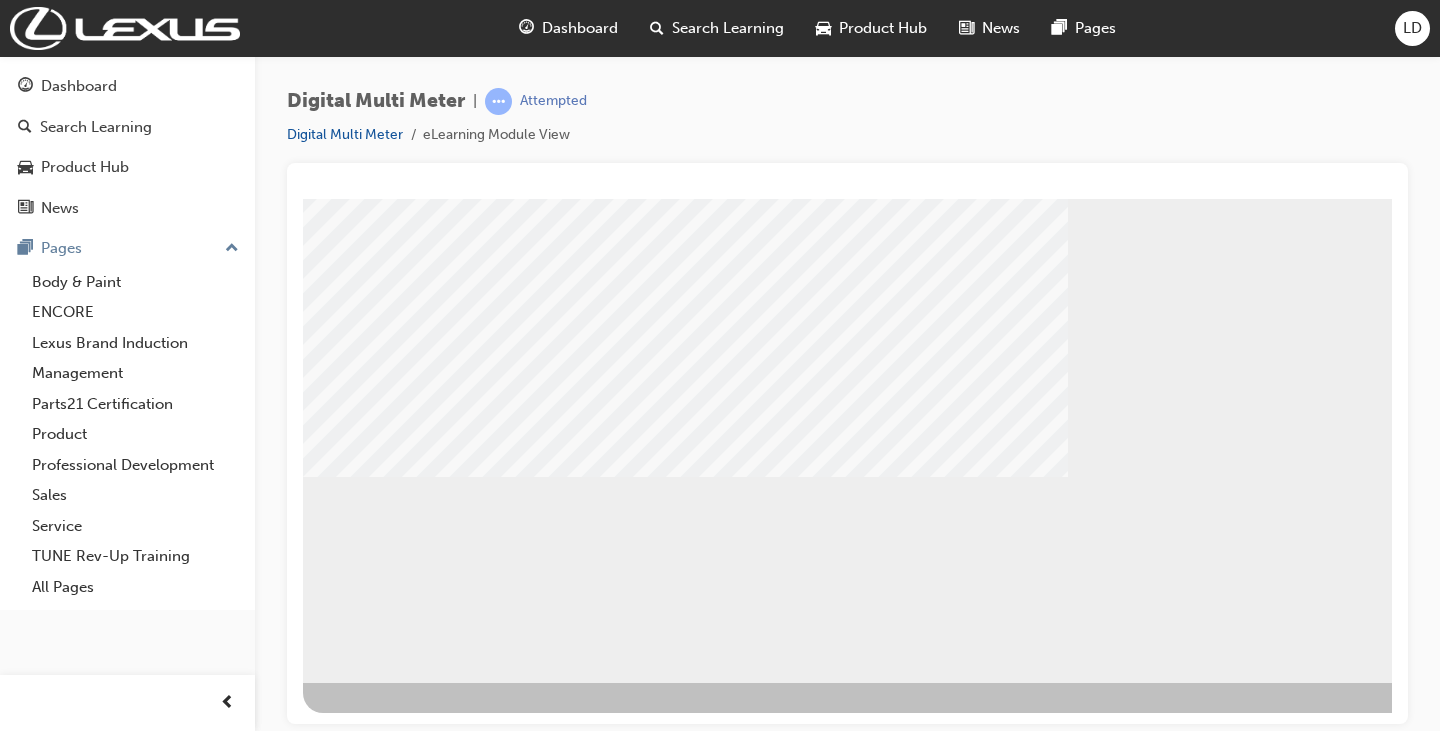 click at bounding box center [407, 1977] 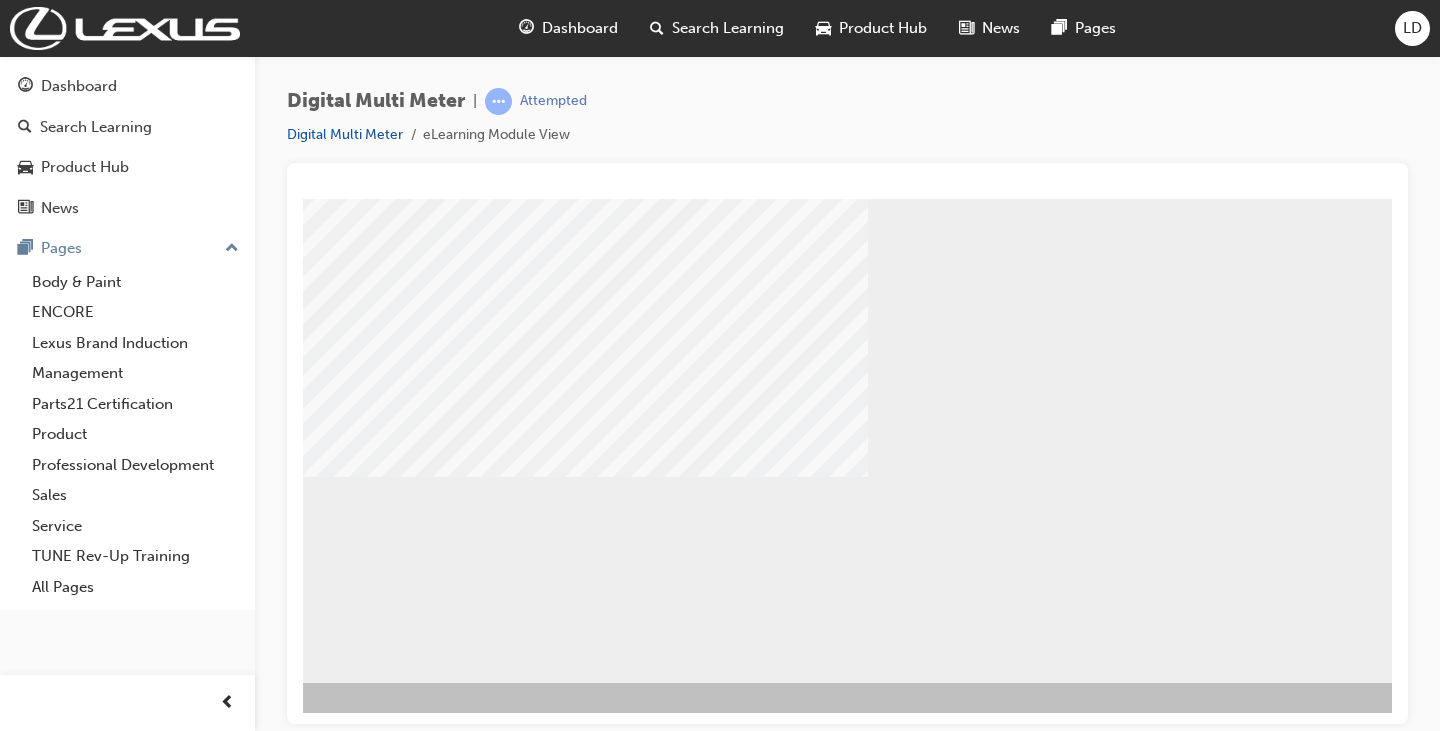 scroll, scrollTop: 236, scrollLeft: 286, axis: both 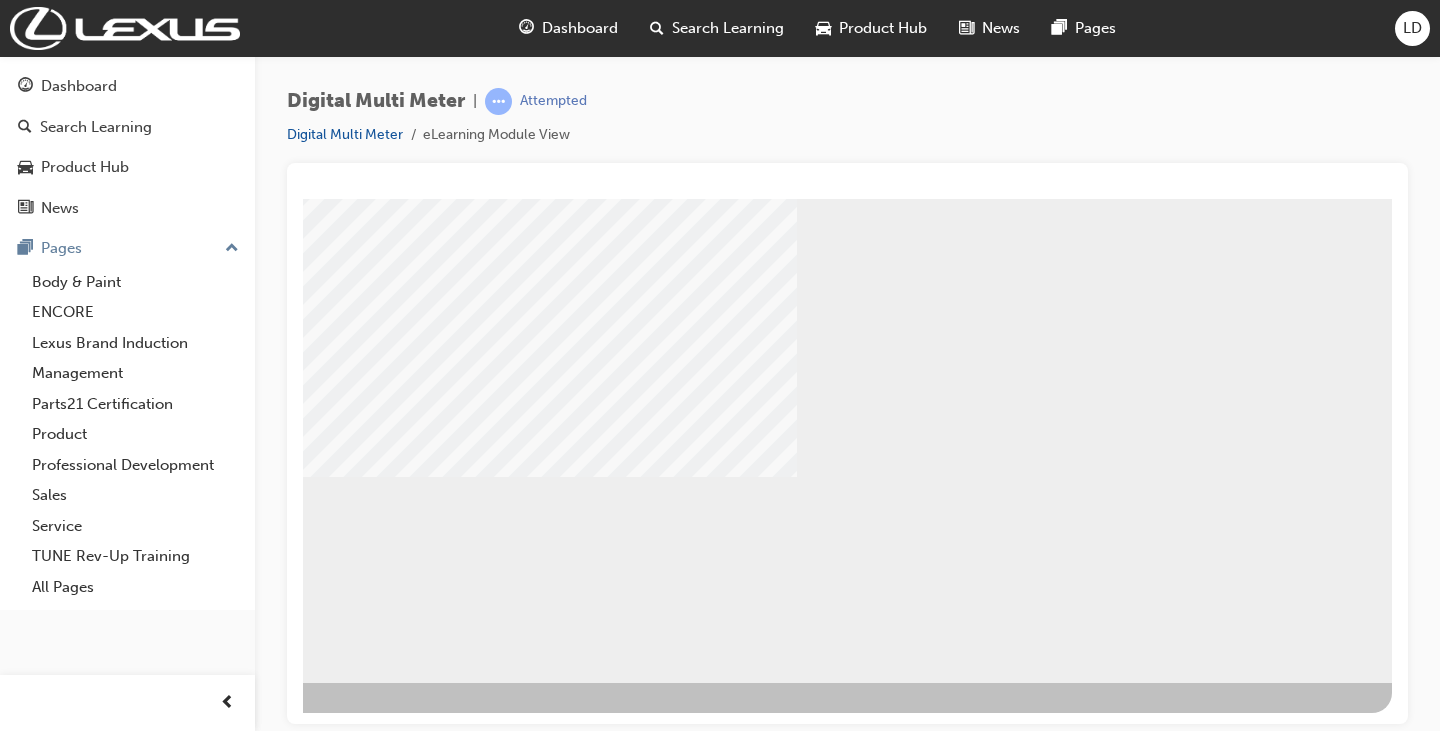 click at bounding box center (414, 5260) 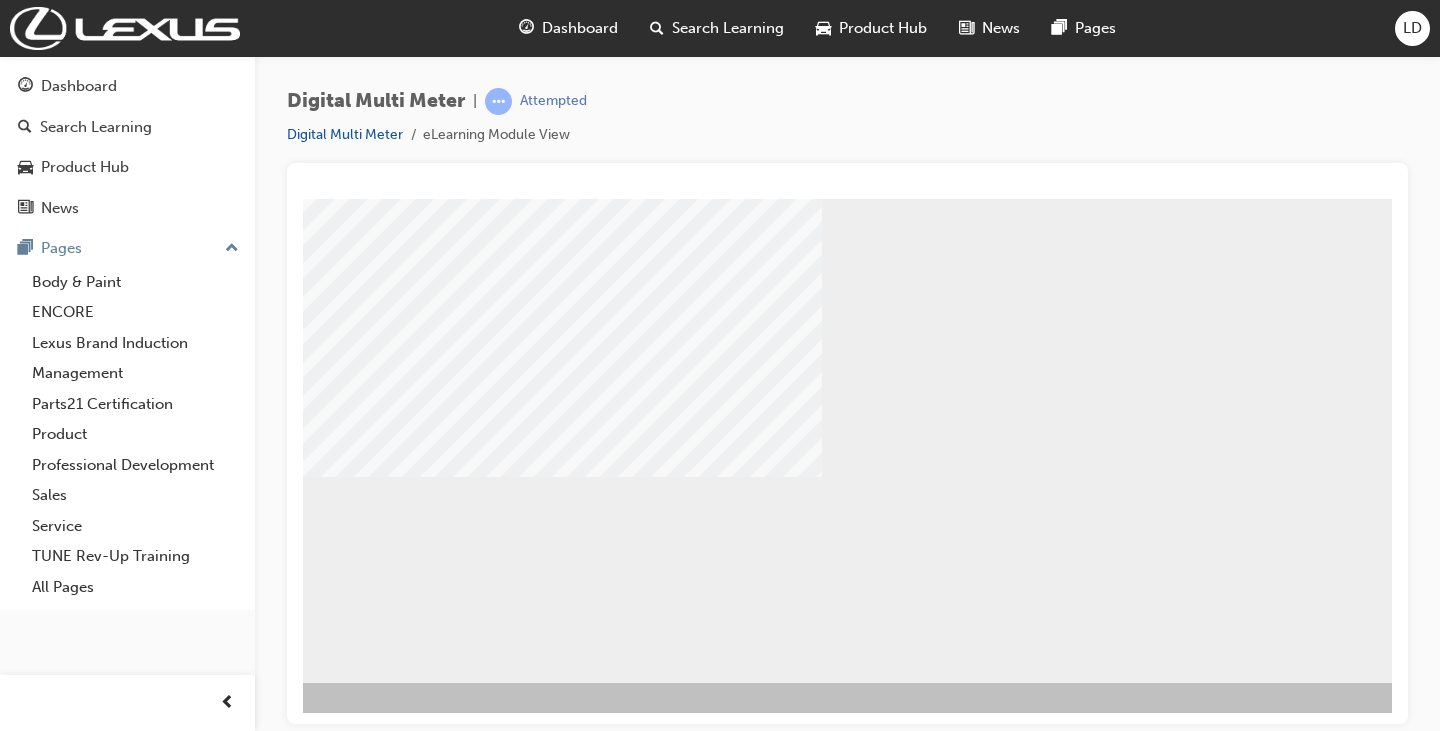 scroll, scrollTop: 236, scrollLeft: 166, axis: both 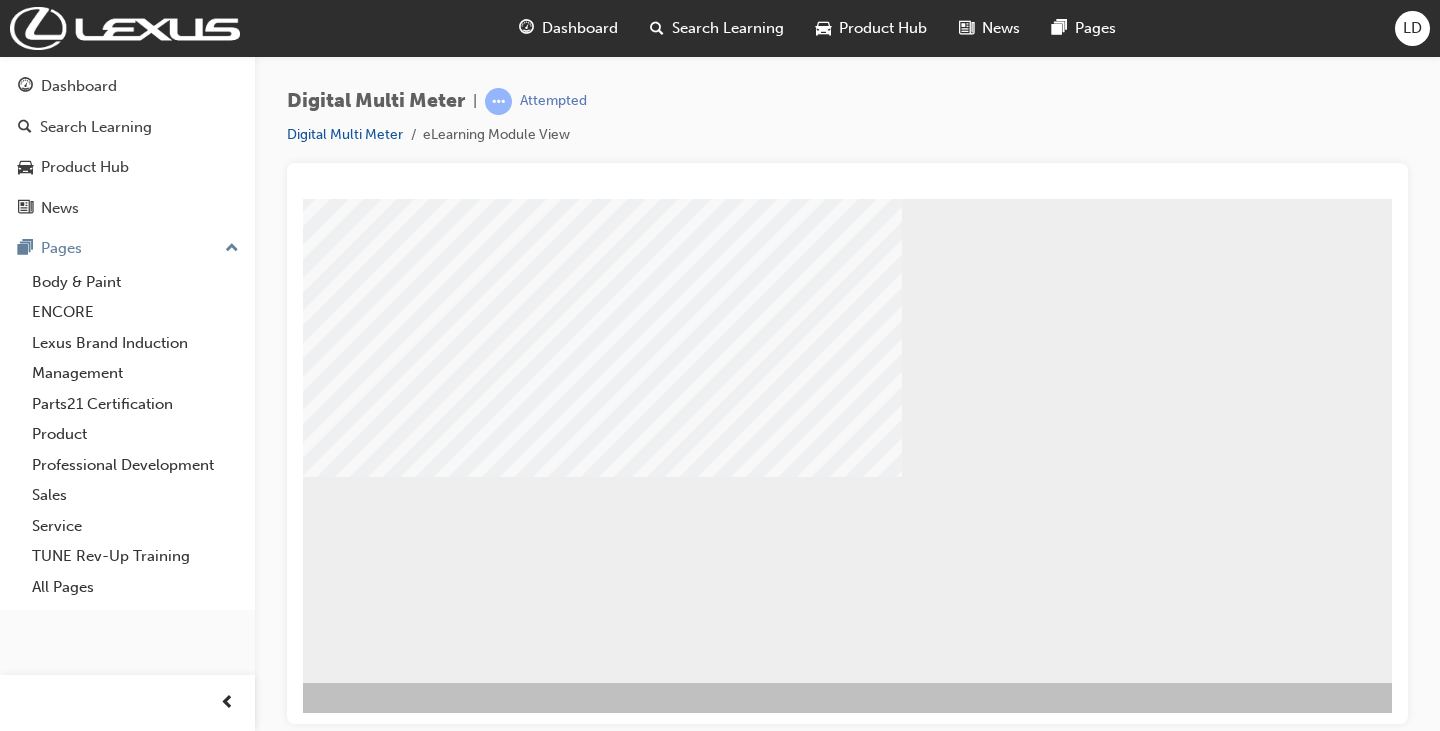 click at bounding box center (519, 5260) 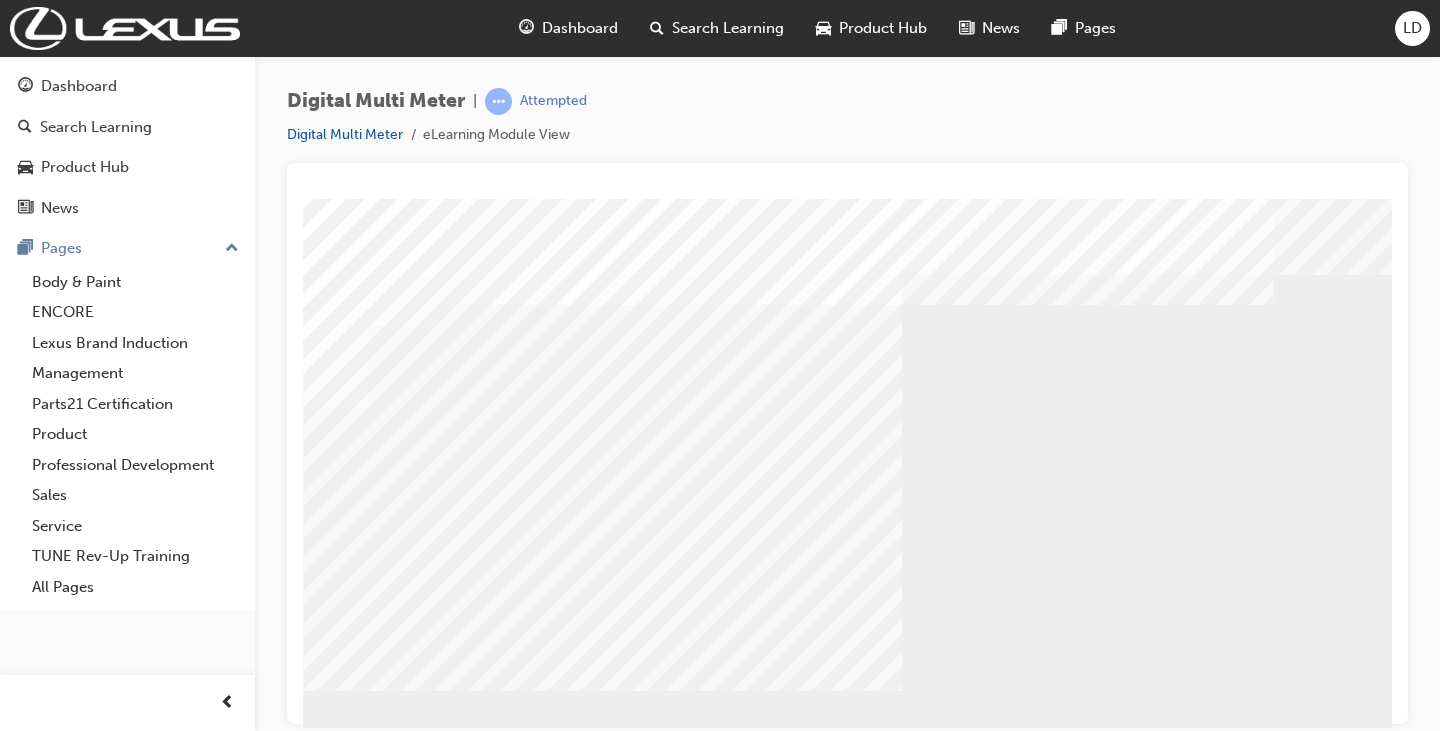 scroll, scrollTop: 9, scrollLeft: 166, axis: both 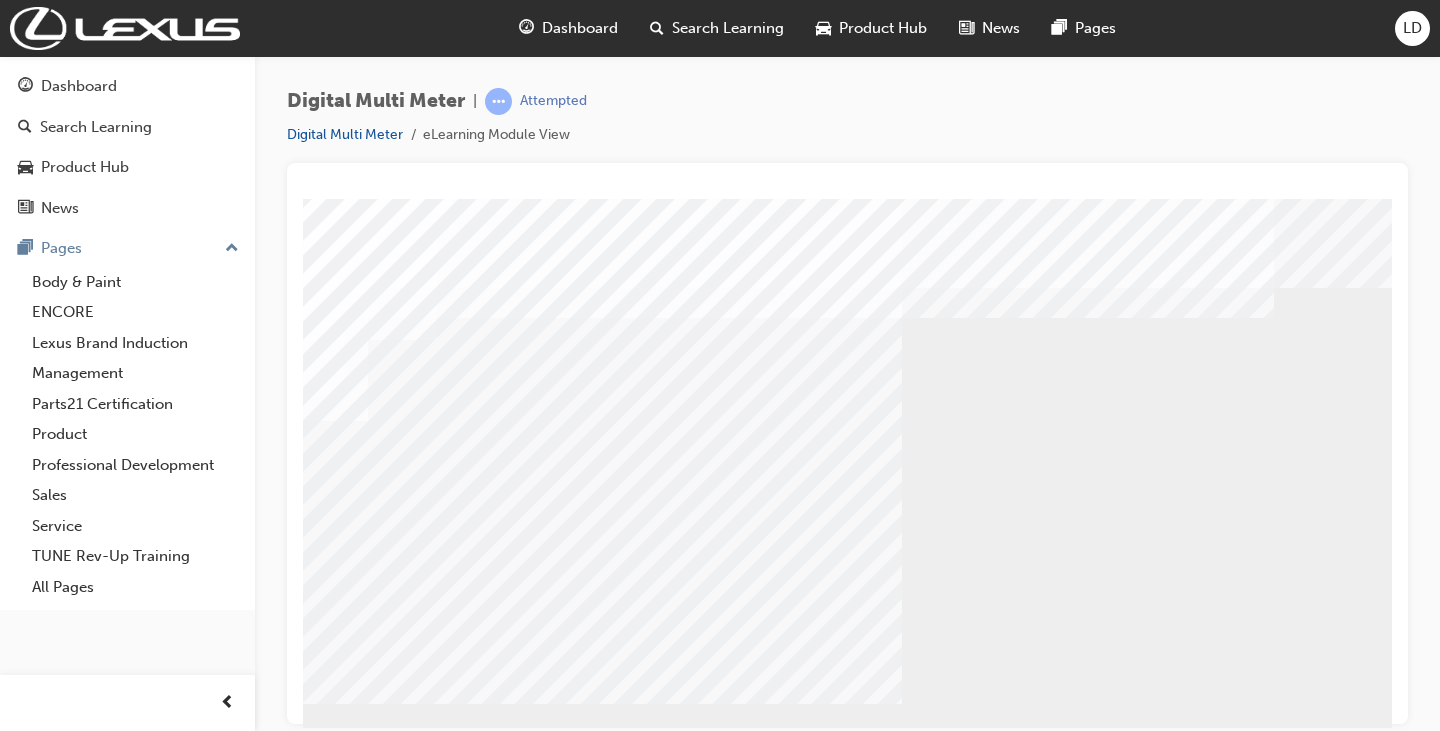 click at bounding box center [519, 5487] 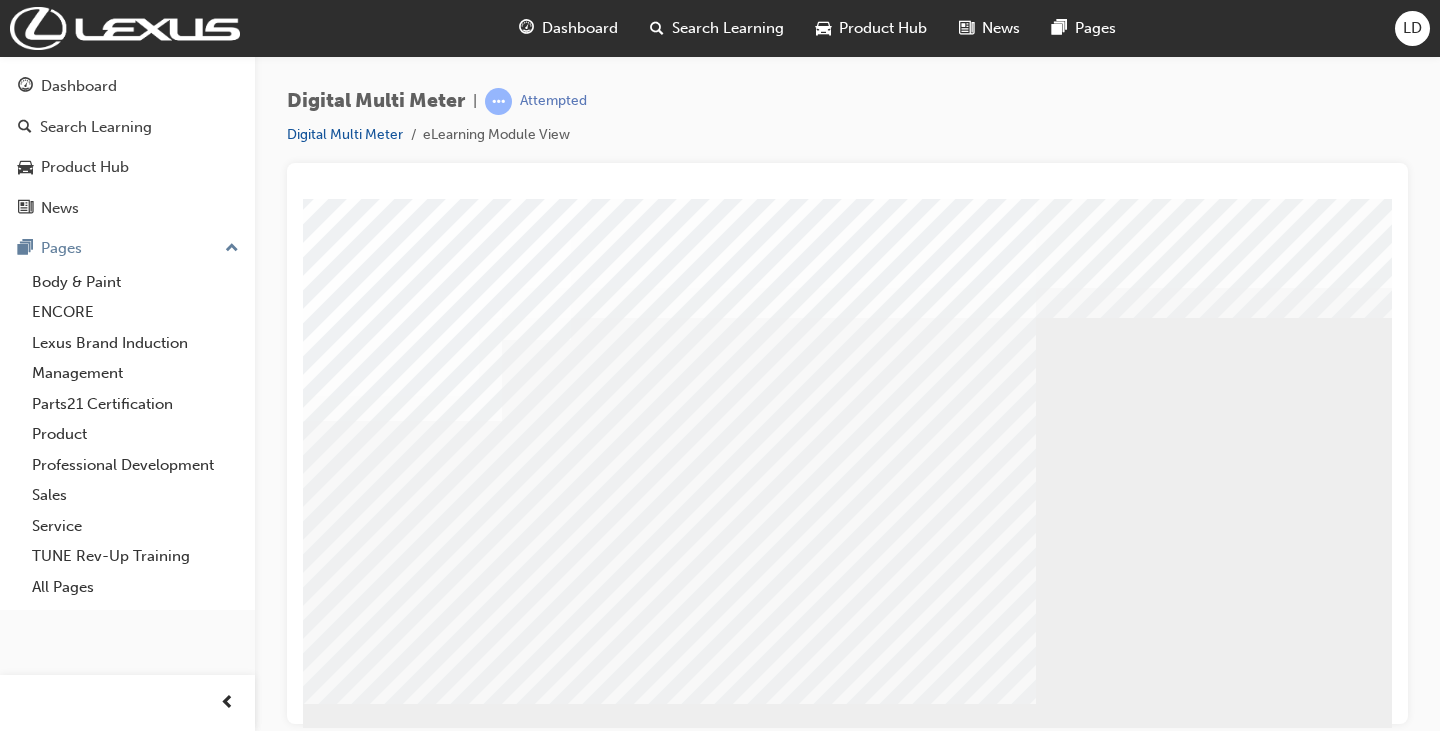 scroll, scrollTop: 9, scrollLeft: 0, axis: vertical 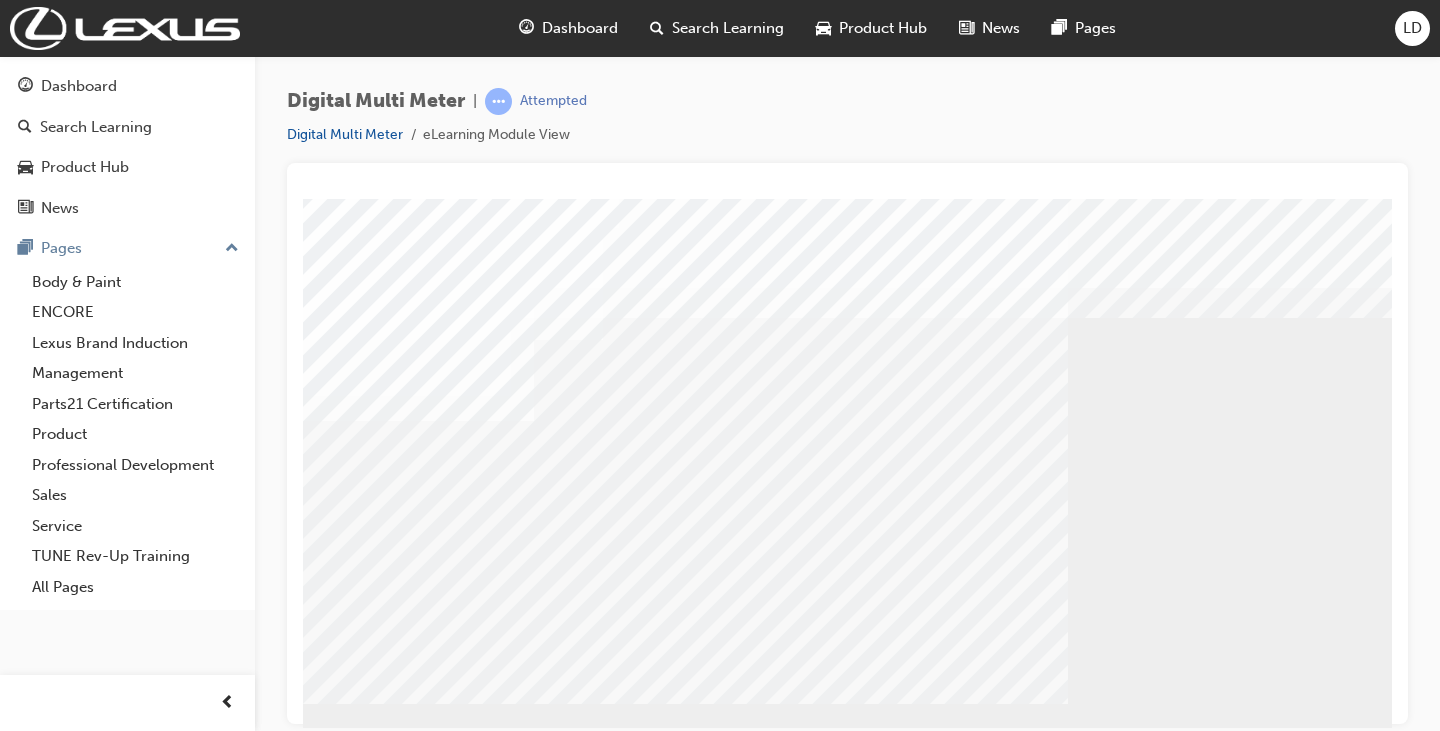 click at bounding box center [685, 5487] 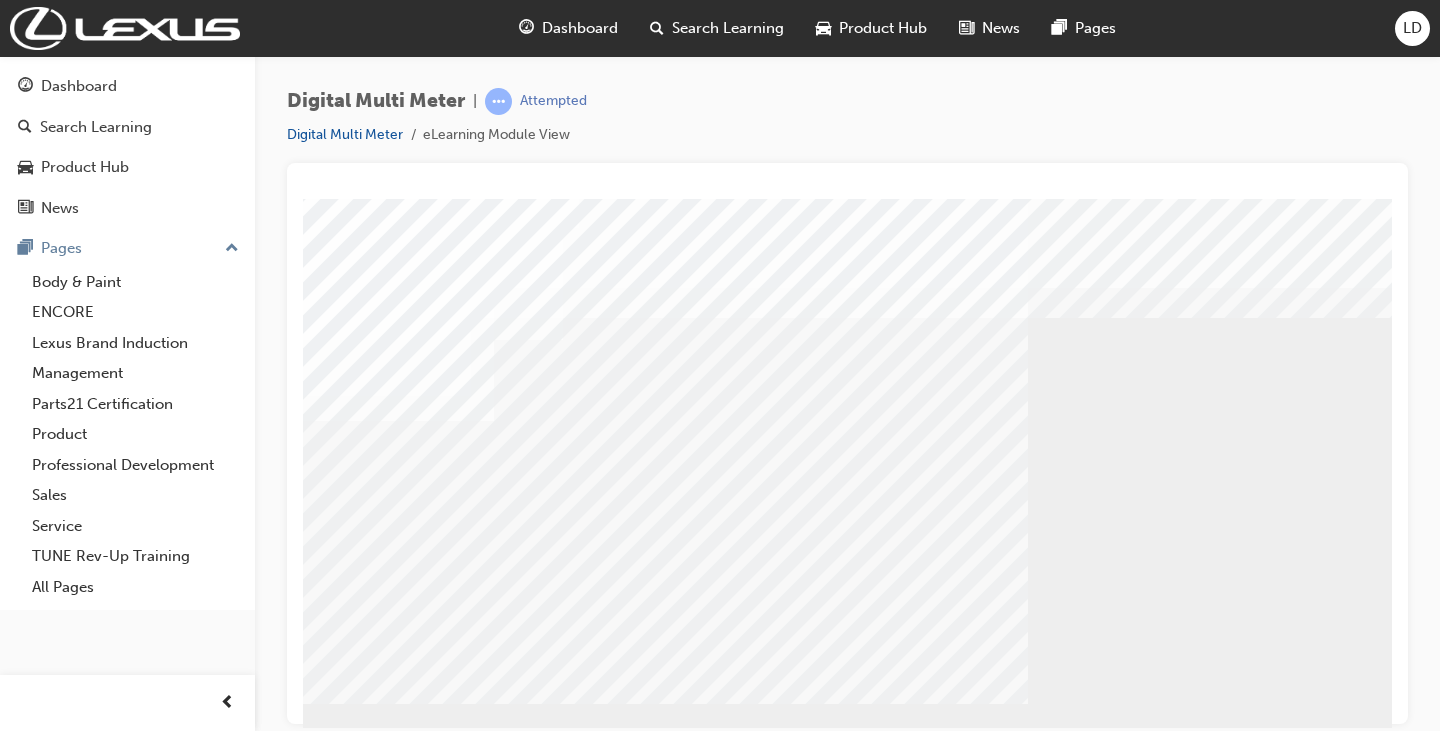 scroll, scrollTop: 9, scrollLeft: 80, axis: both 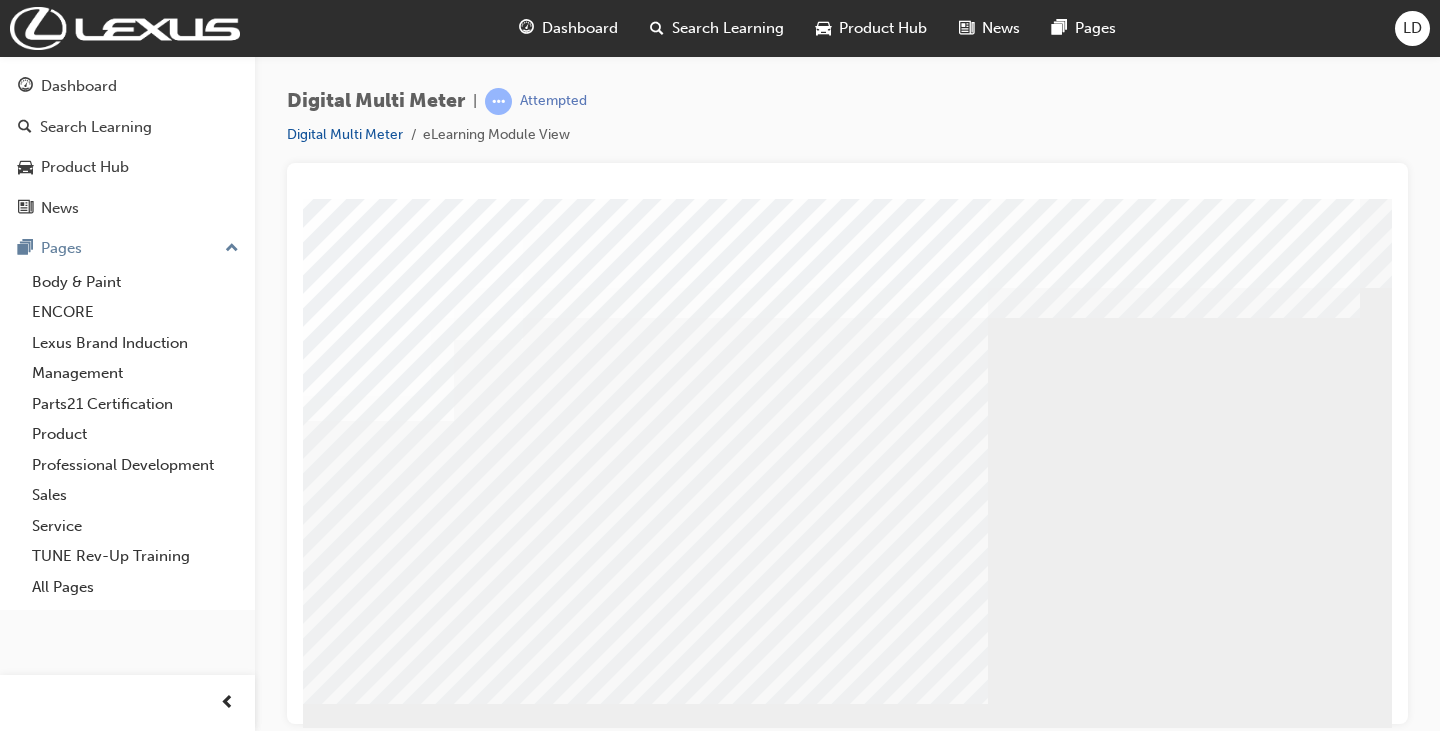 click at bounding box center [605, 5487] 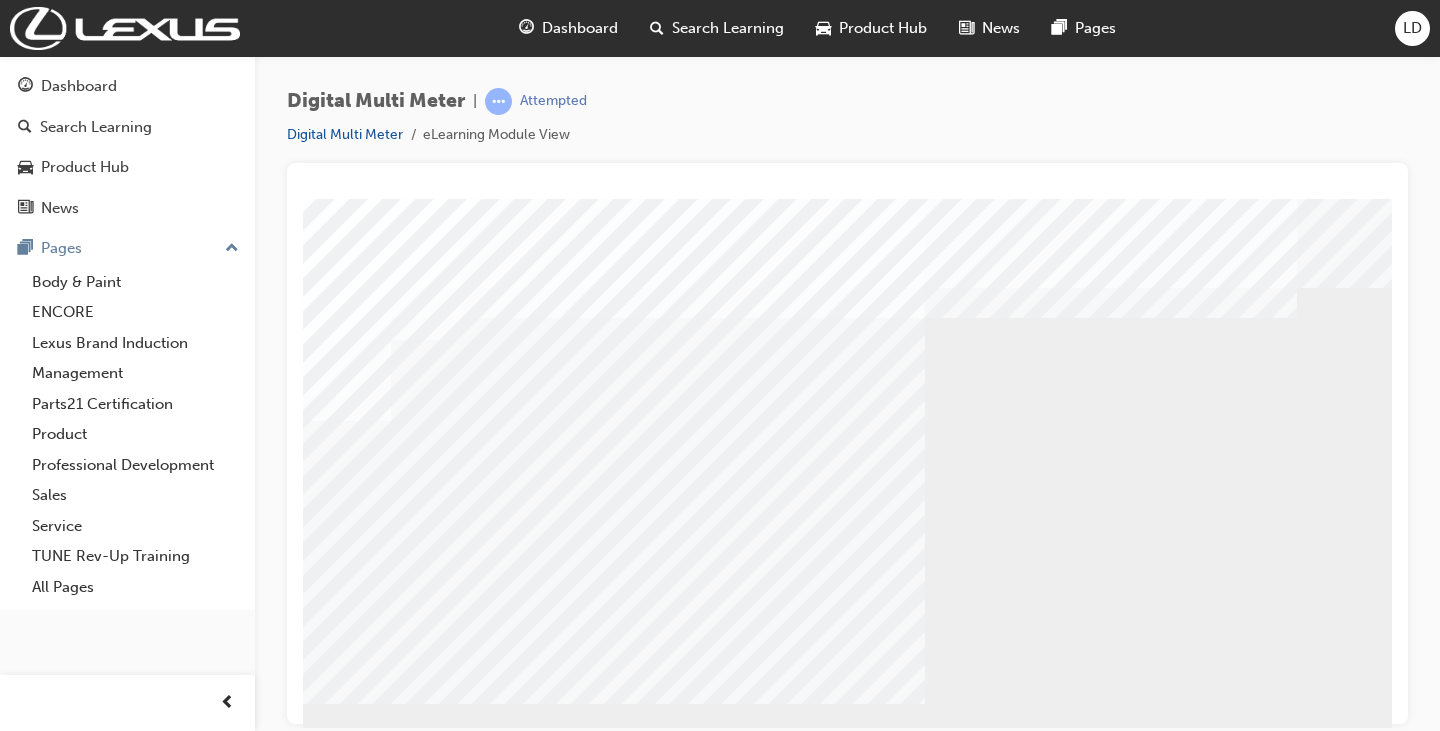 scroll, scrollTop: 9, scrollLeft: 160, axis: both 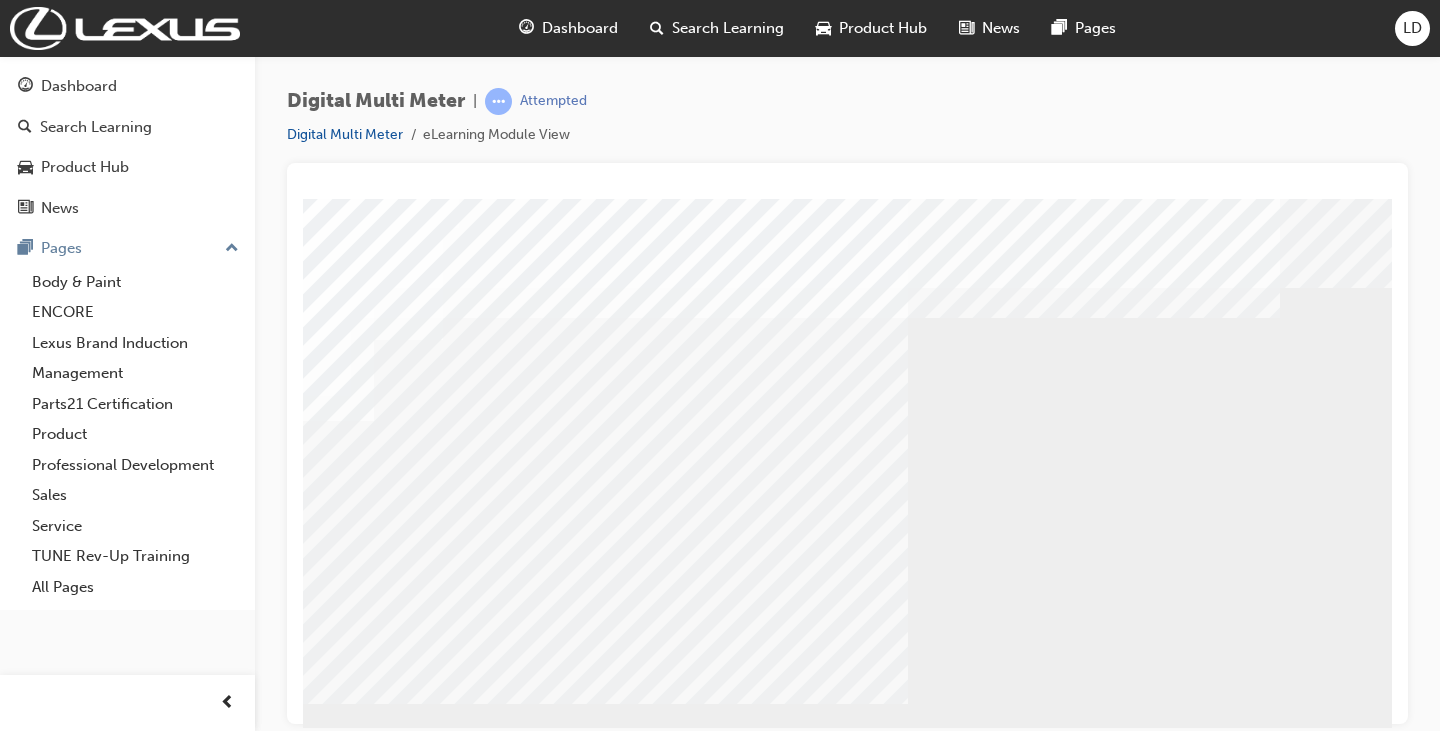 click at bounding box center [525, 5487] 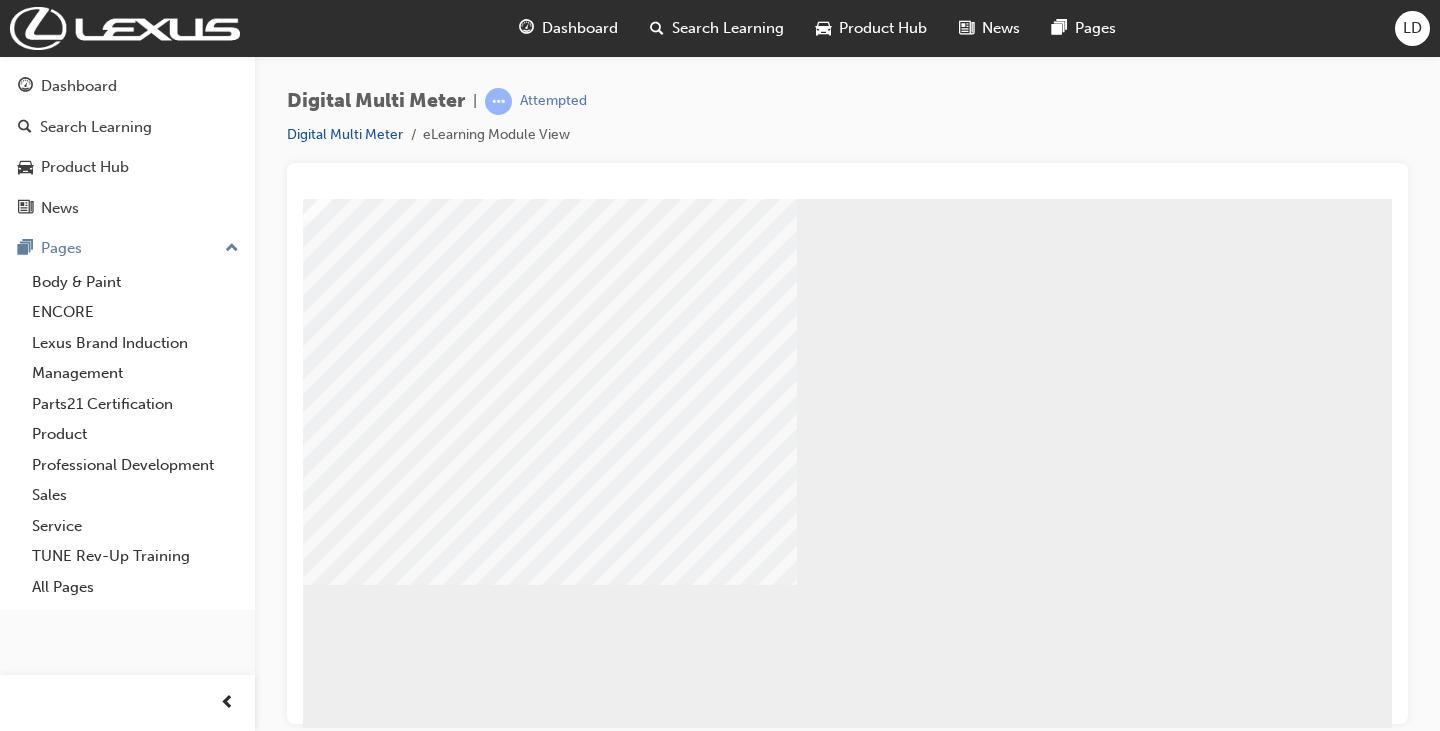 scroll, scrollTop: 129, scrollLeft: 286, axis: both 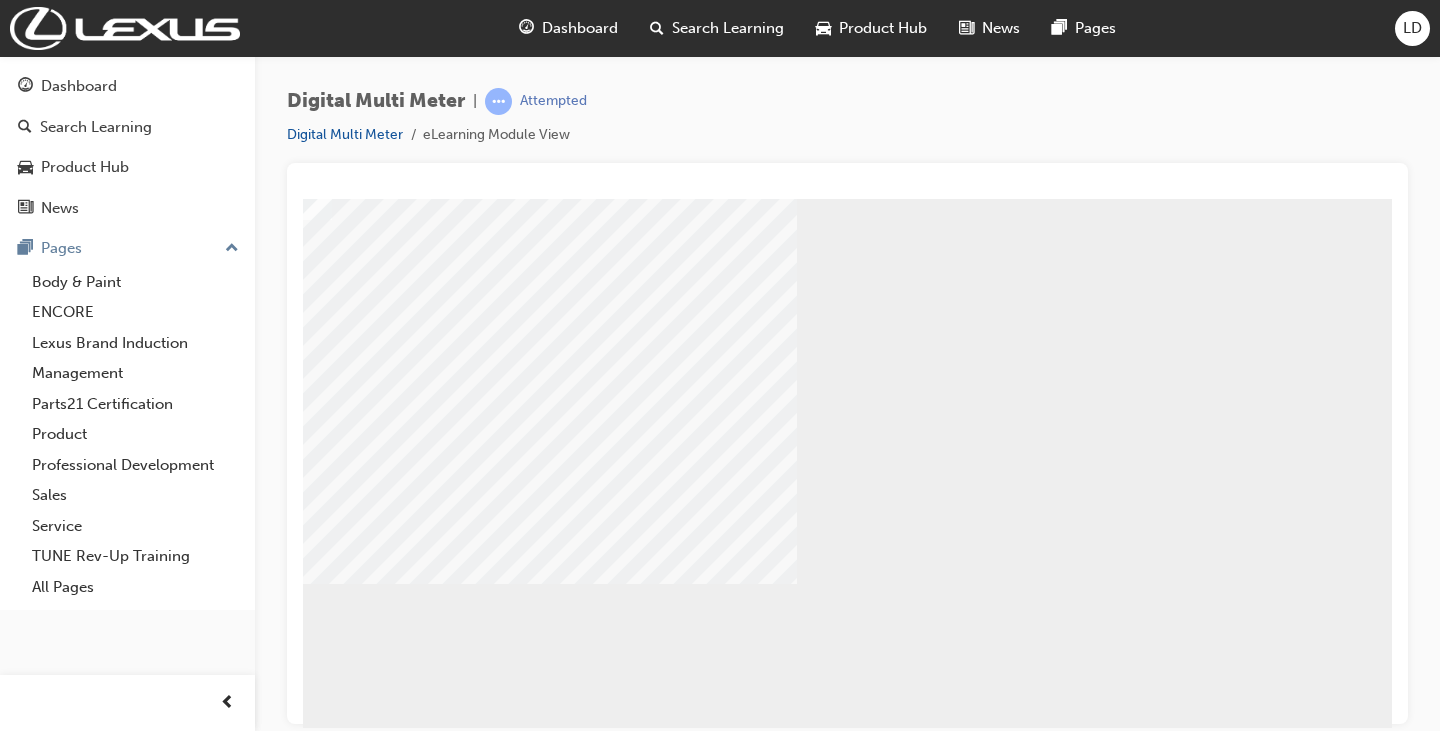 click at bounding box center [414, 5367] 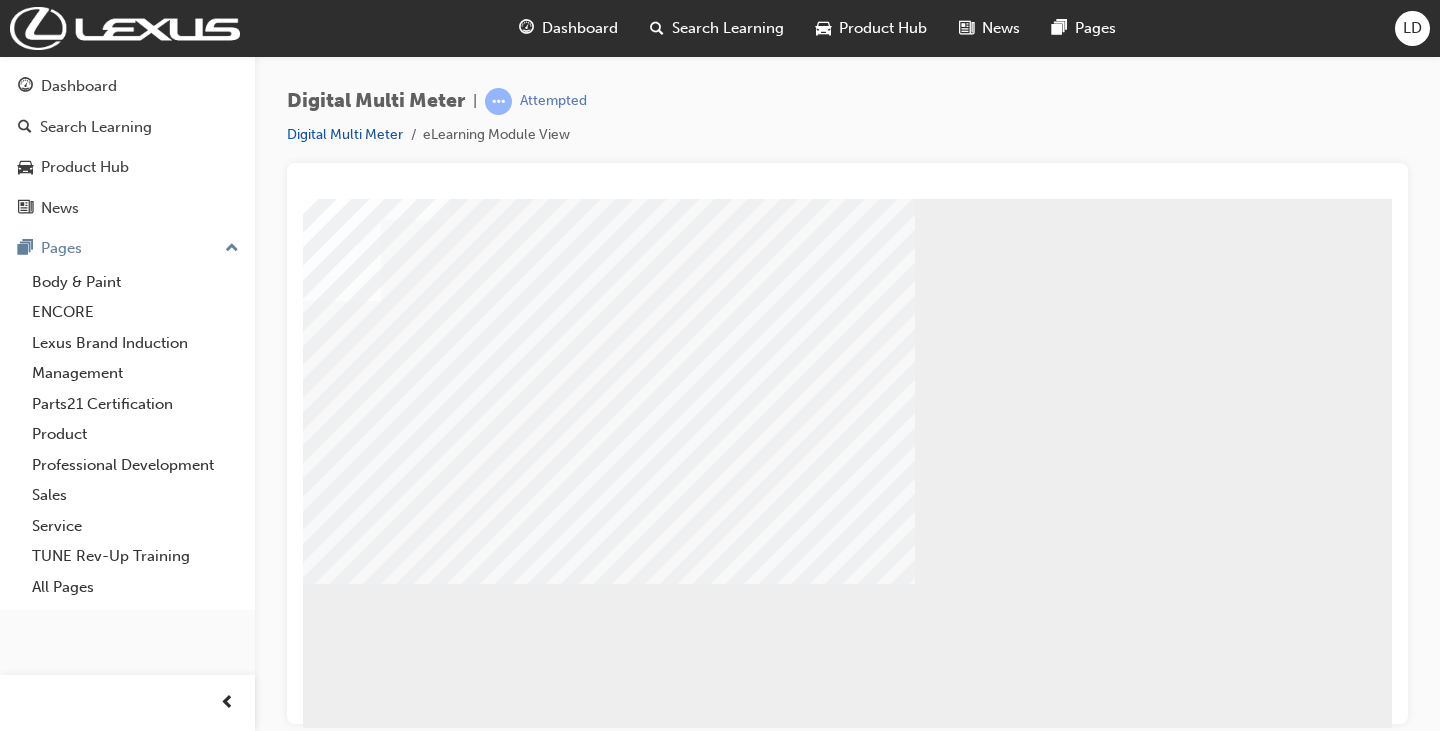 scroll, scrollTop: 129, scrollLeft: 0, axis: vertical 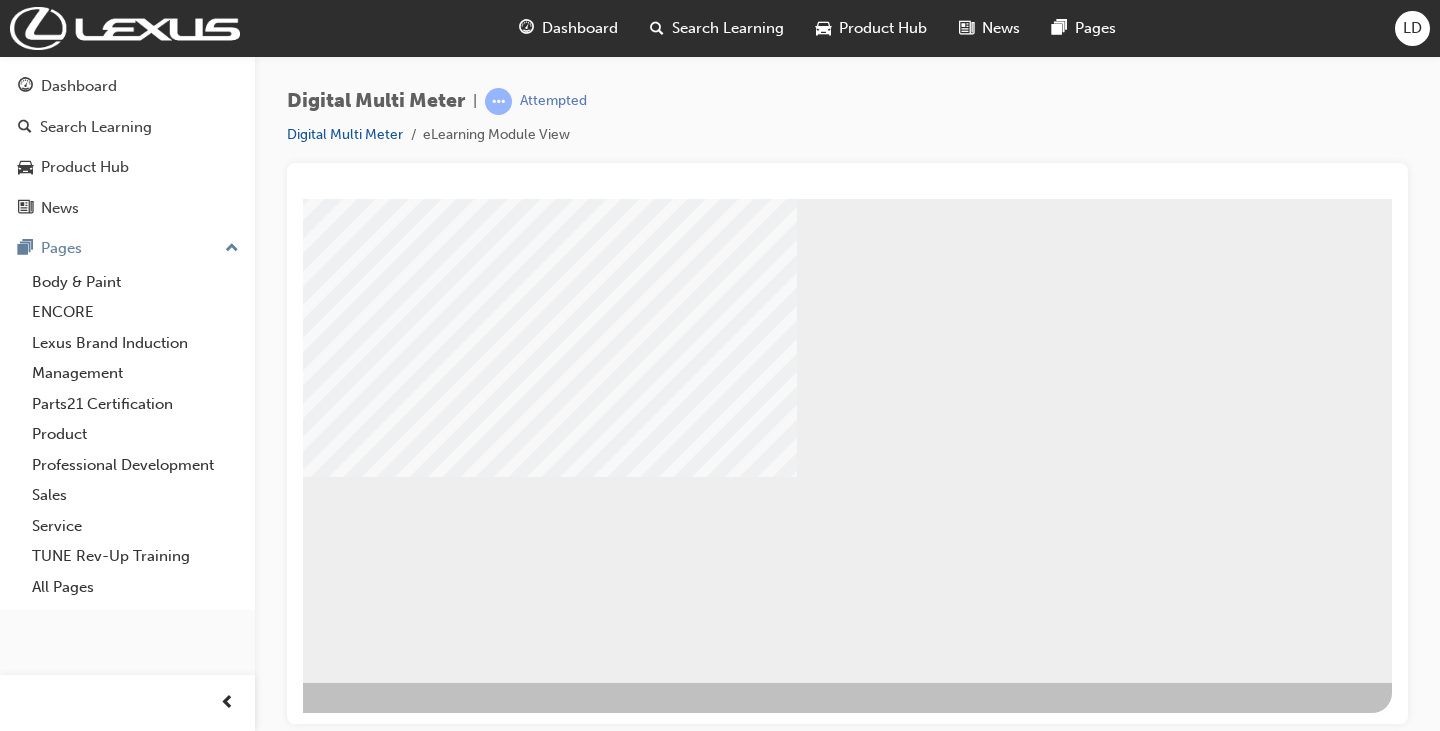click at bounding box center [136, 4900] 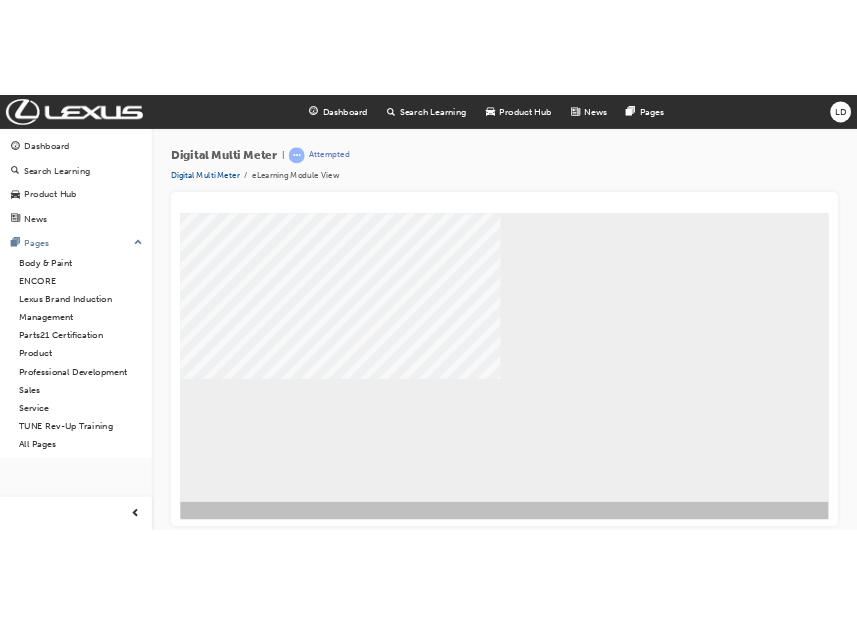 scroll, scrollTop: 236, scrollLeft: 286, axis: both 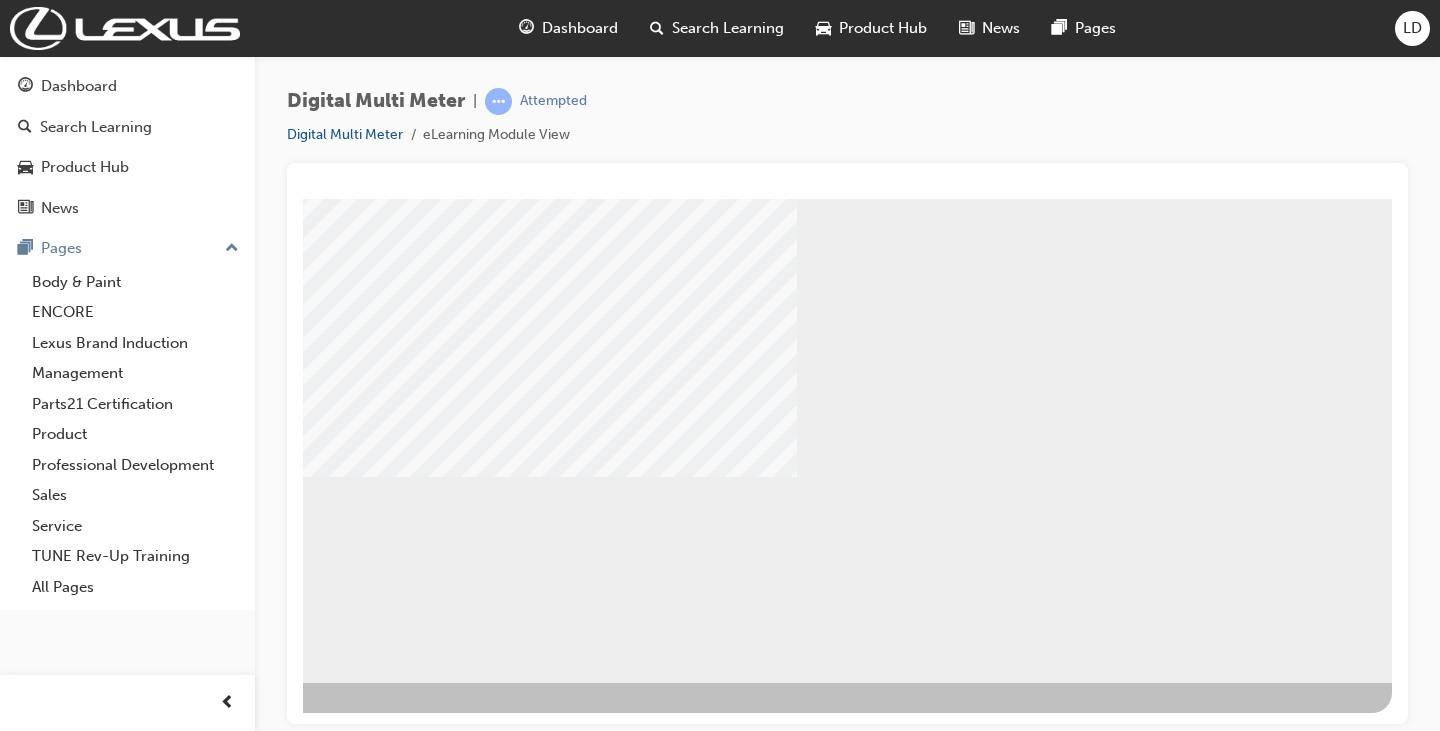 drag, startPoint x: 1020, startPoint y: 487, endPoint x: 1133, endPoint y: 482, distance: 113.110565 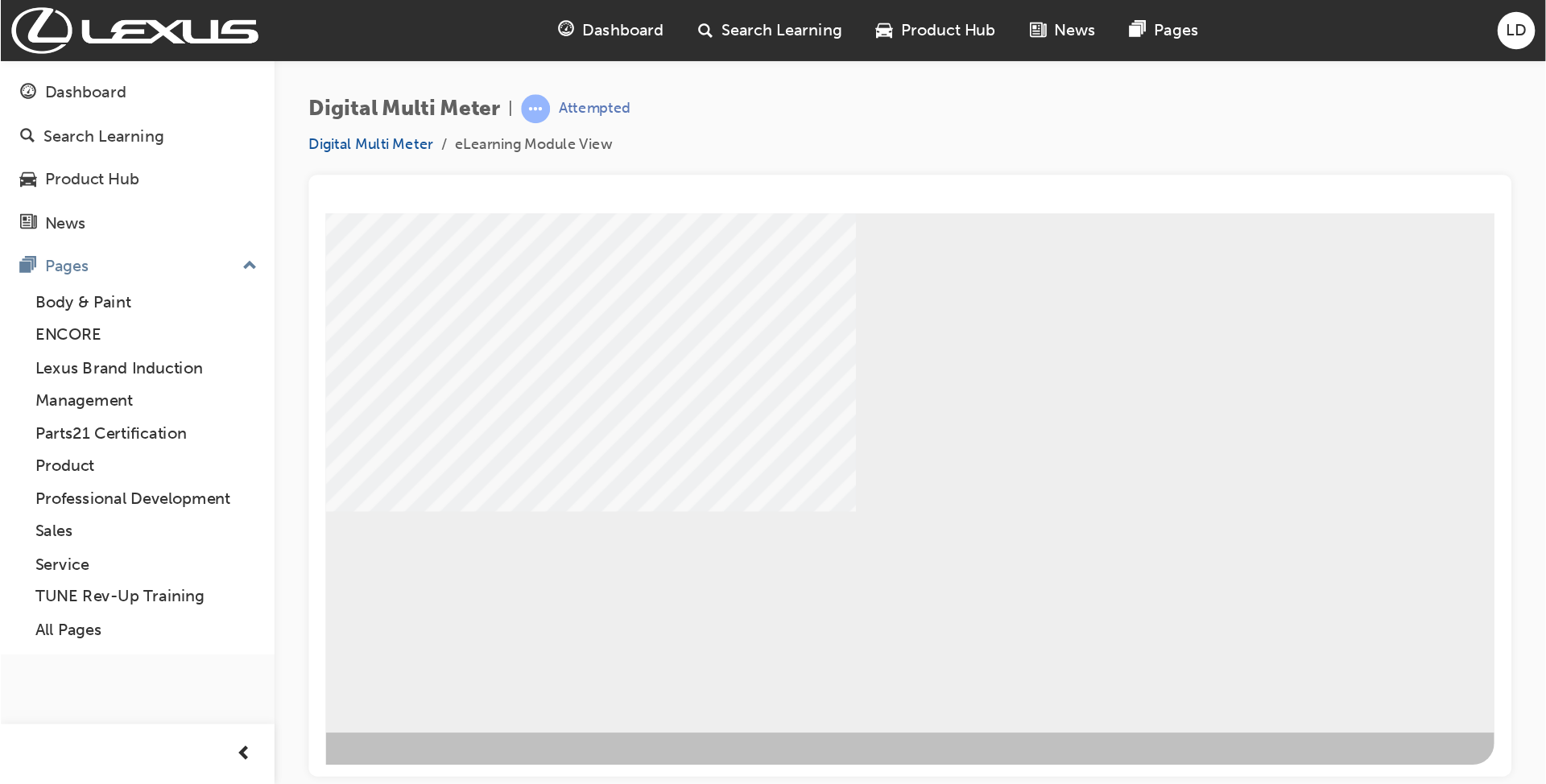 scroll, scrollTop: 0, scrollLeft: 0, axis: both 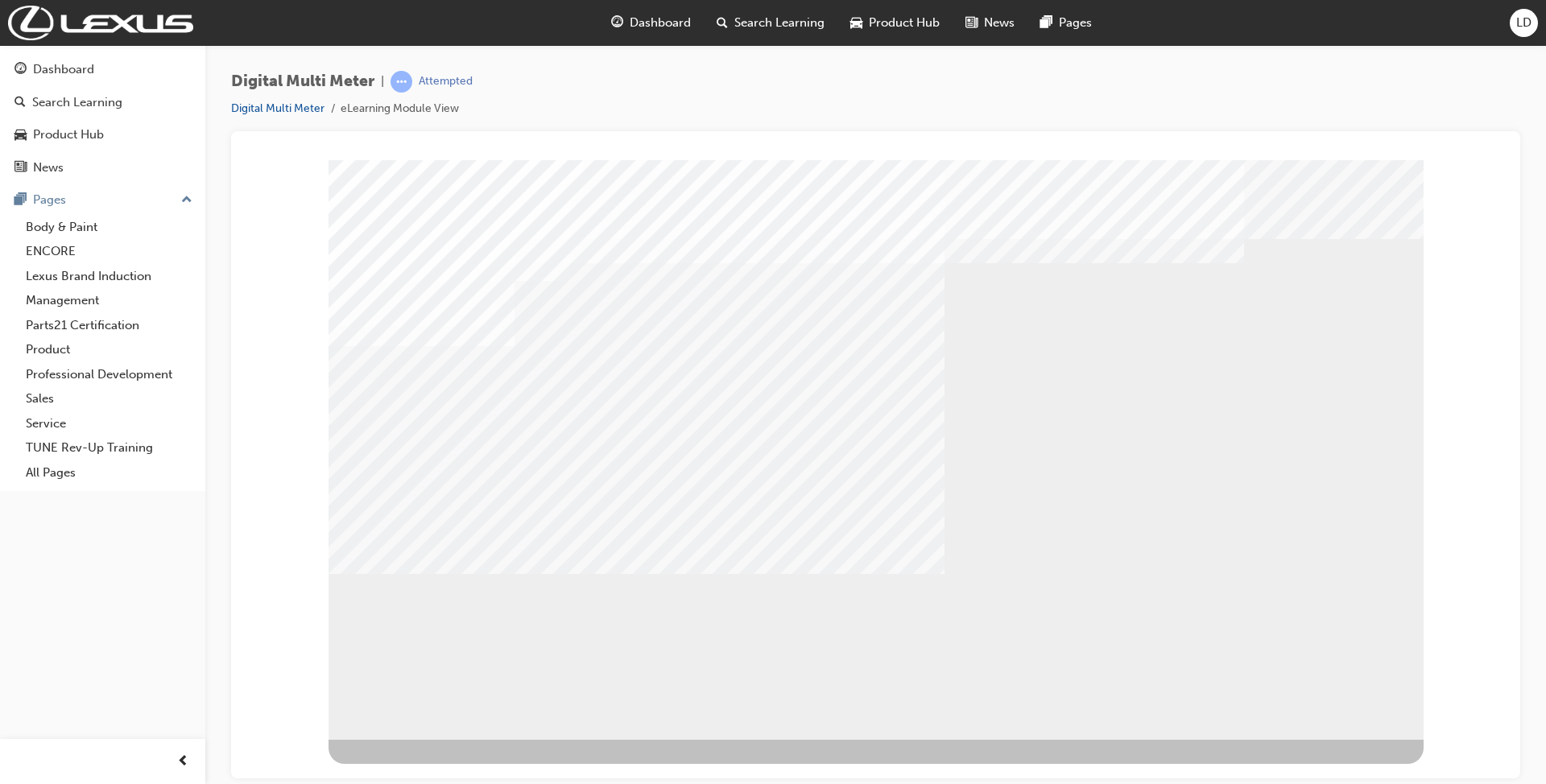 click at bounding box center [636, 4424] 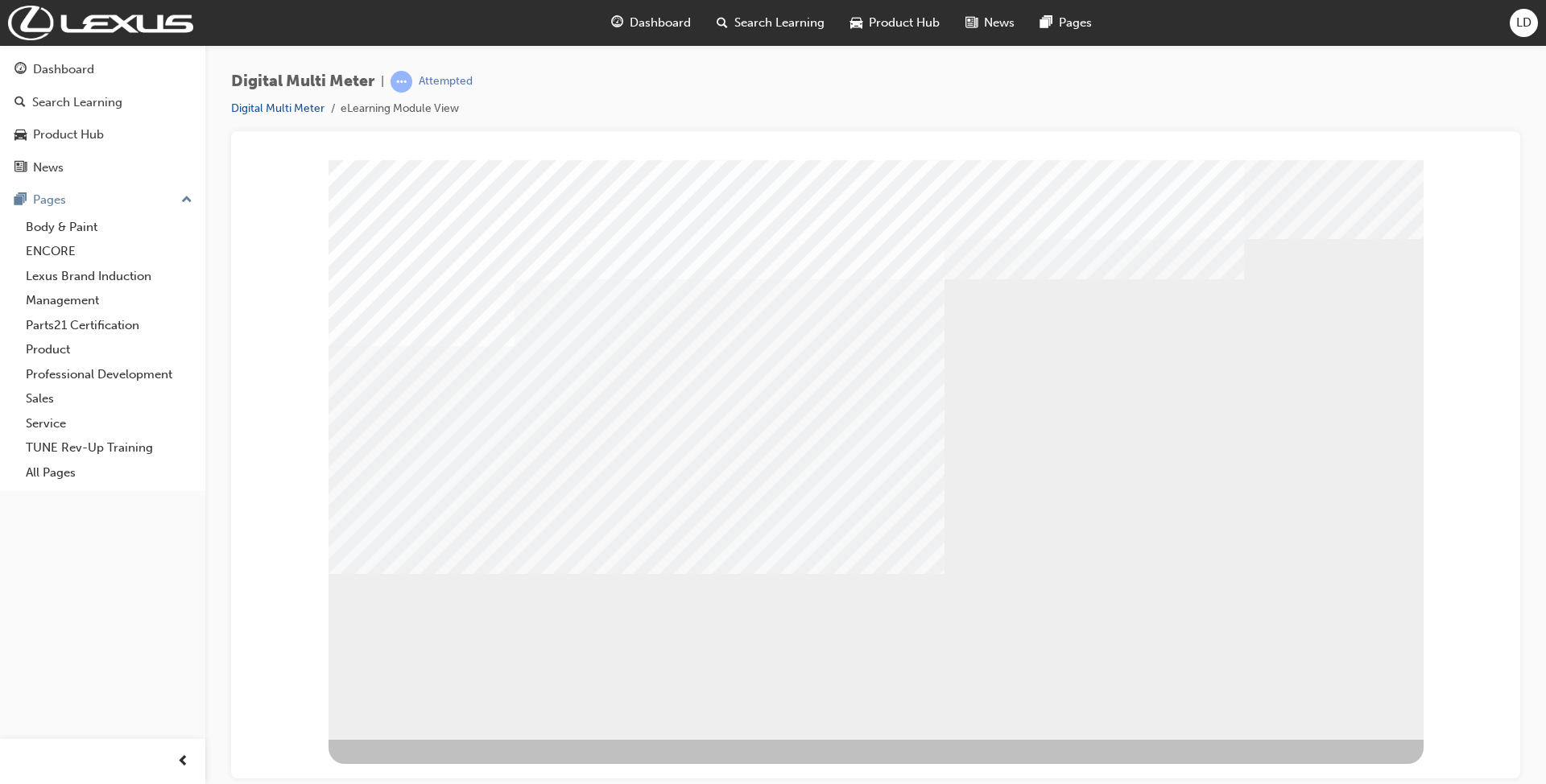 click at bounding box center (379, 2585) 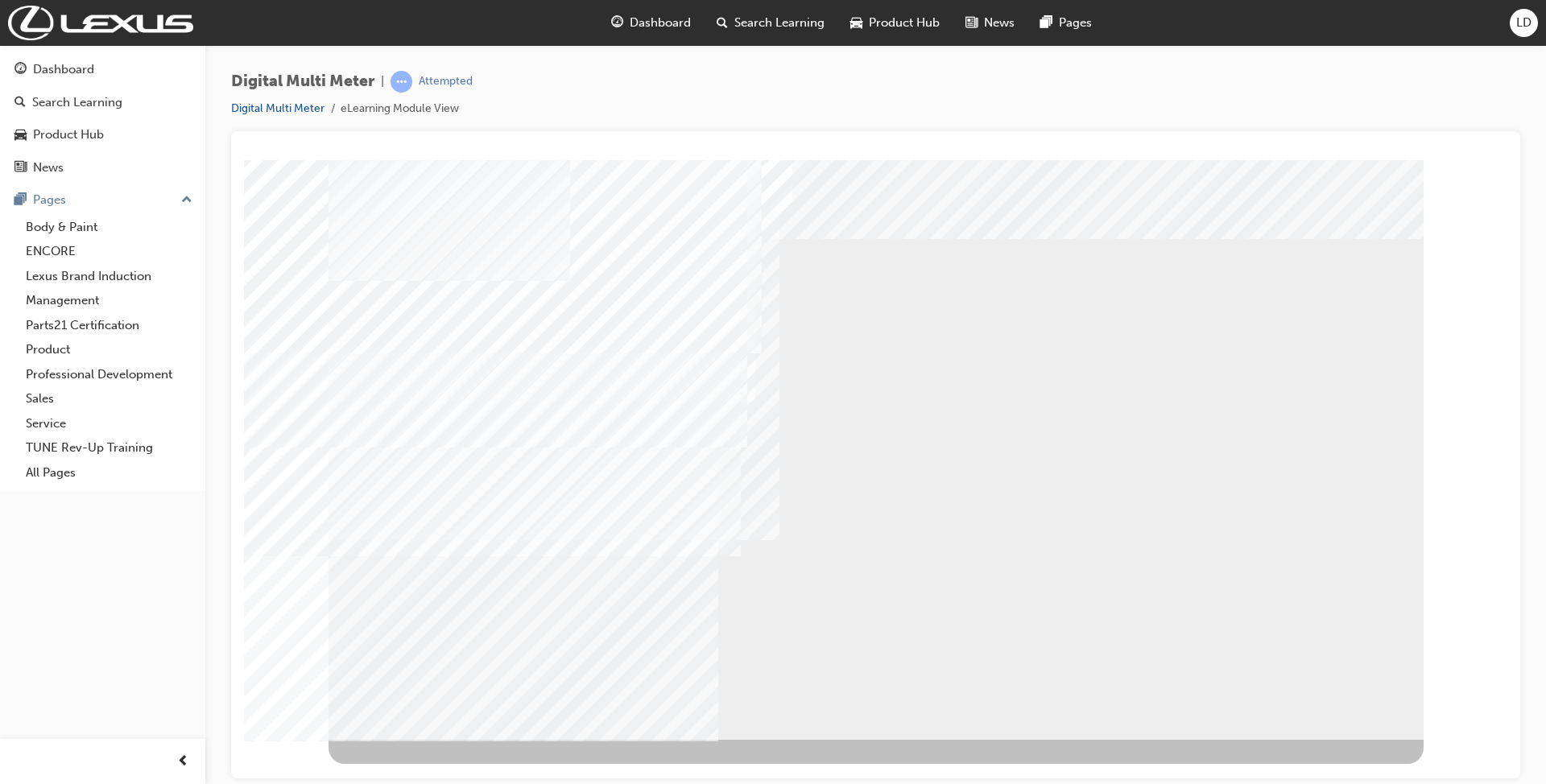 click at bounding box center (379, 753) 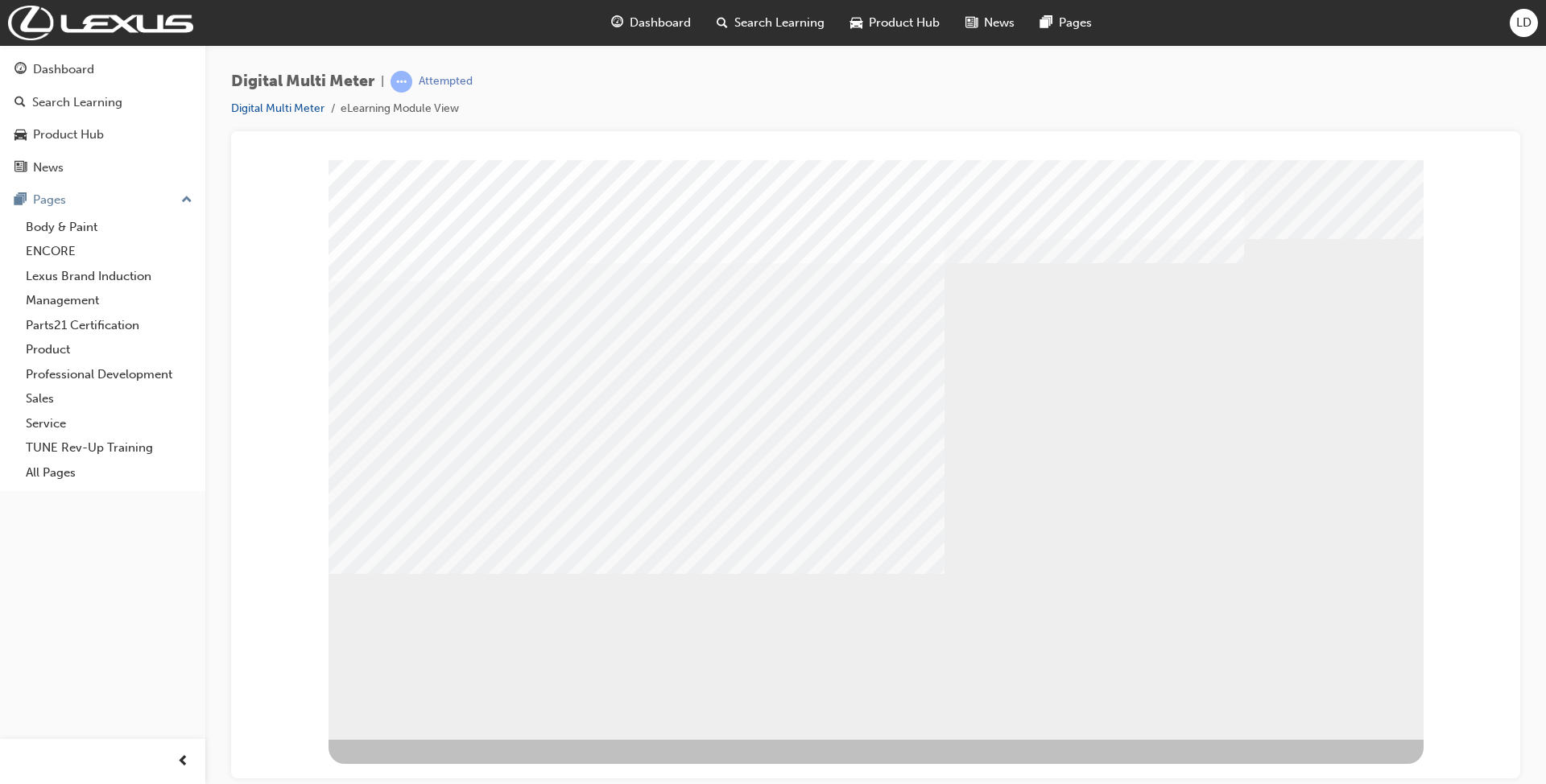 click at bounding box center (636, 4424) 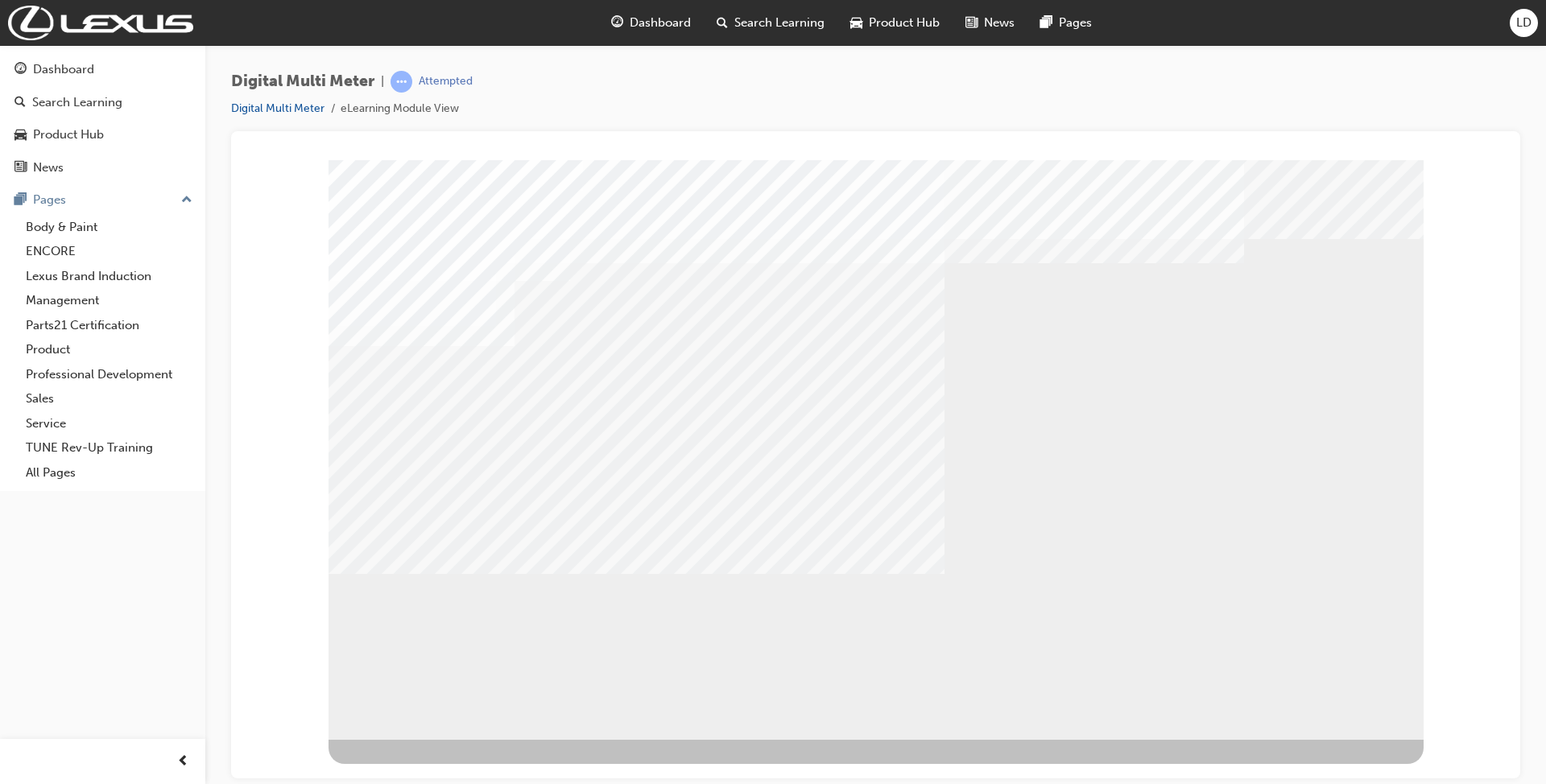 click at bounding box center (636, 4424) 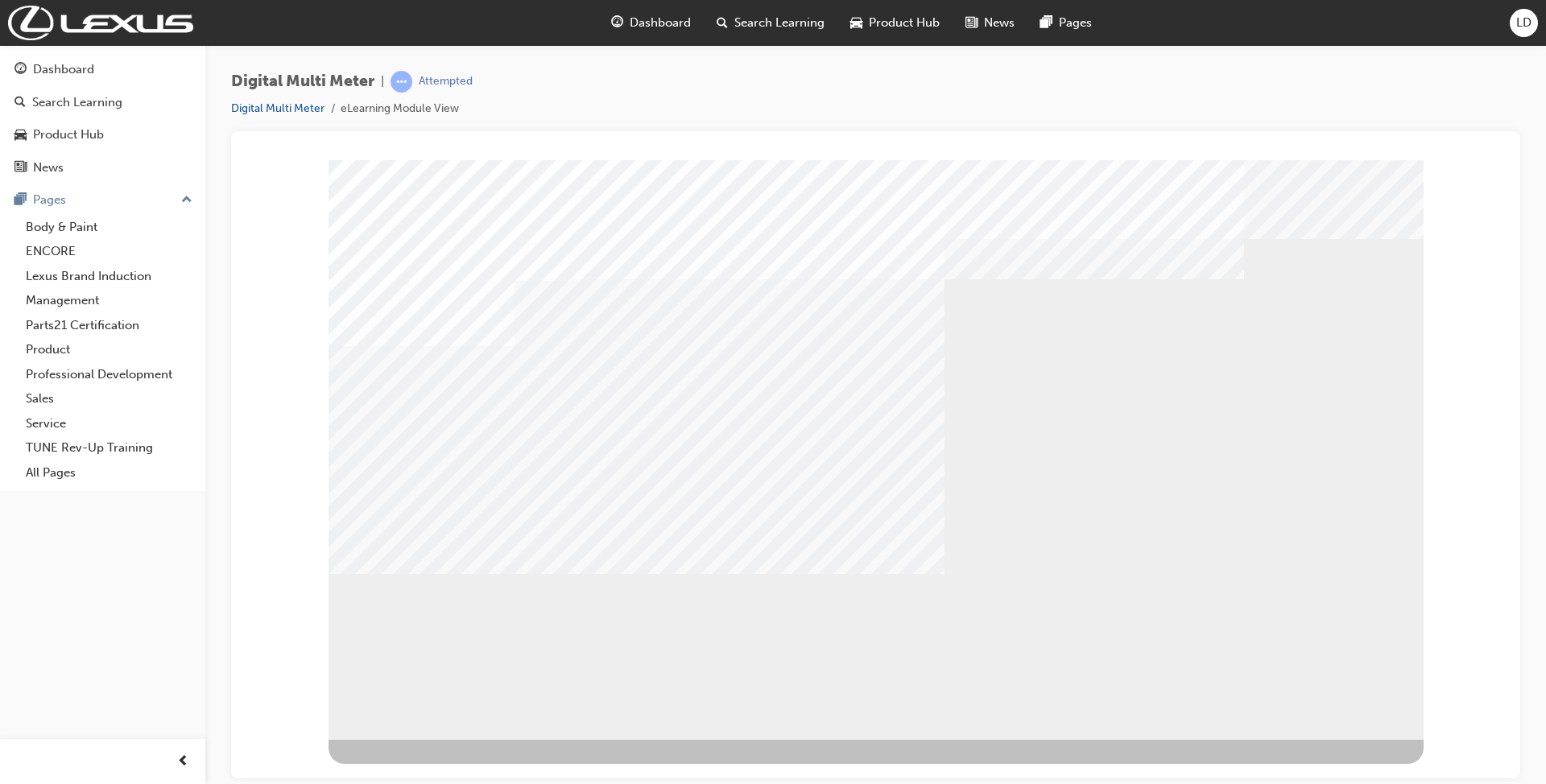 click at bounding box center [636, 4440] 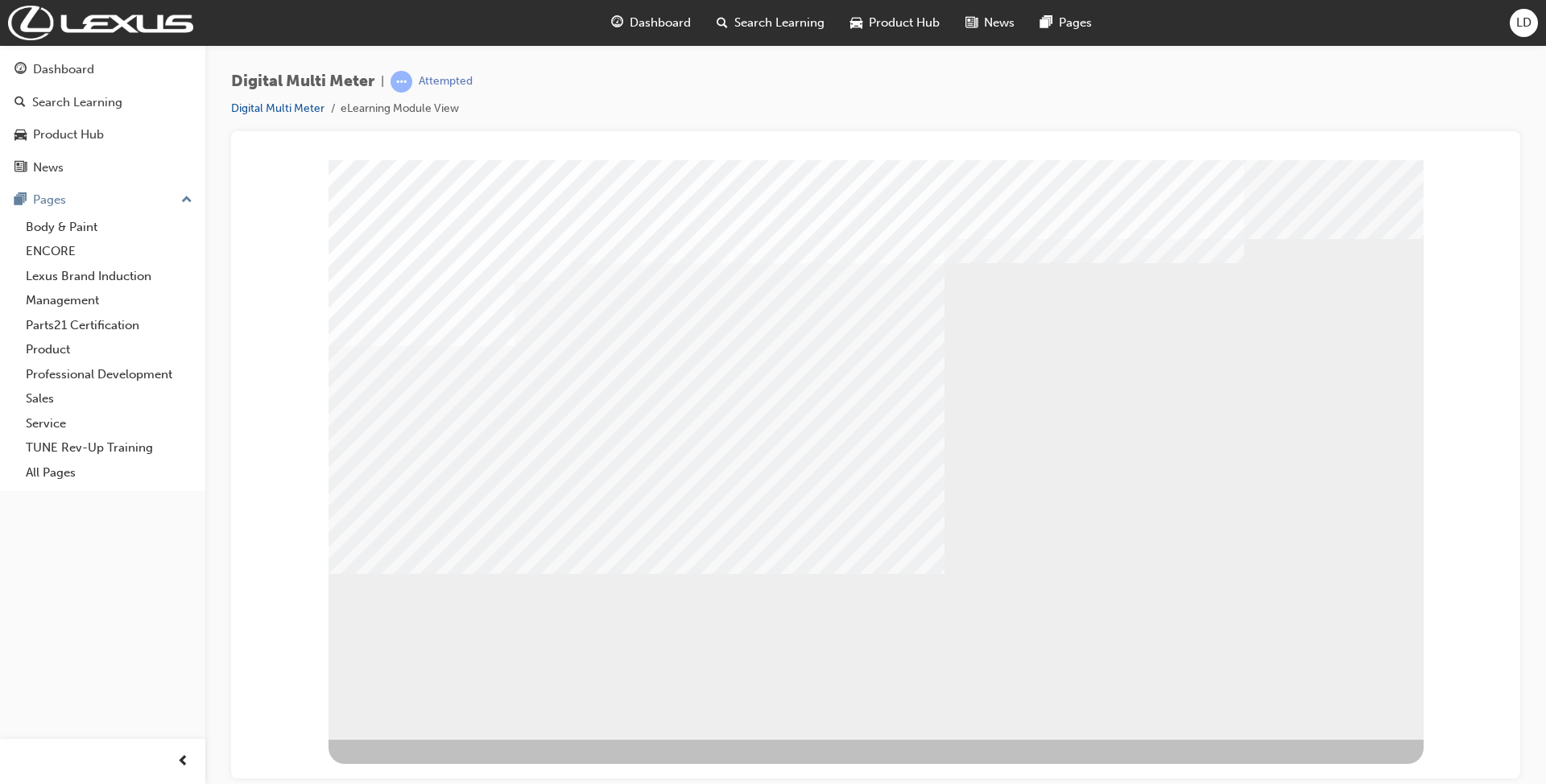 click at bounding box center (636, 4424) 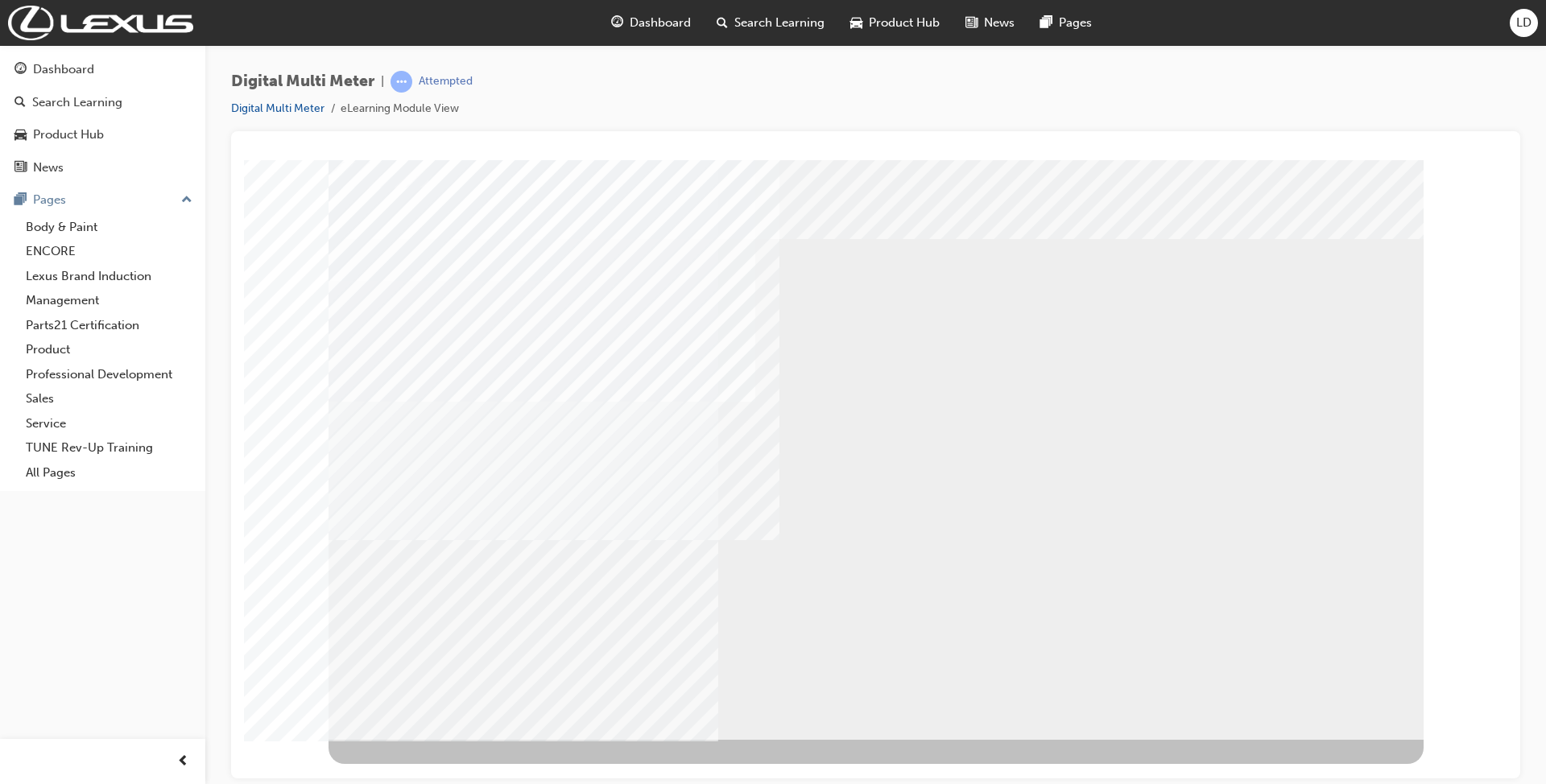 click at bounding box center [379, 1558] 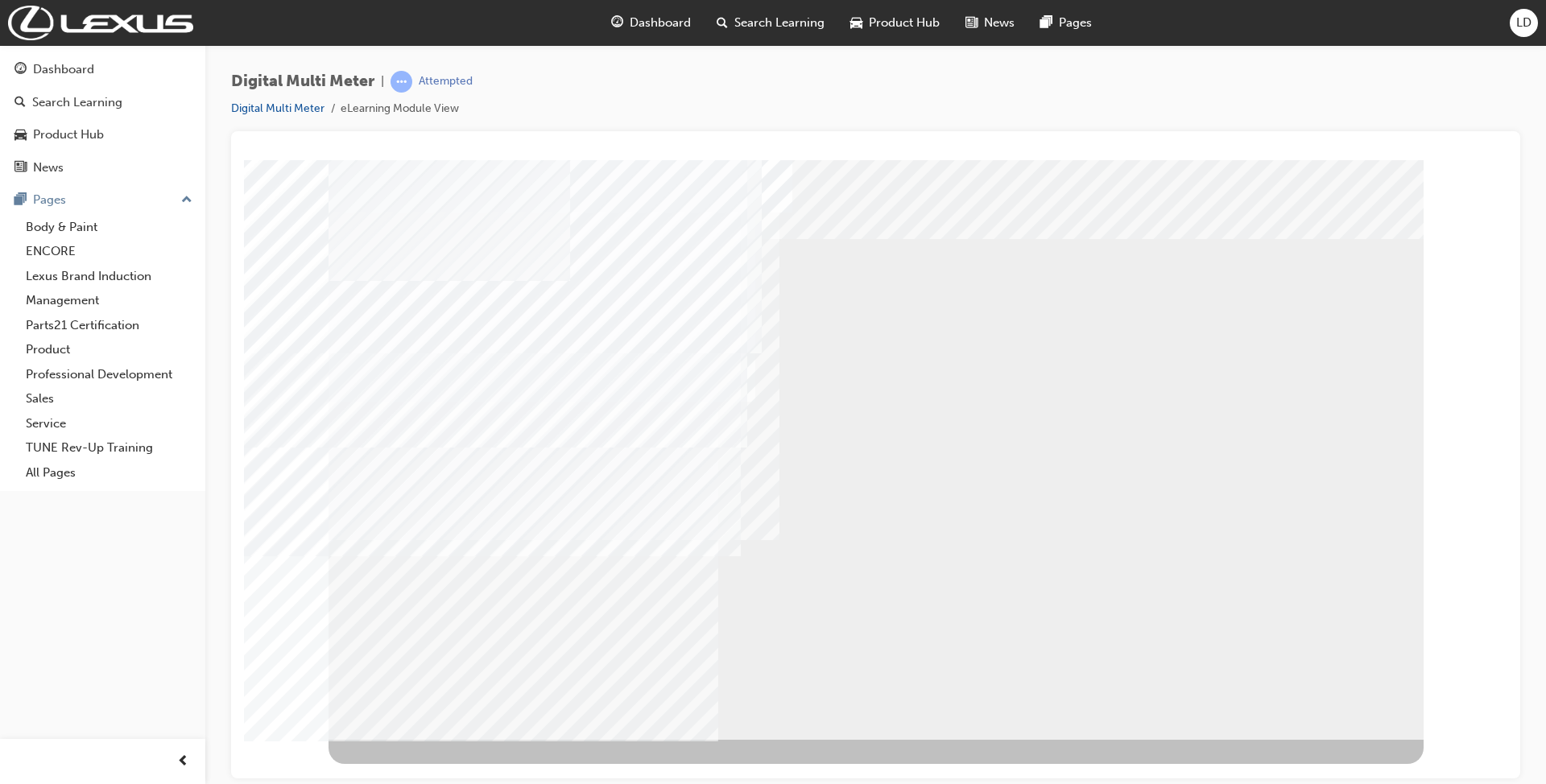 click at bounding box center [494, 1462] 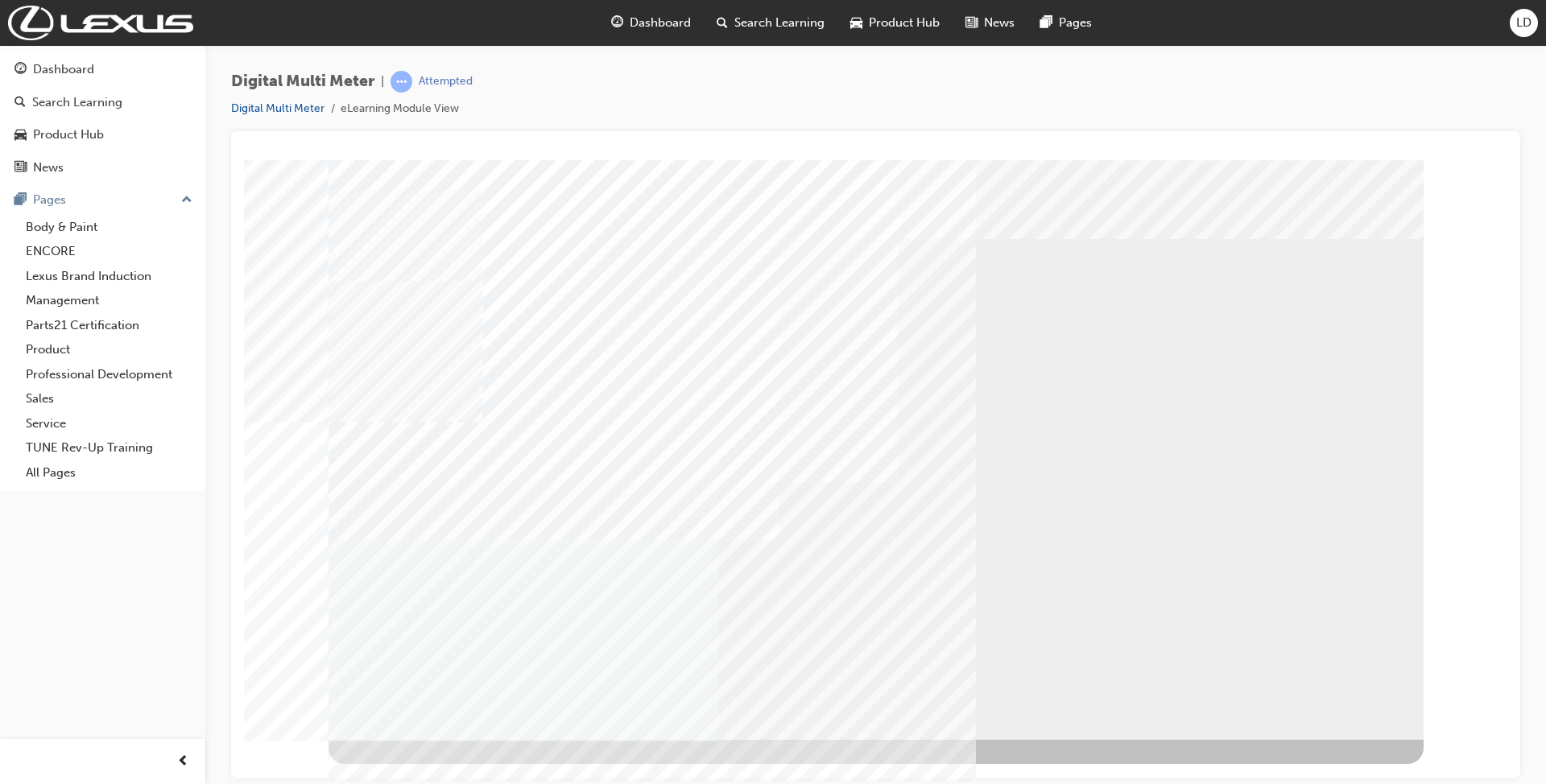 click at bounding box center (379, 782) 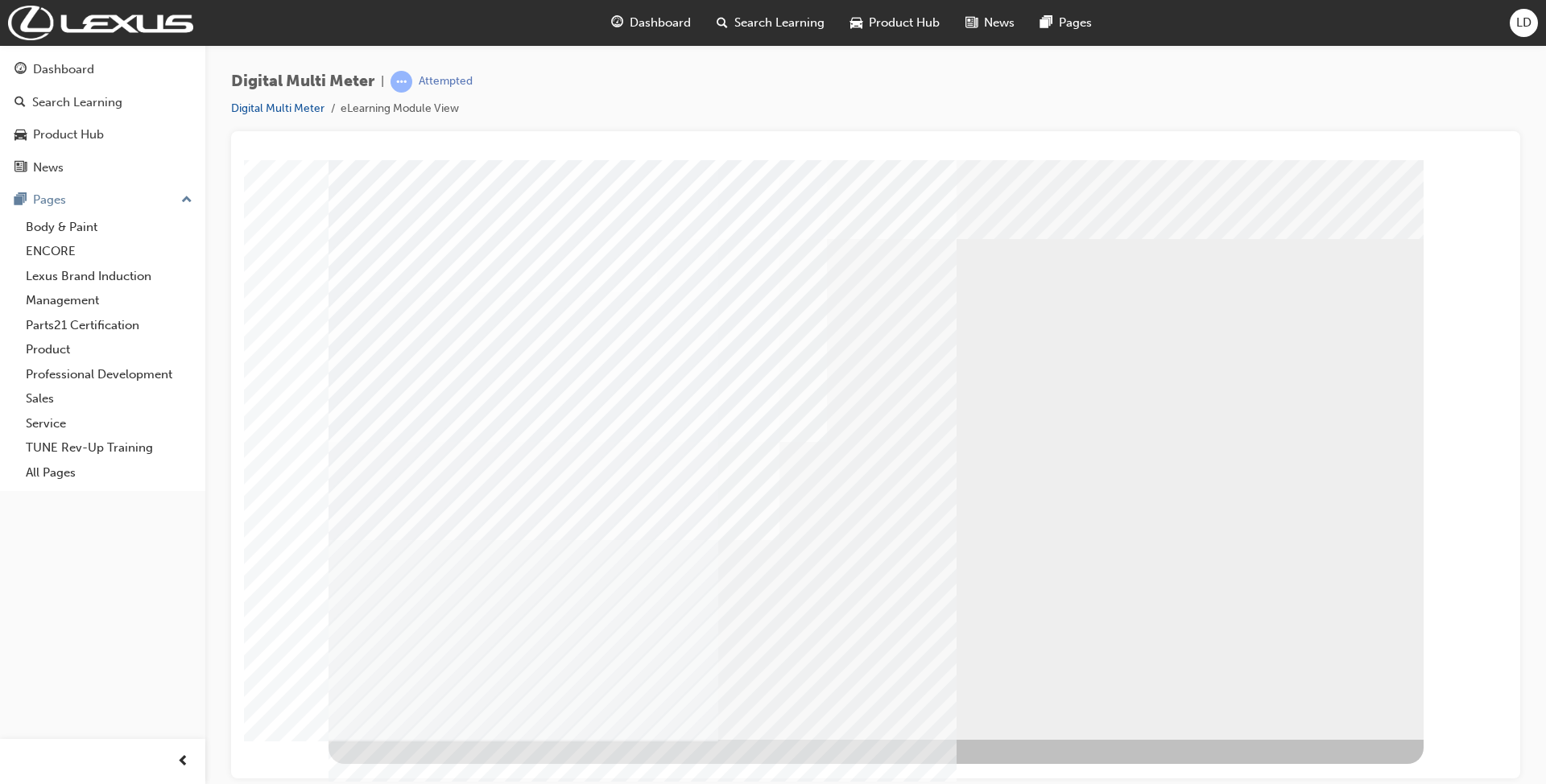 click at bounding box center [643, 2209] 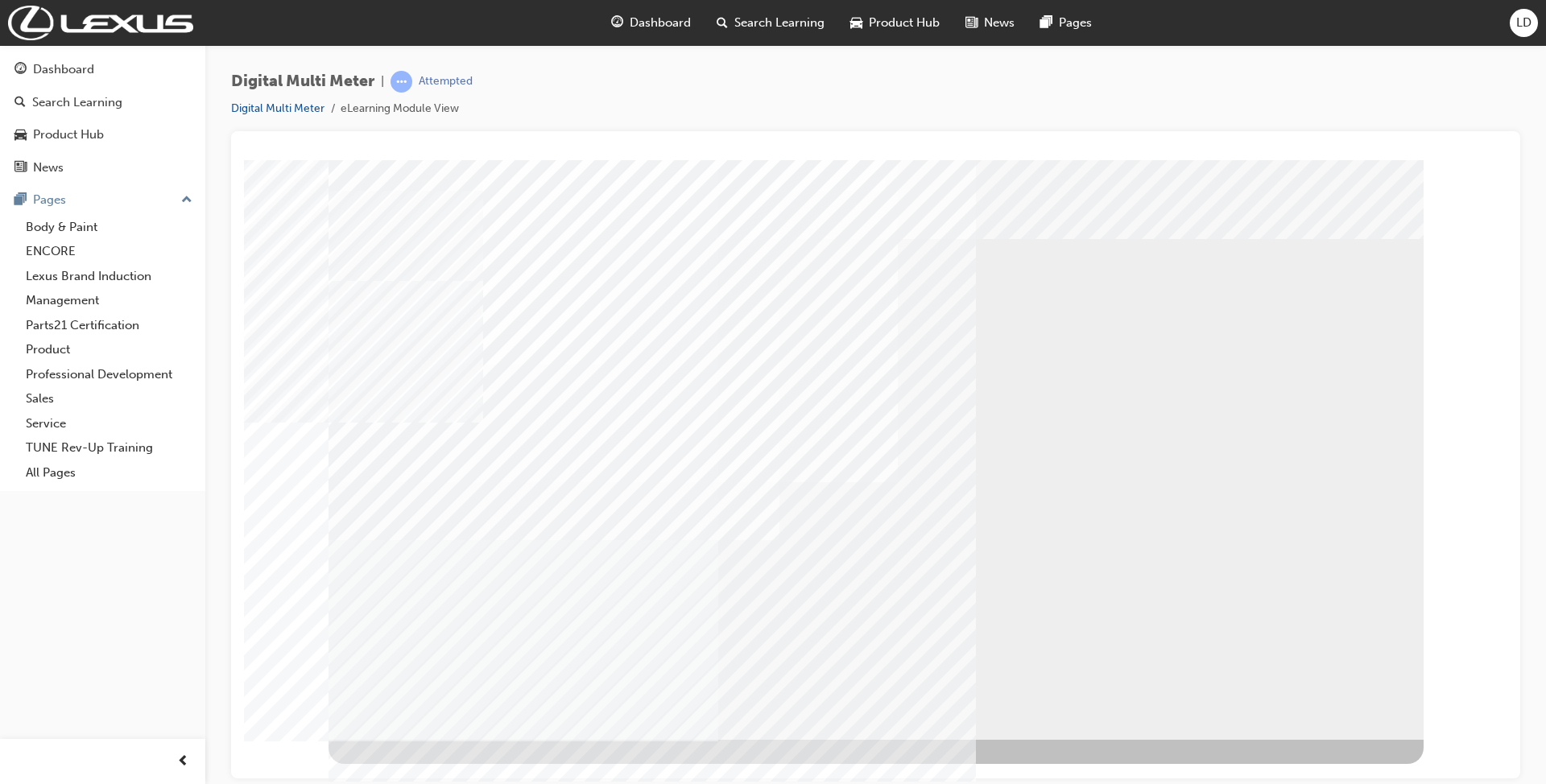 click at bounding box center (379, 782) 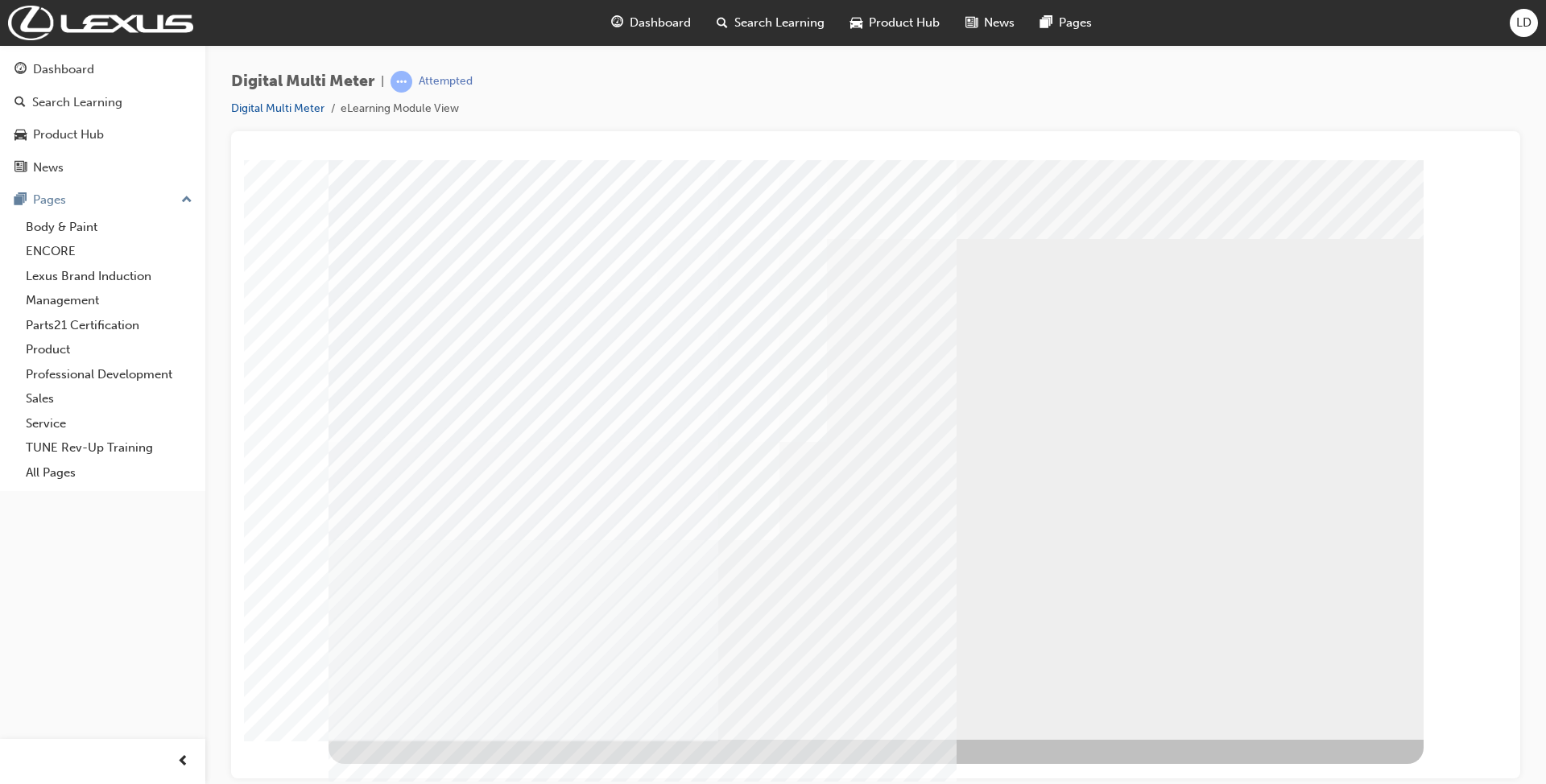 click at bounding box center [379, 782] 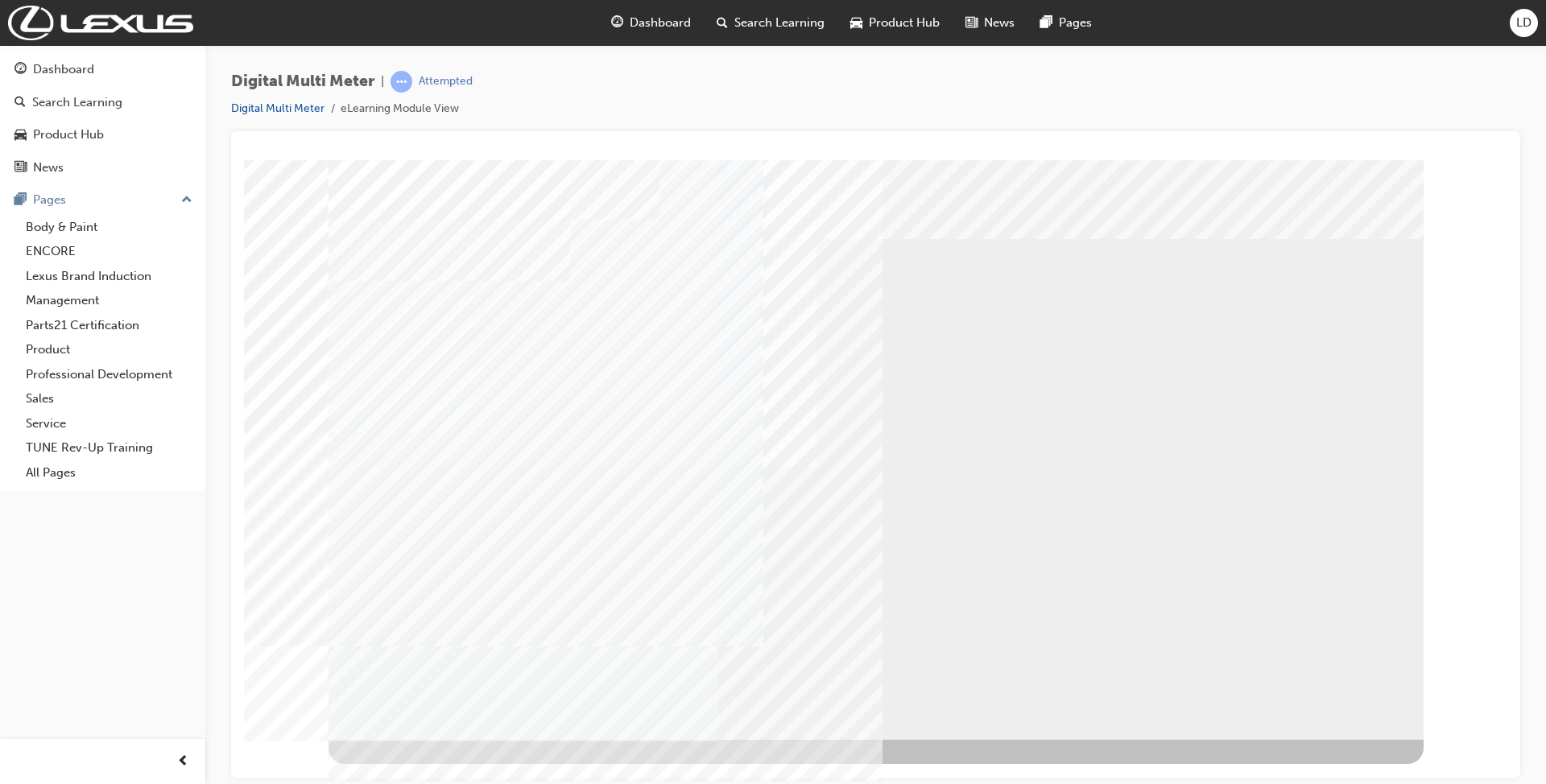 click at bounding box center (379, 782) 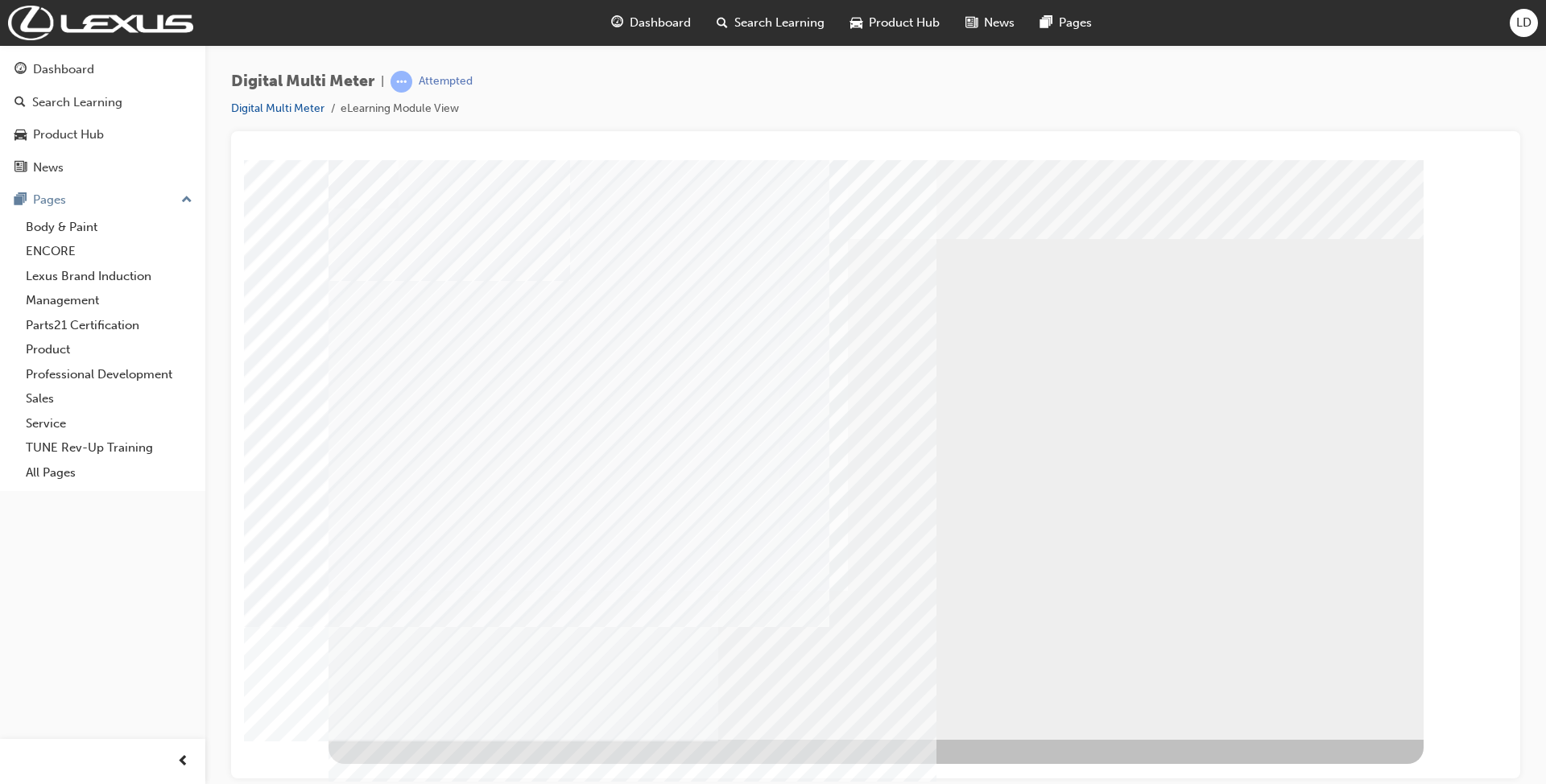 click at bounding box center [379, 782] 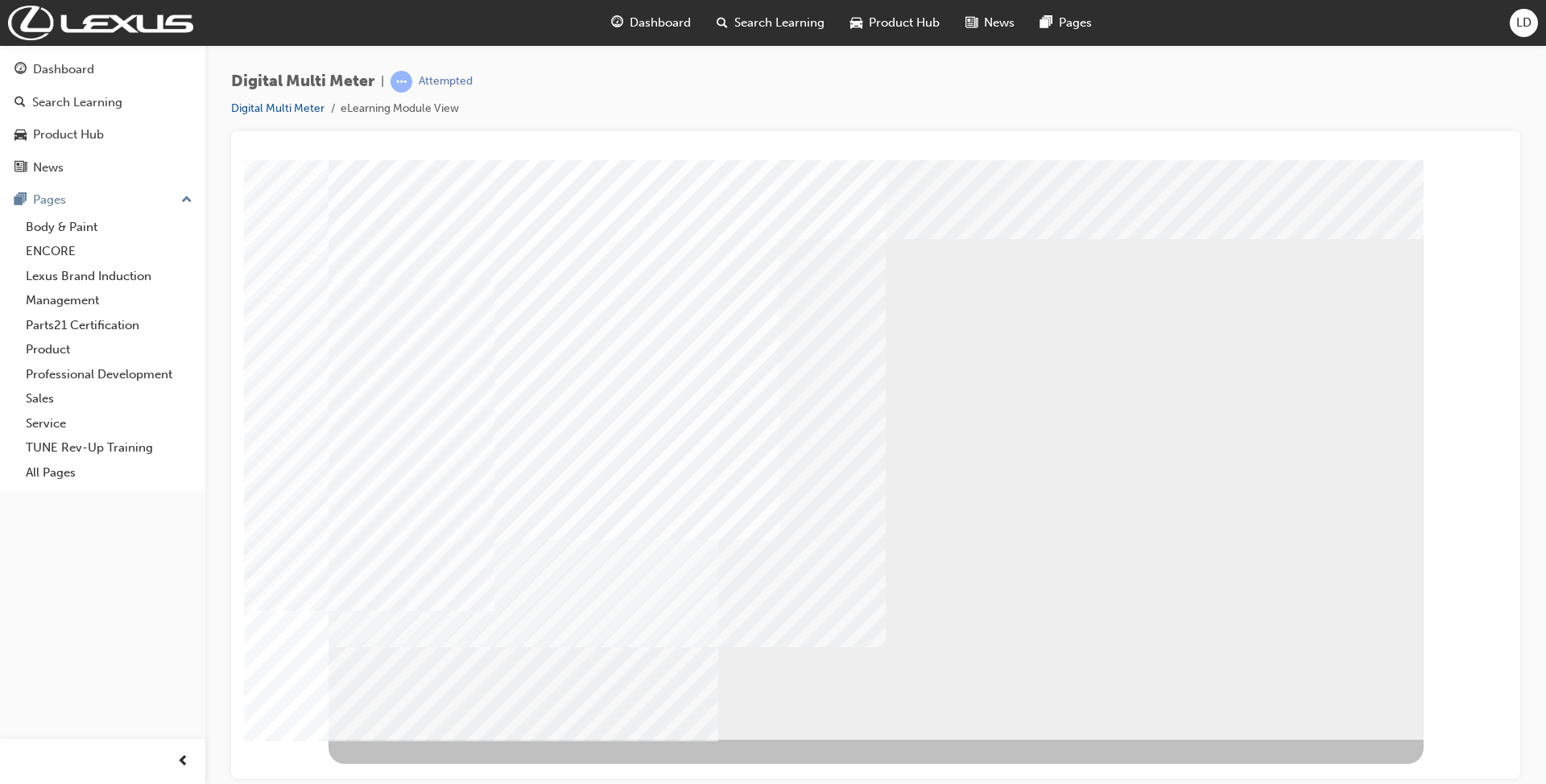 click at bounding box center [379, 782] 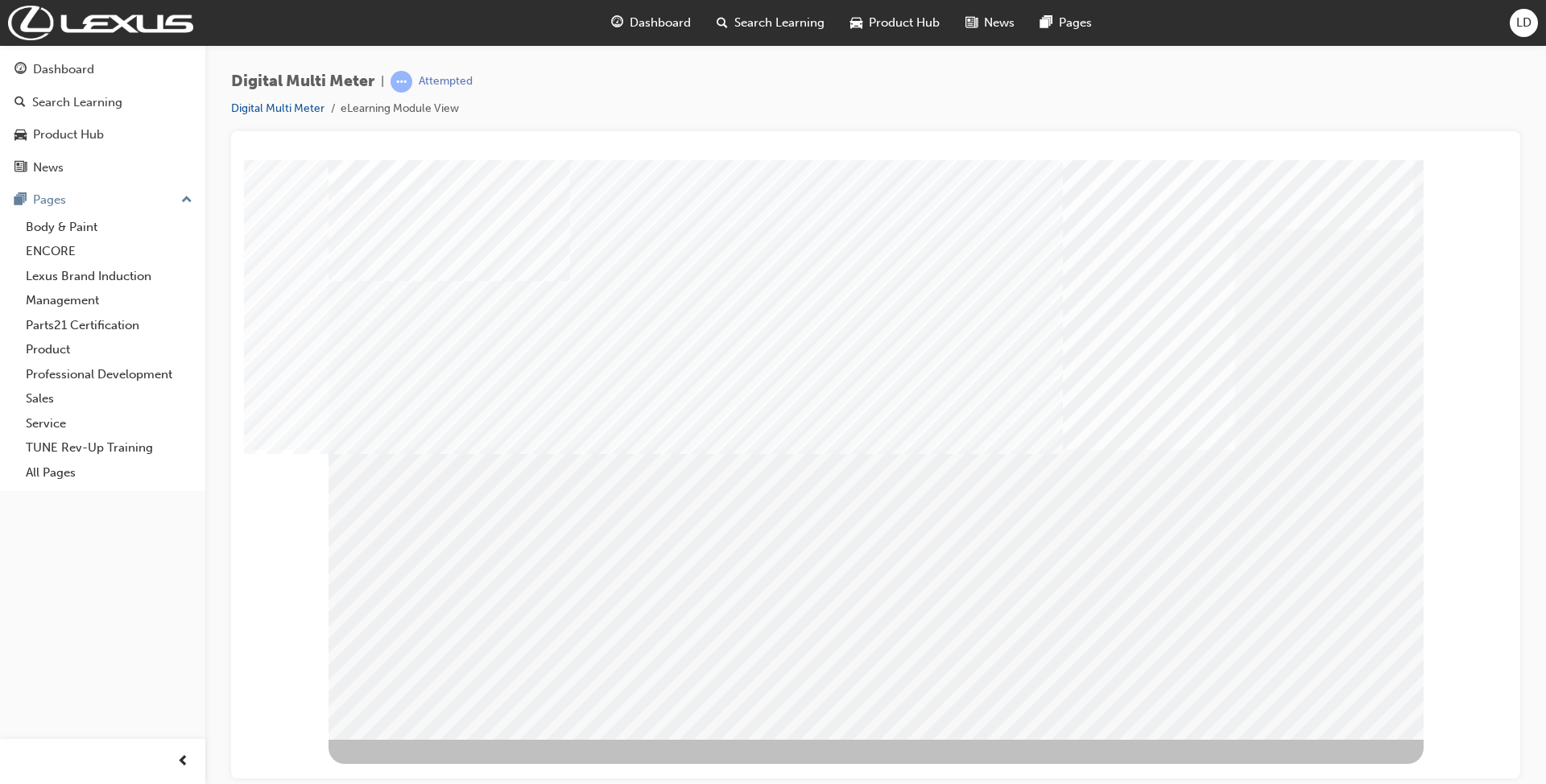 click at bounding box center (379, 1543) 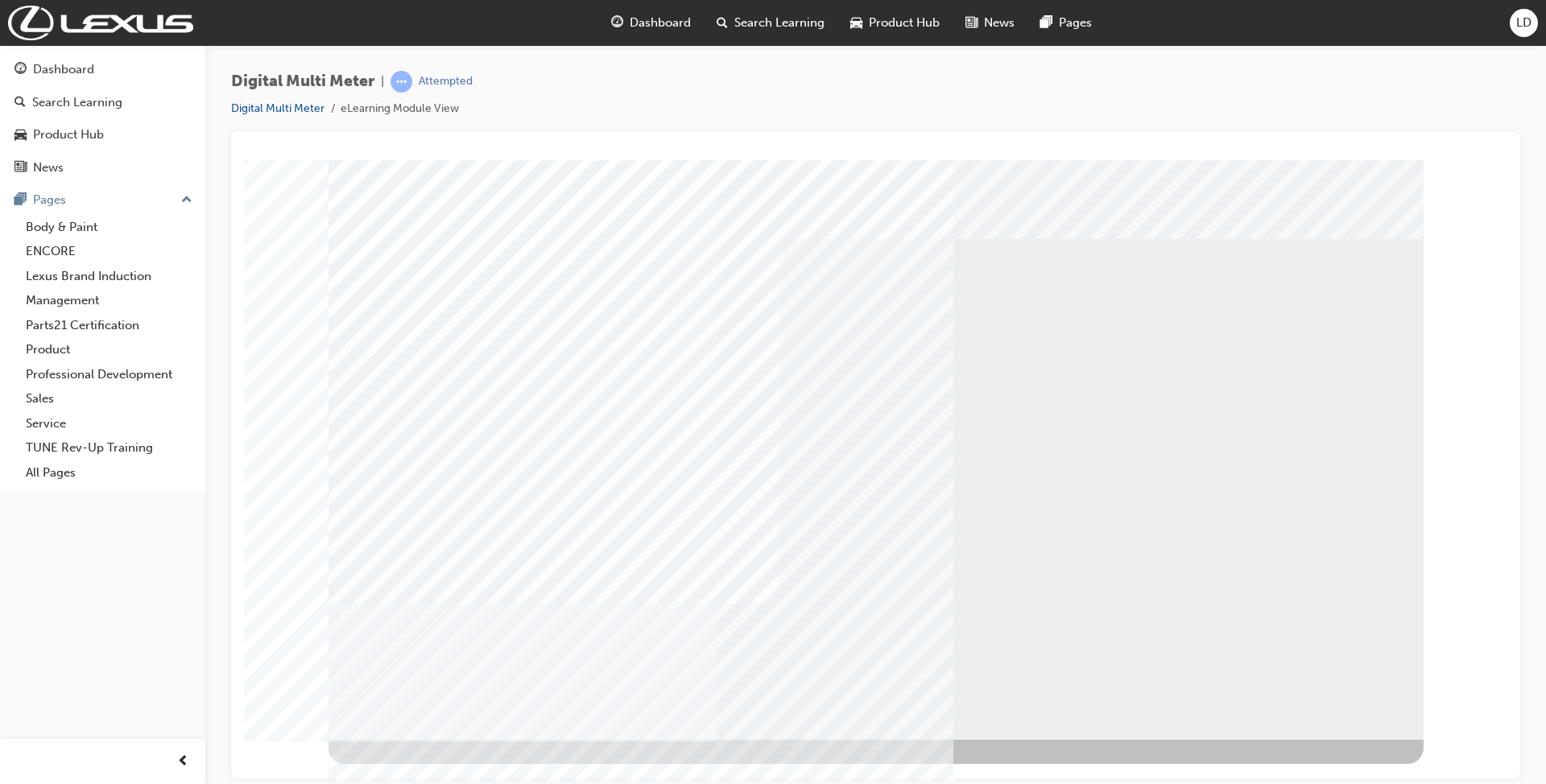 click at bounding box center [379, 1381] 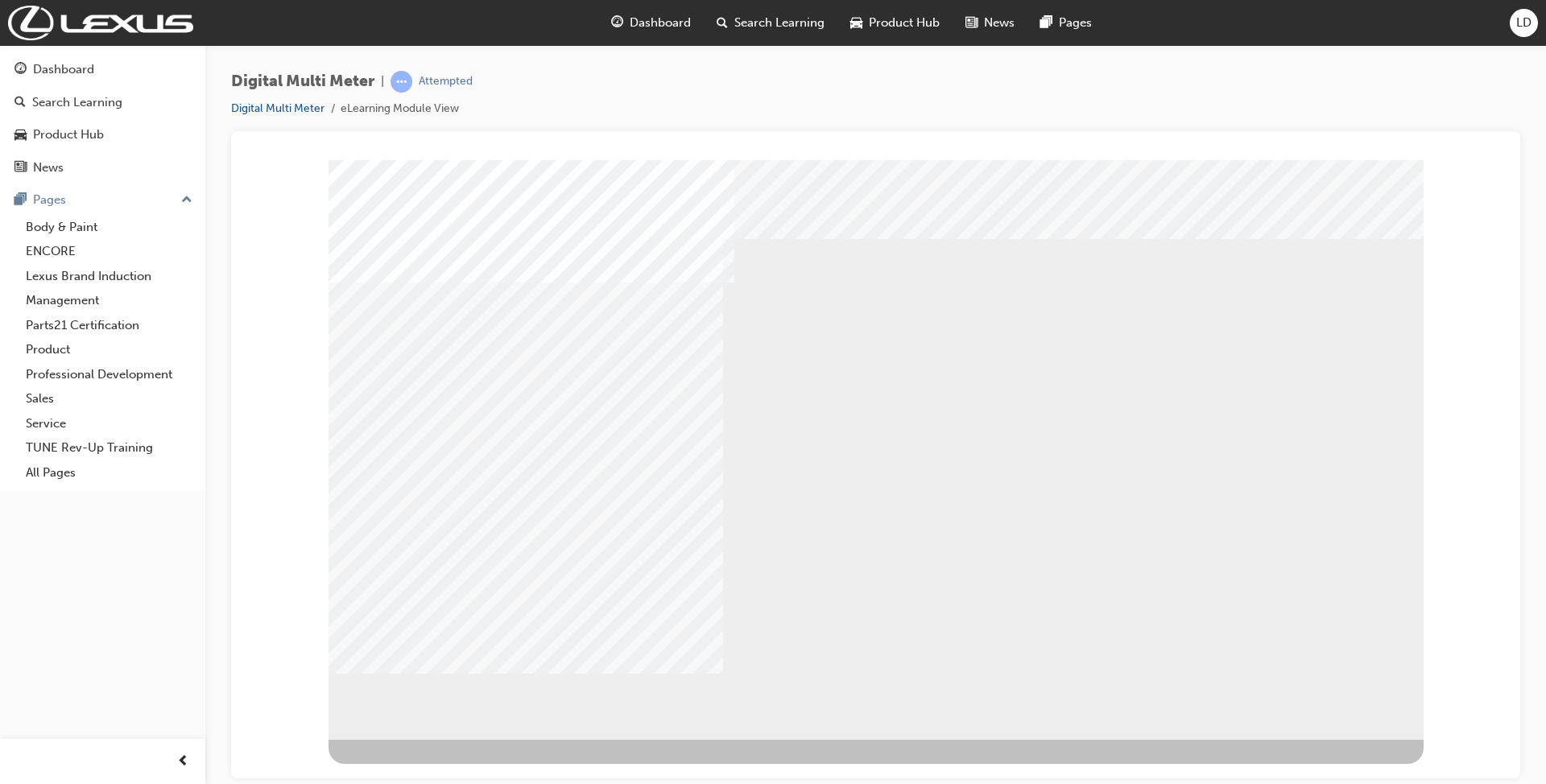 click at bounding box center [349, 2011] 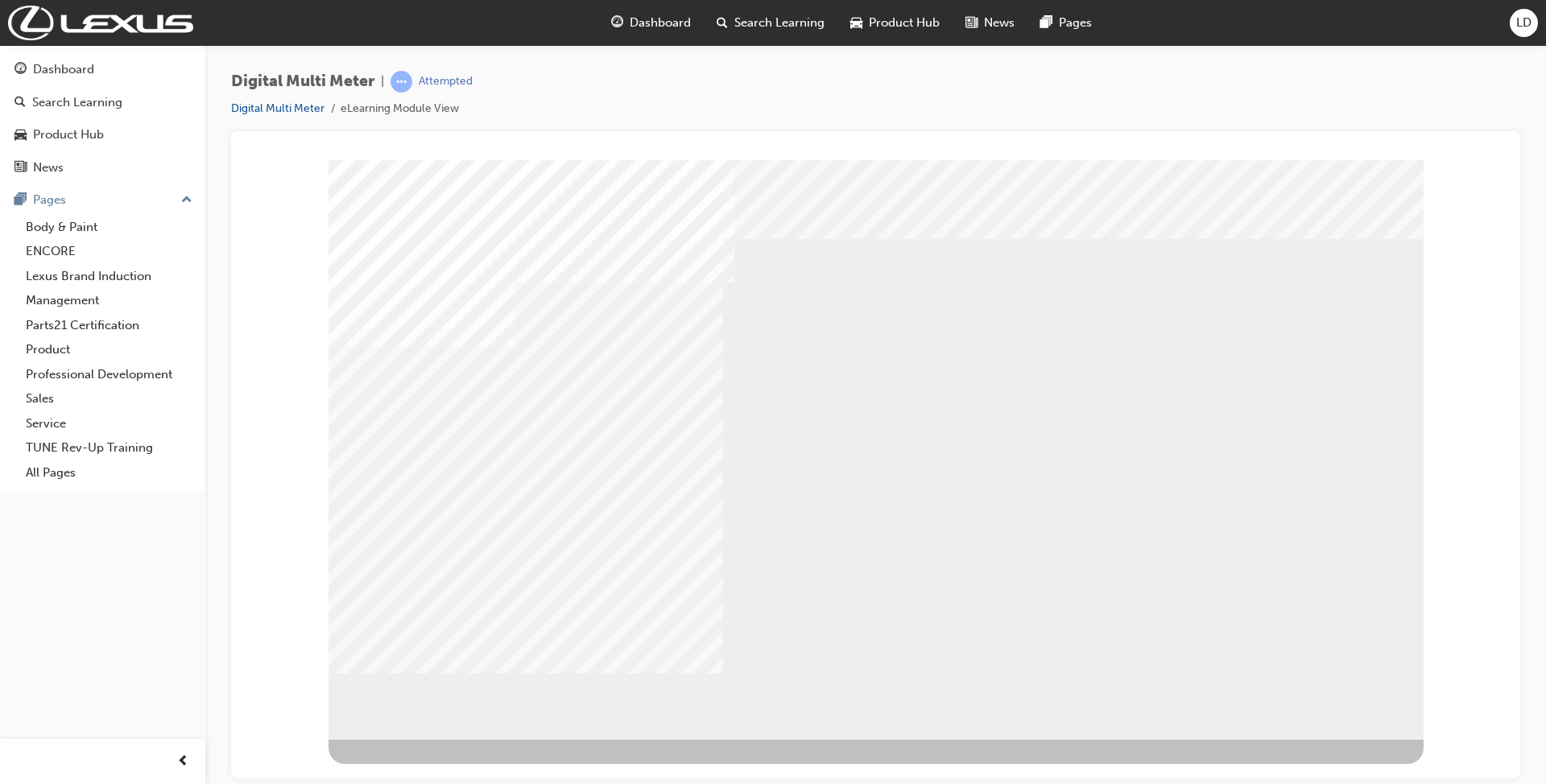 click at bounding box center [349, 1970] 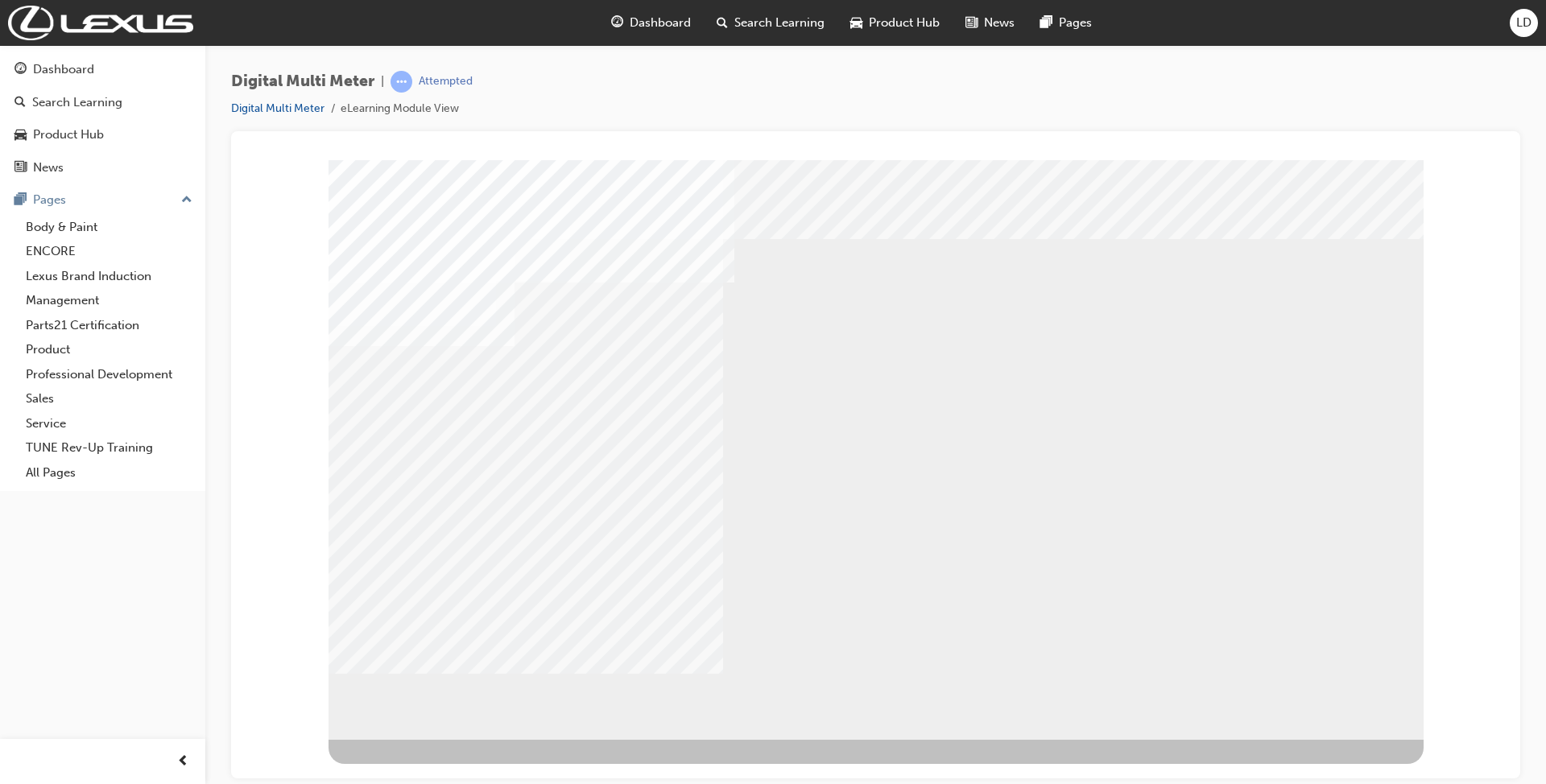 click at bounding box center [349, 2011] 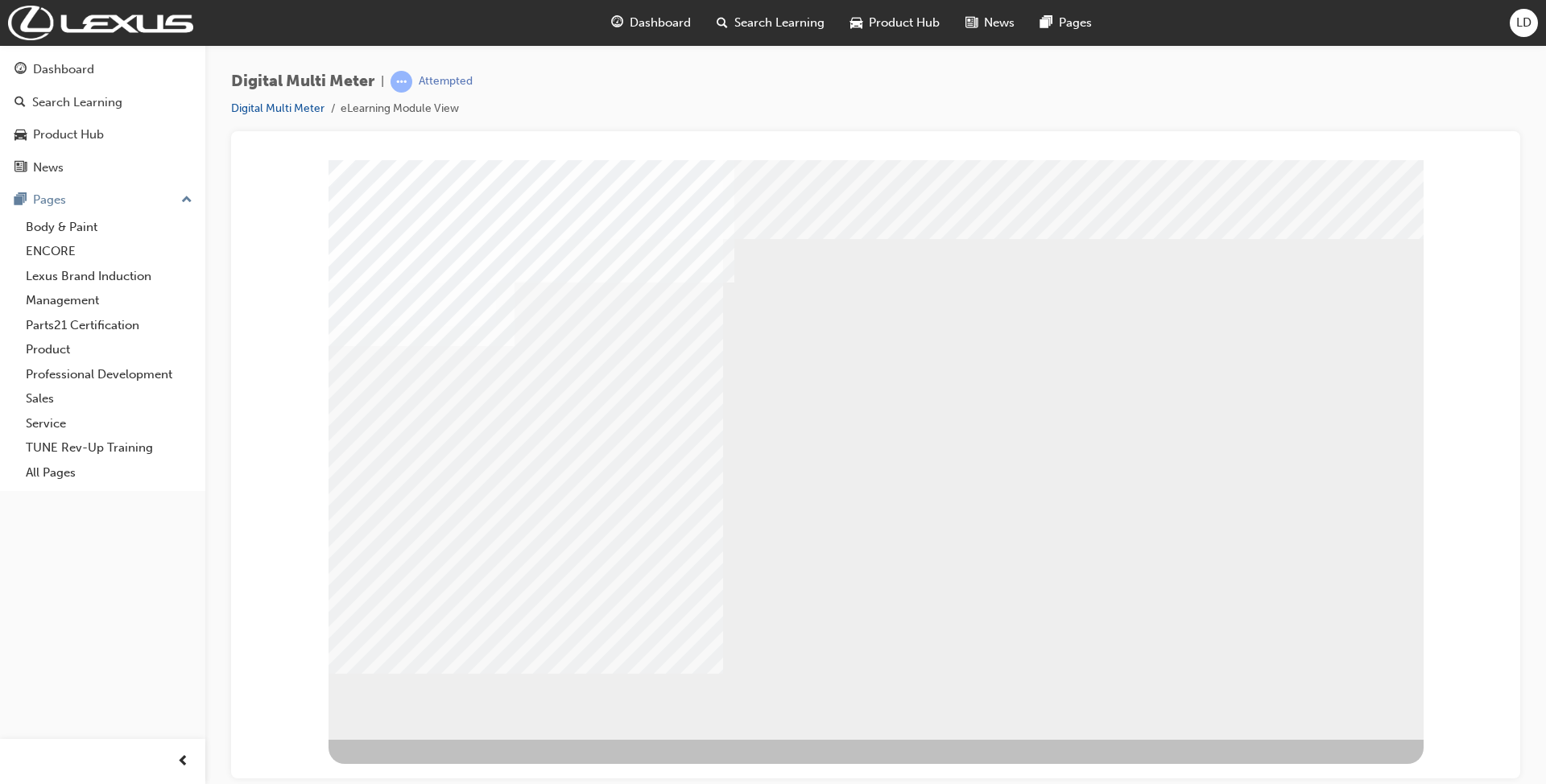 click at bounding box center (349, 2051) 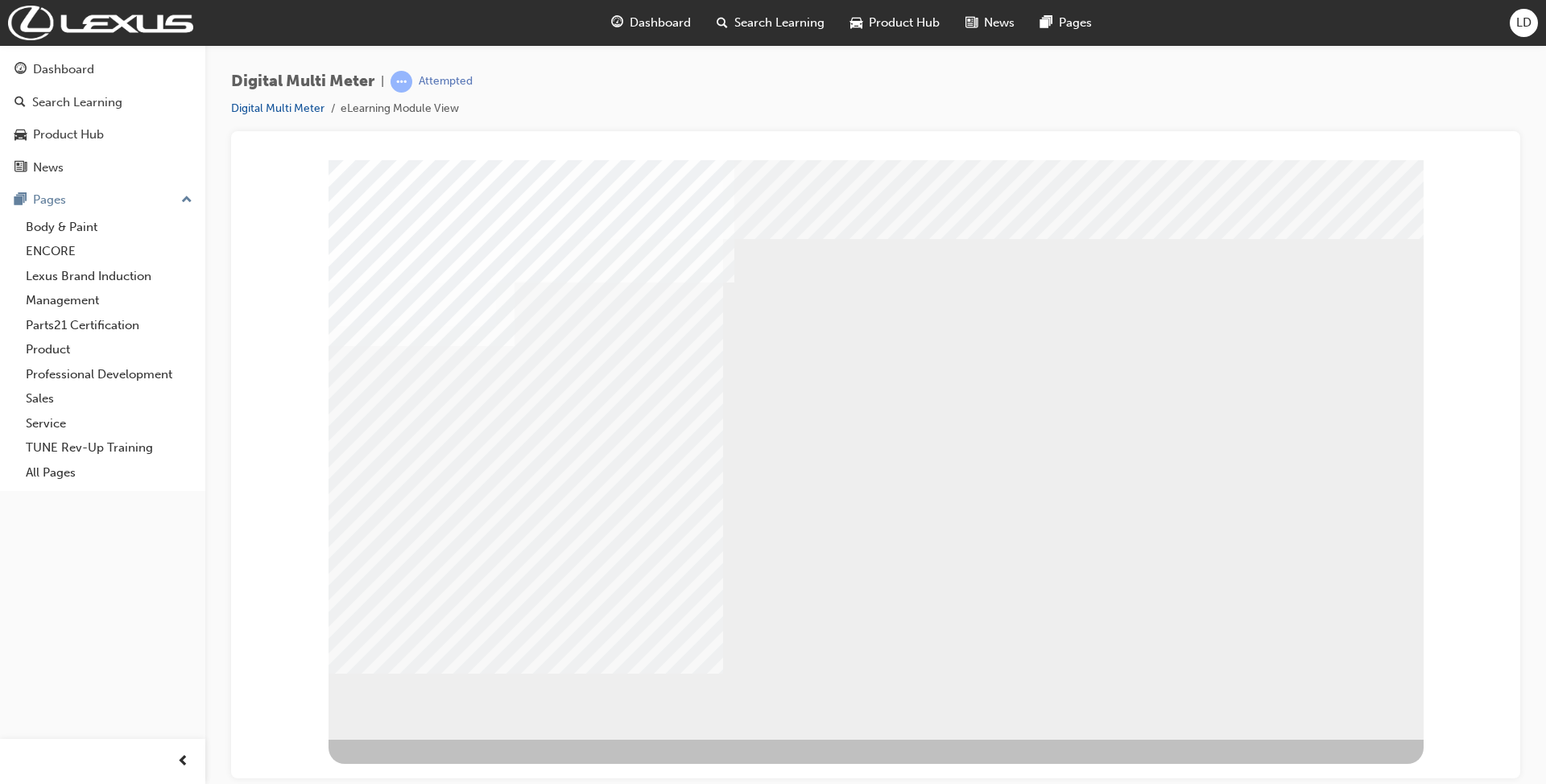 click at bounding box center (379, 2776) 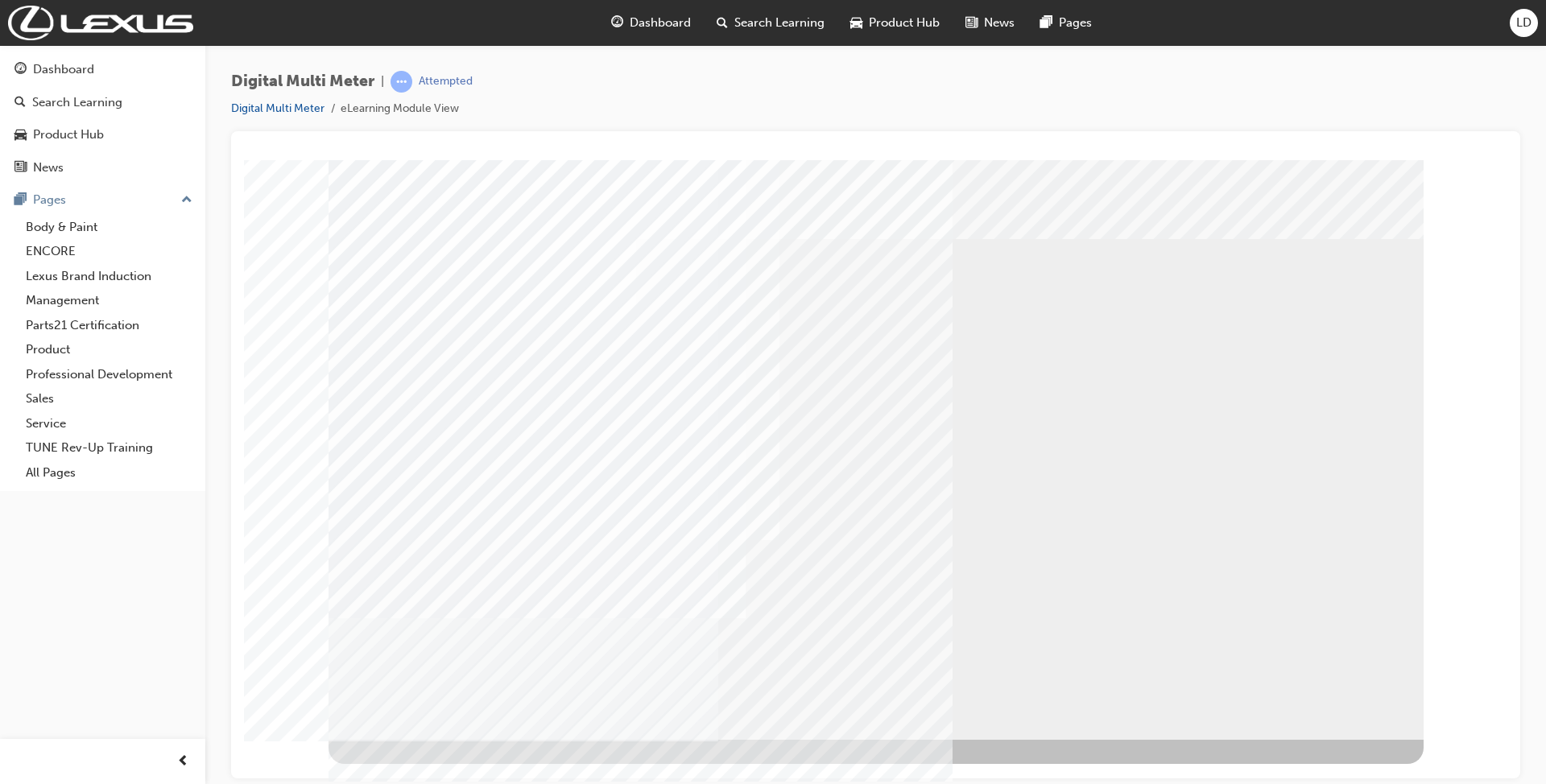 click on "LD" at bounding box center (1523, 23) 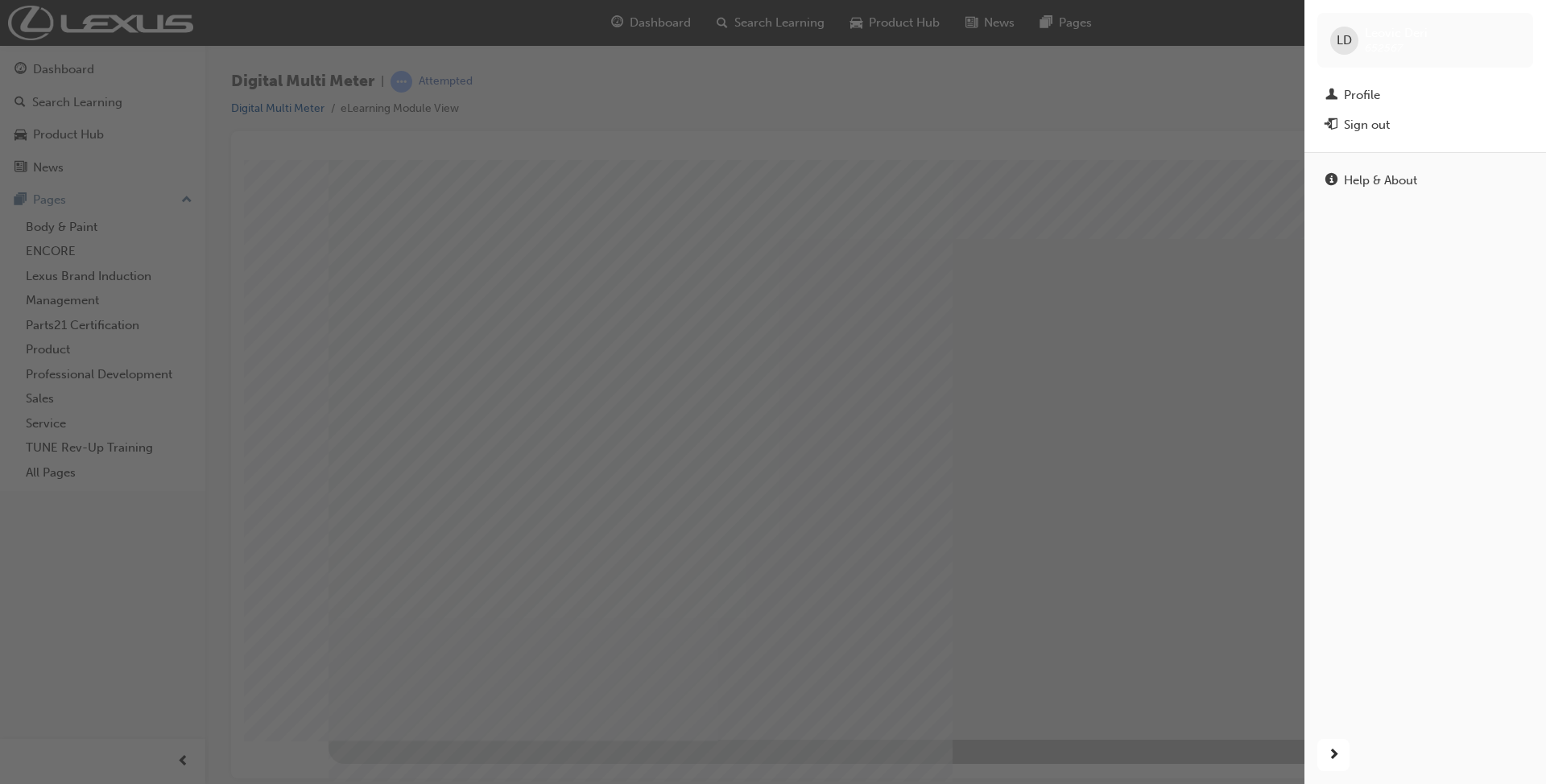 click at bounding box center (652, 392) 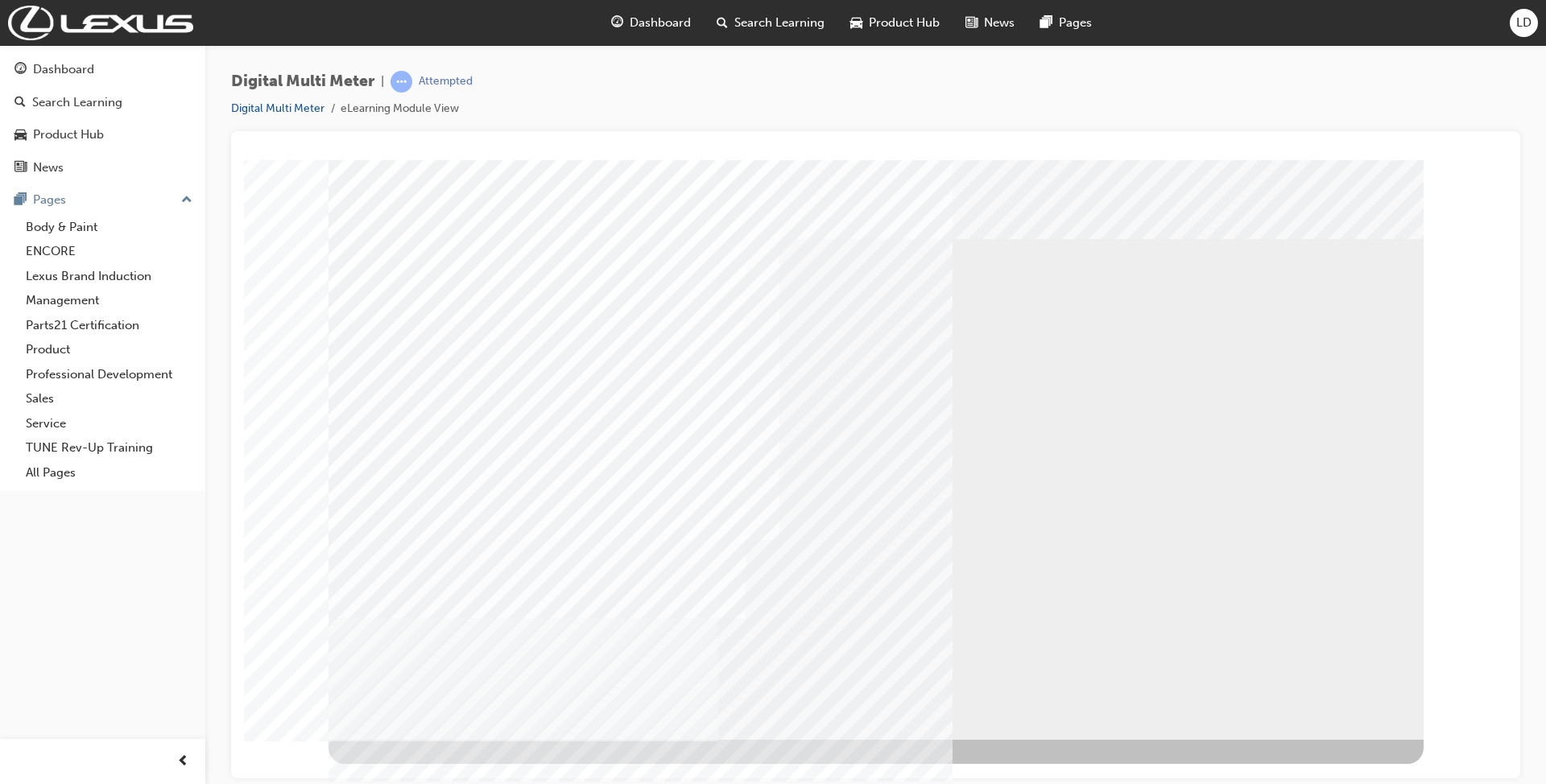 click at bounding box center (640, 2382) 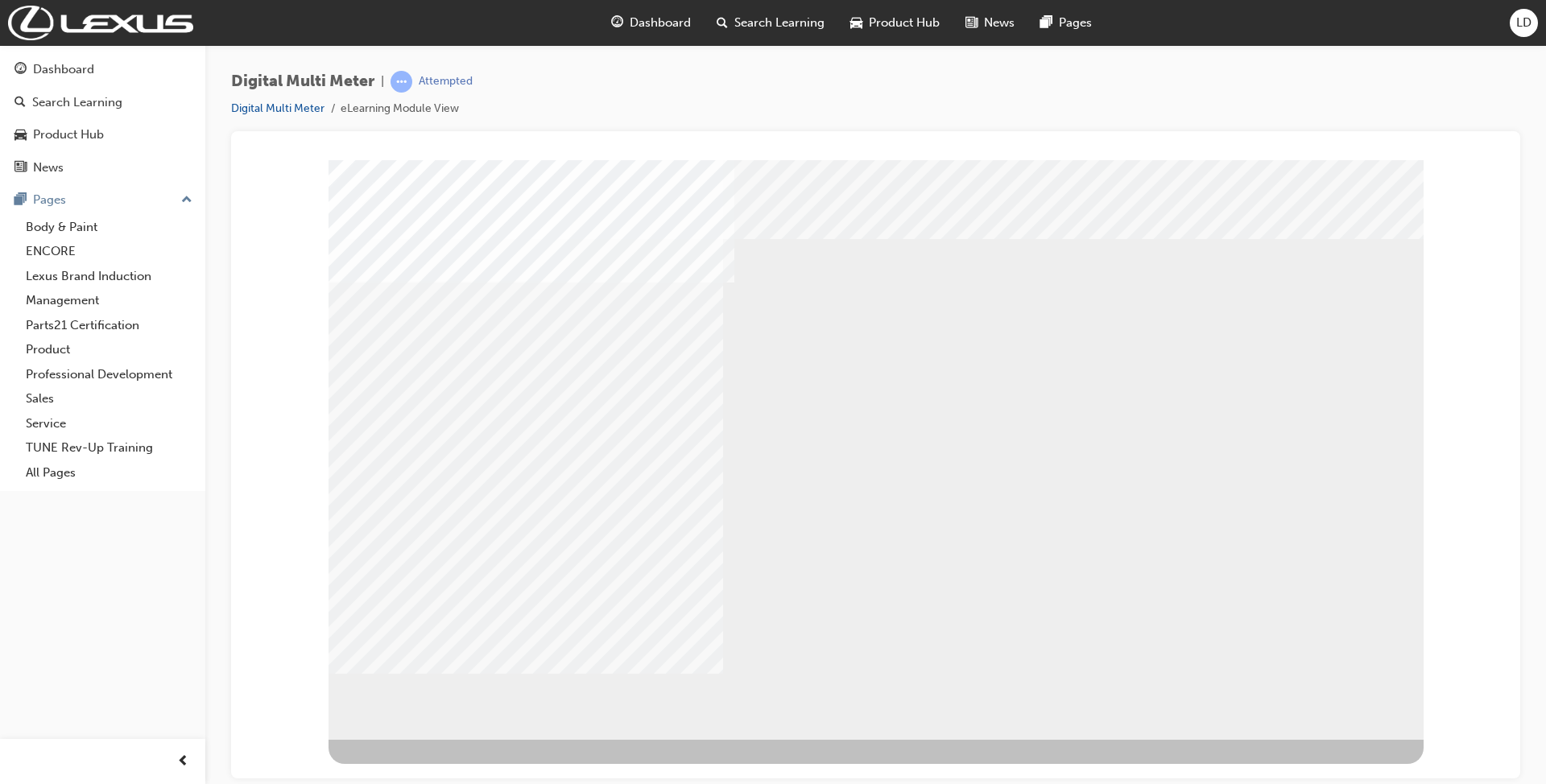 click at bounding box center (349, 2011) 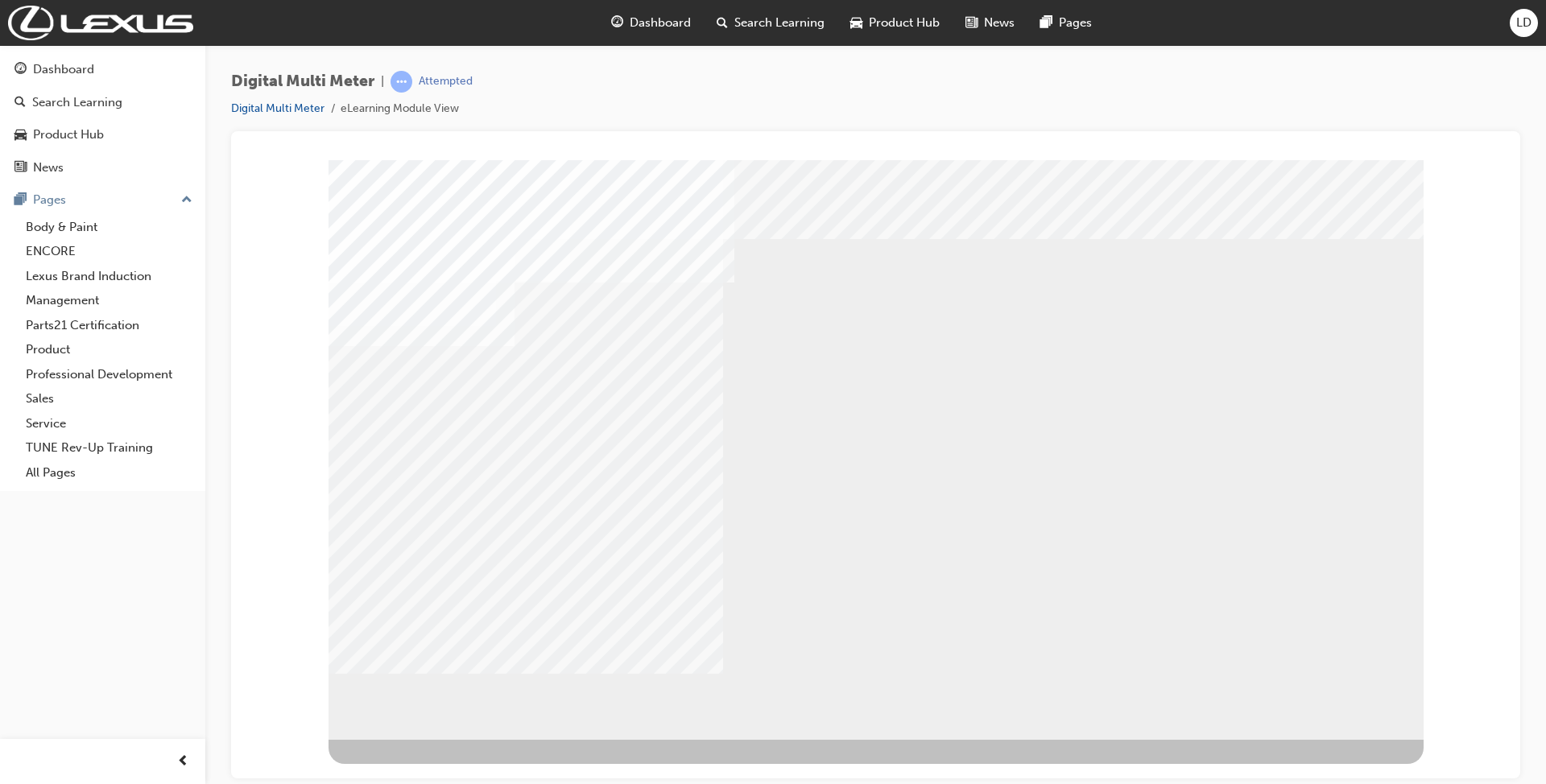 click at bounding box center [349, 1970] 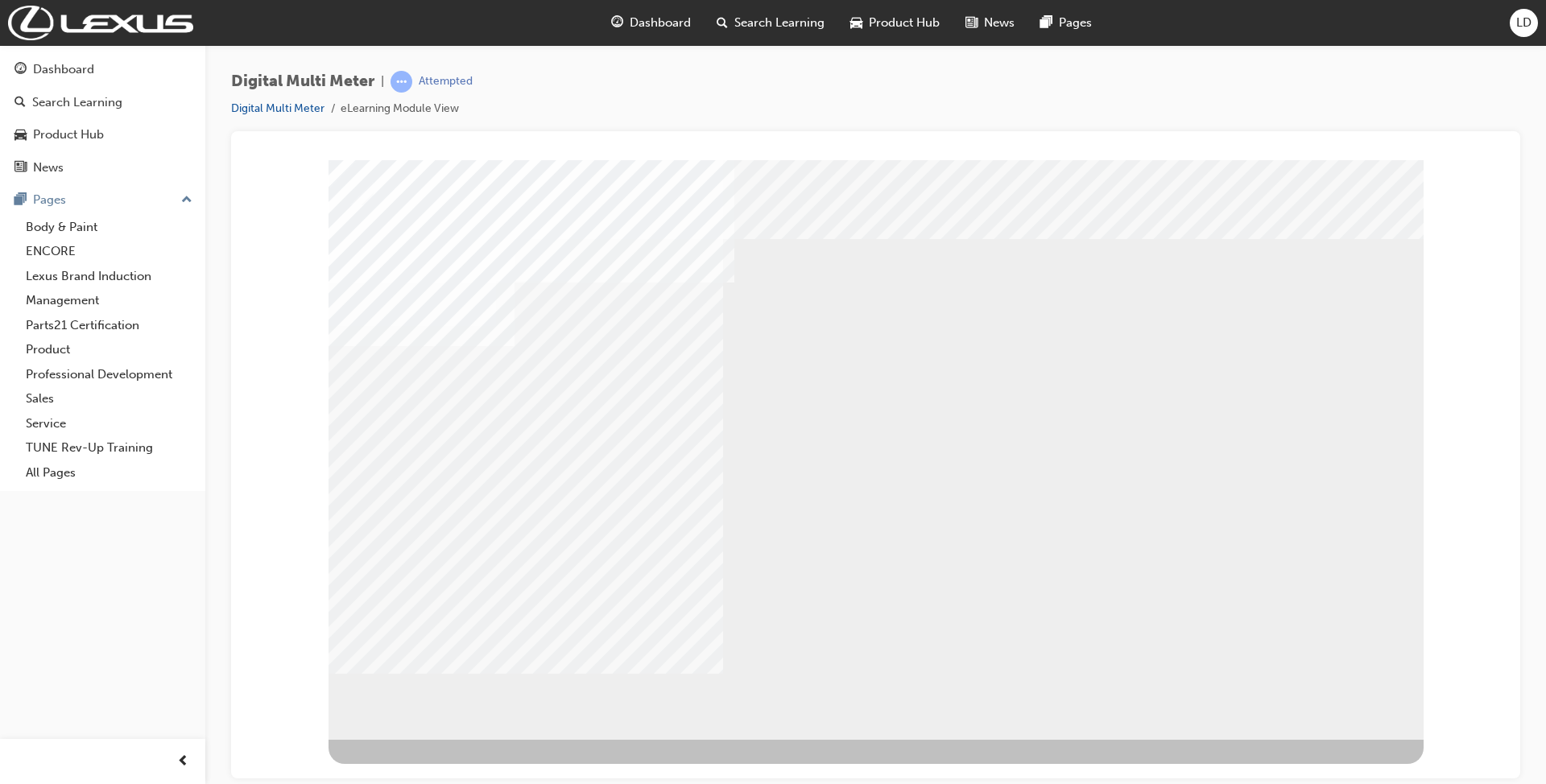 click at bounding box center (349, 2051) 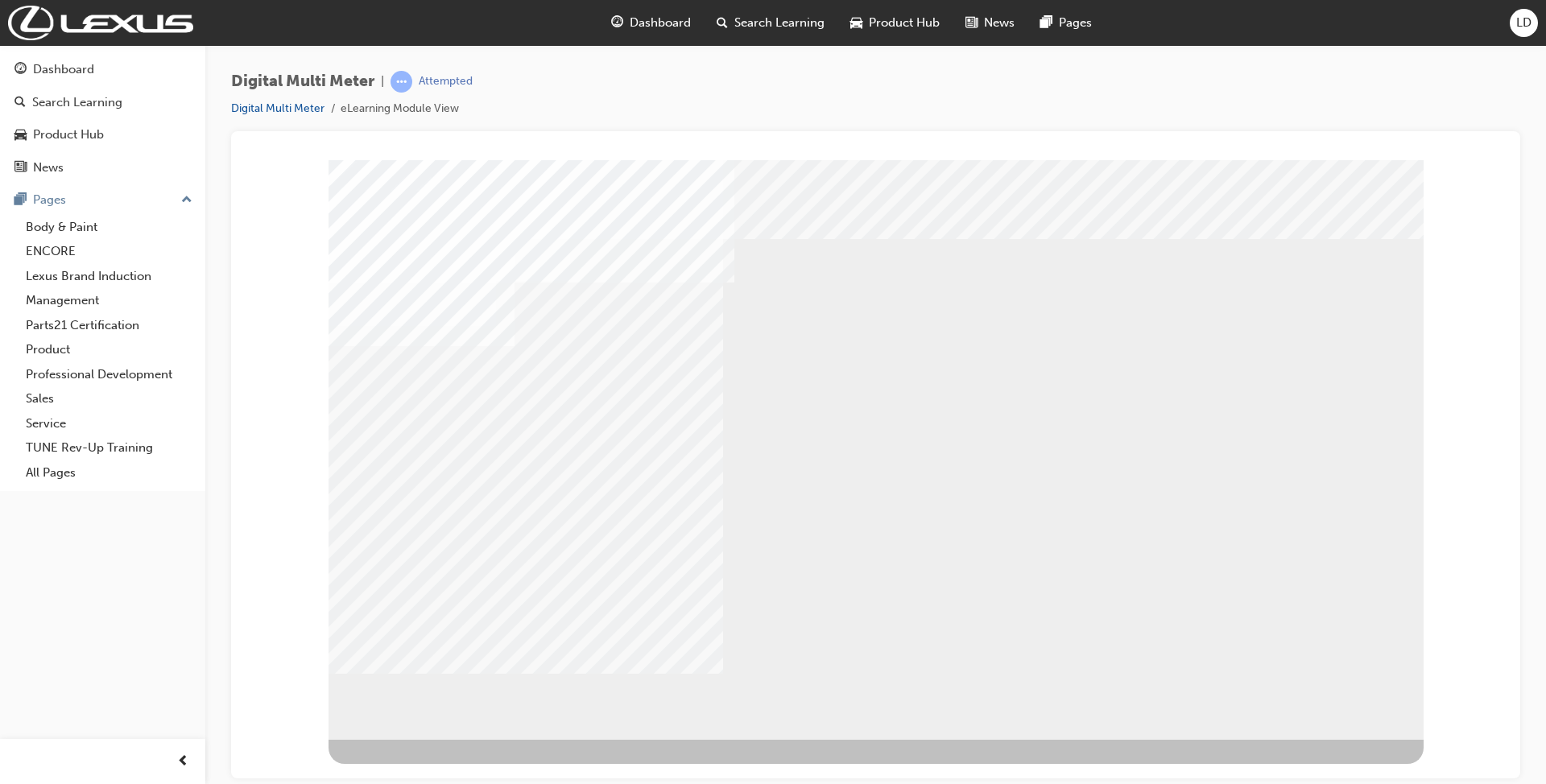 click at bounding box center [379, 2776] 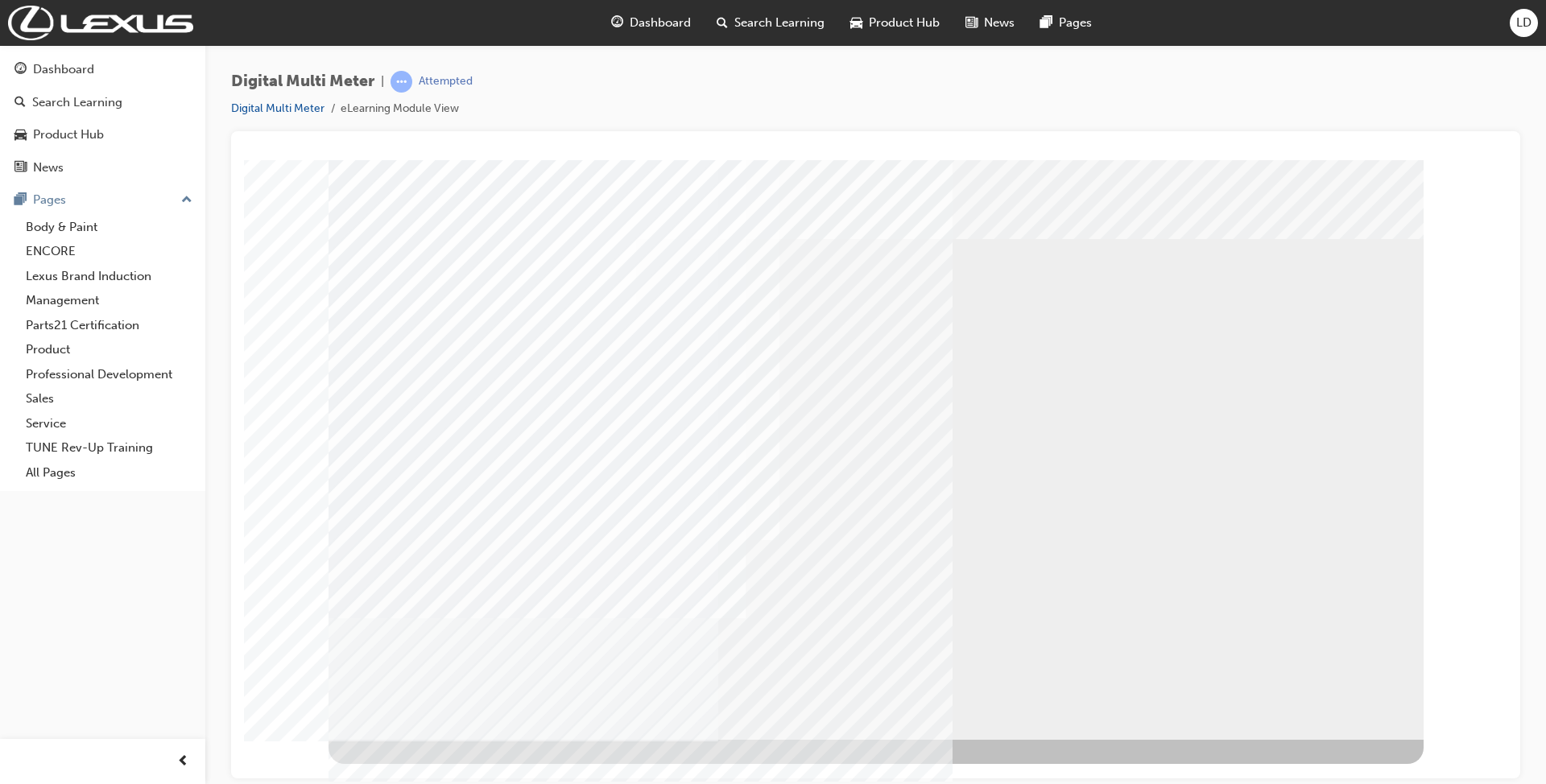 click at bounding box center [379, 782] 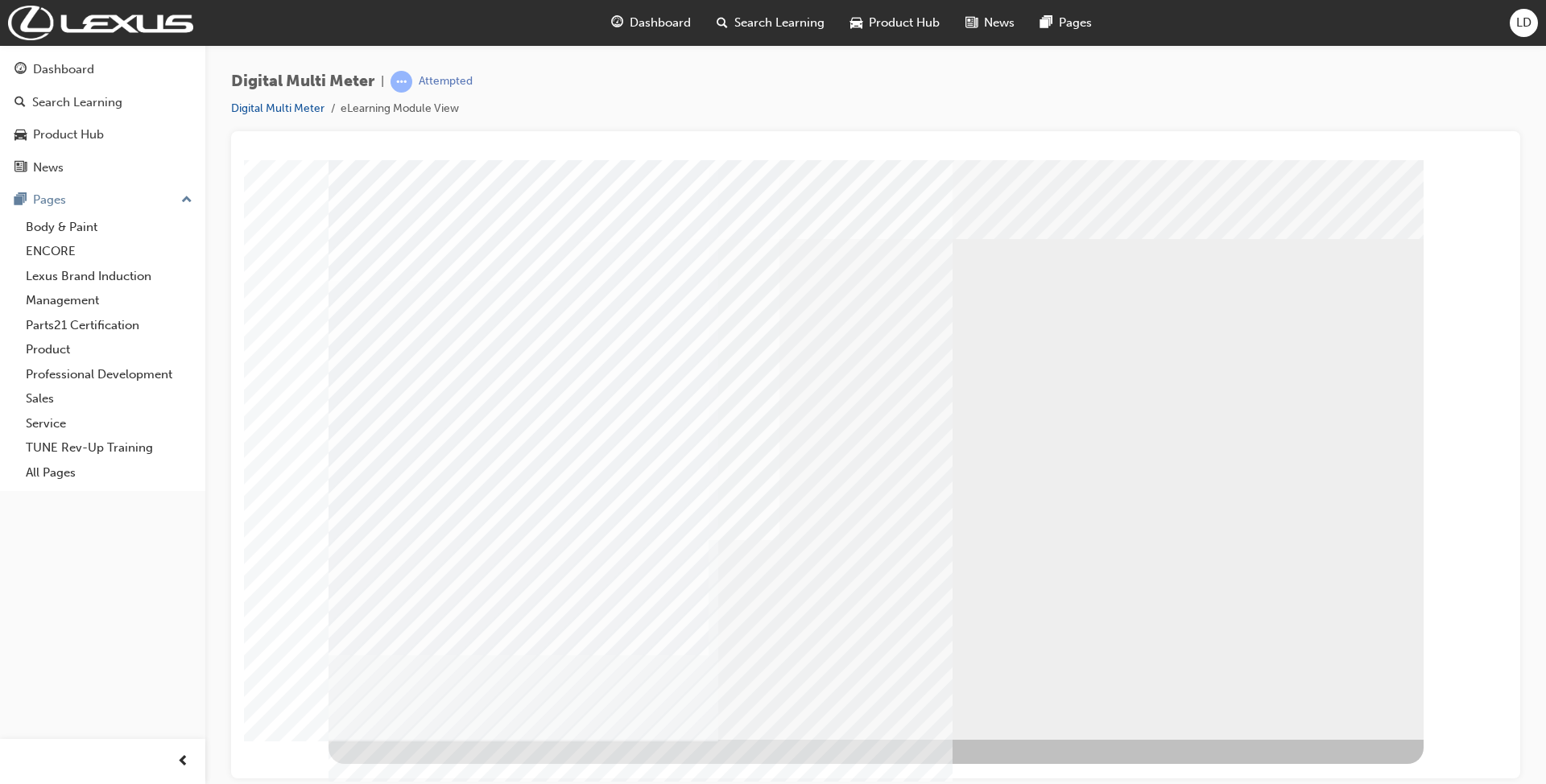 click at bounding box center [640, 2419] 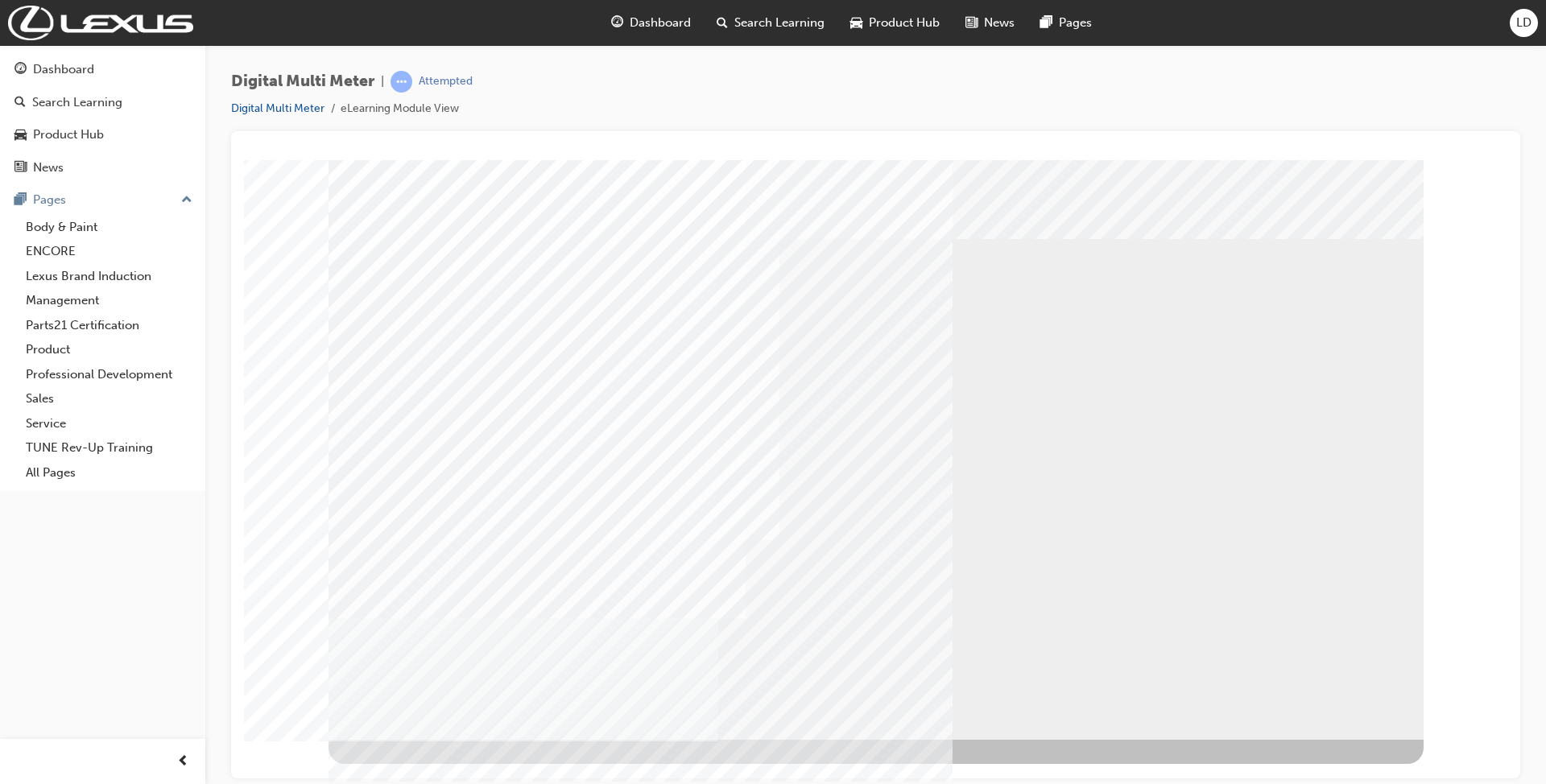 click at bounding box center [640, 2382] 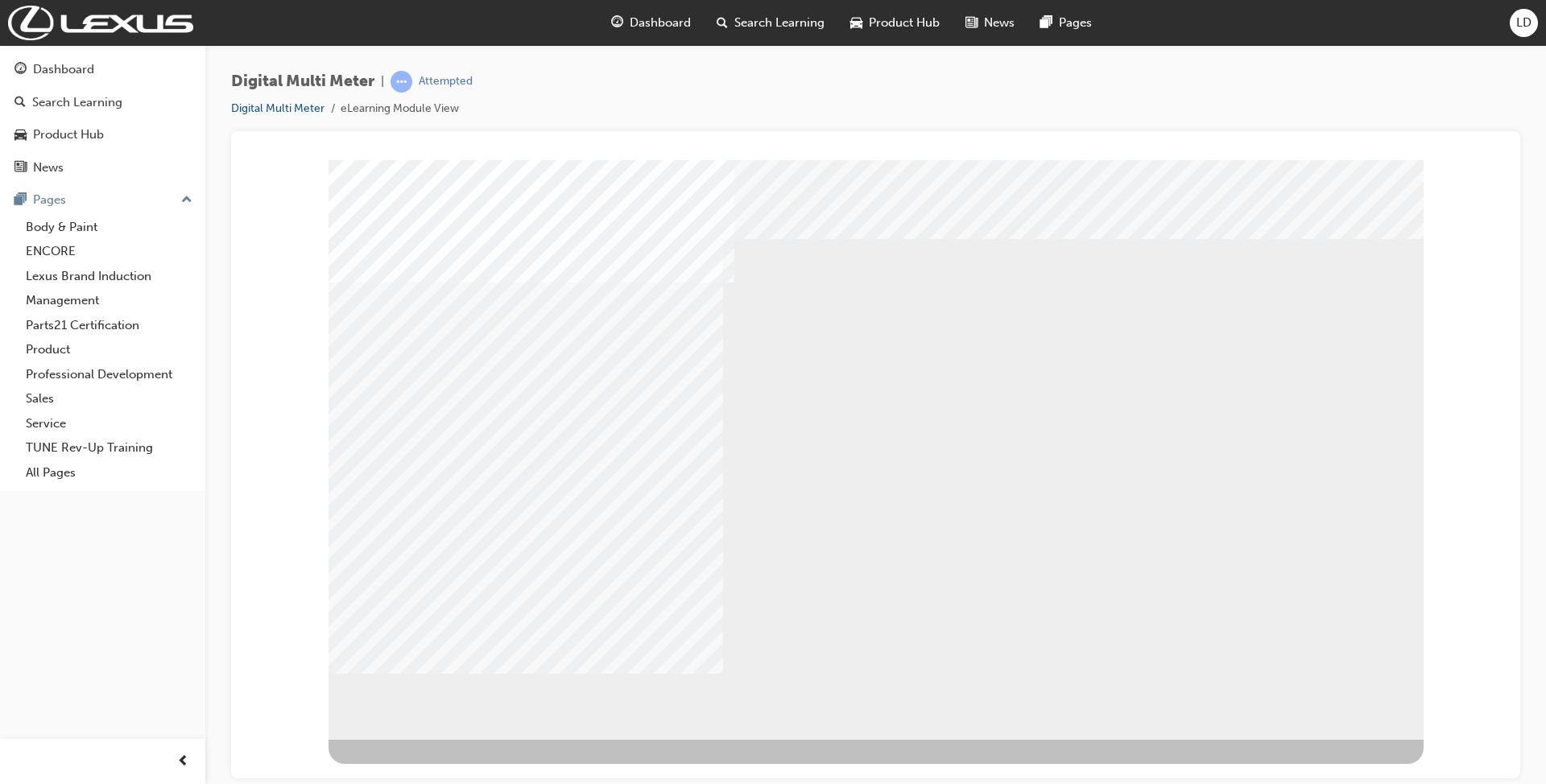 click at bounding box center [349, 2011] 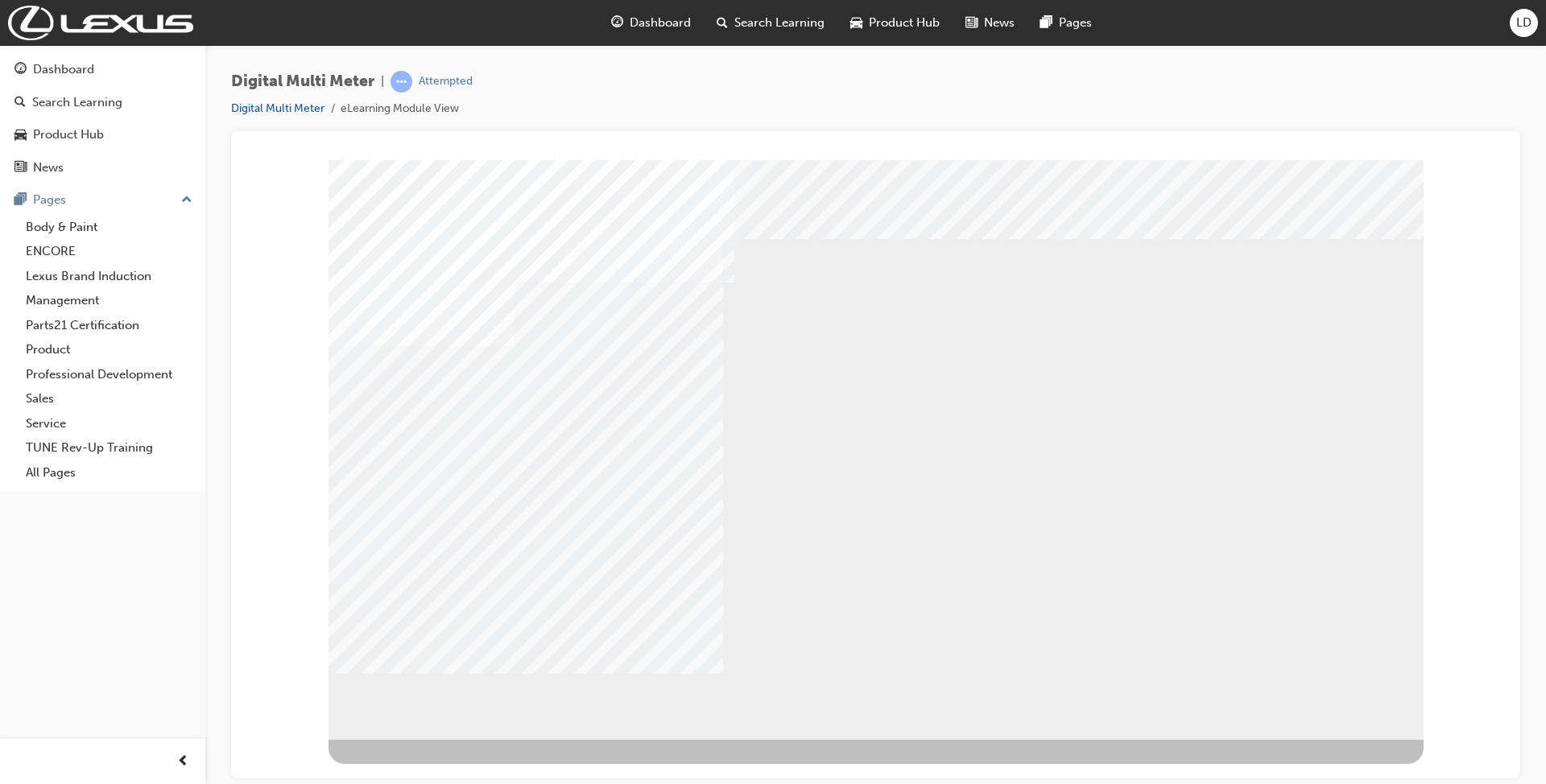 click at bounding box center (349, 1970) 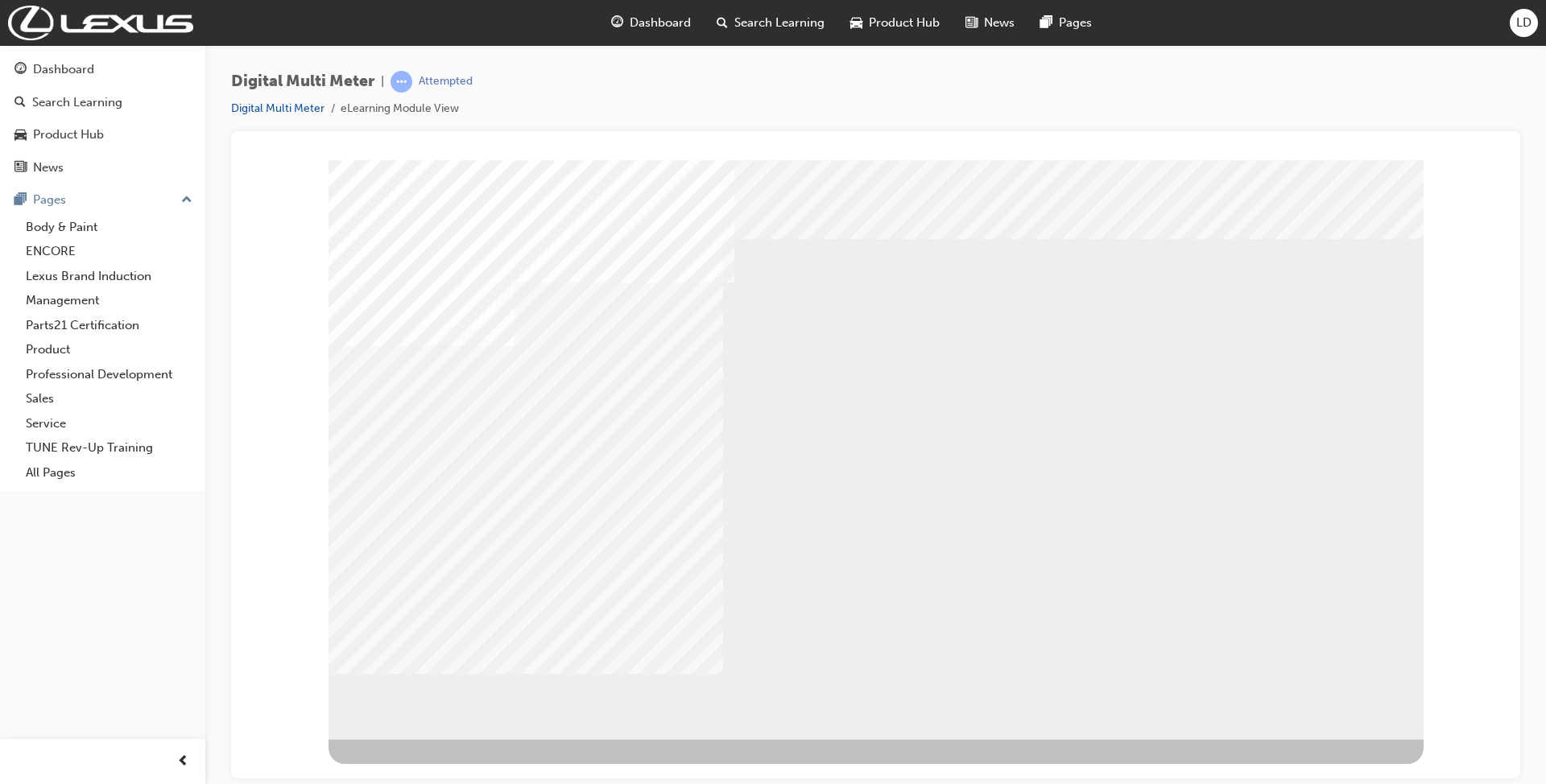 click at bounding box center [349, 2051] 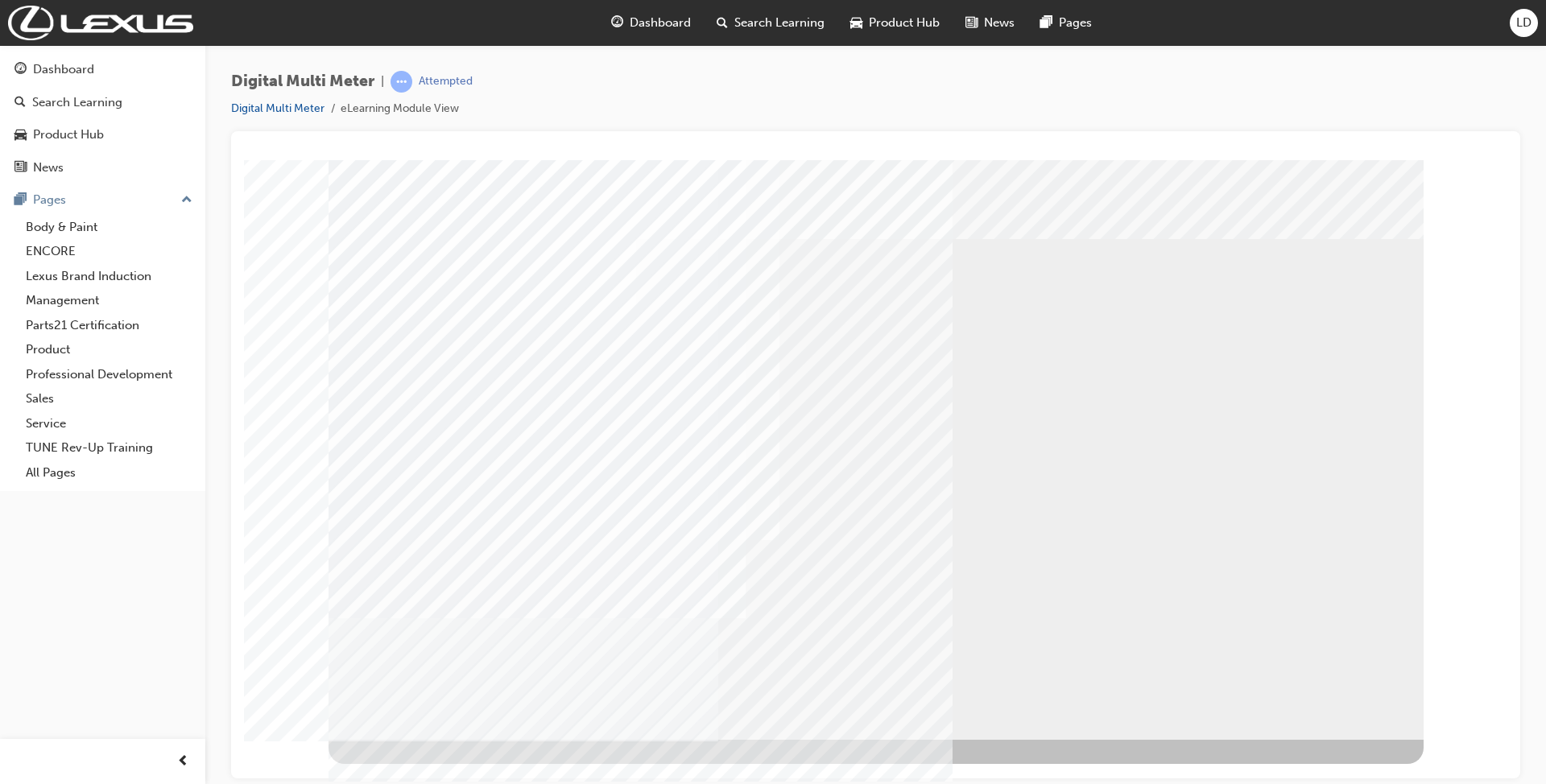 click at bounding box center [379, 782] 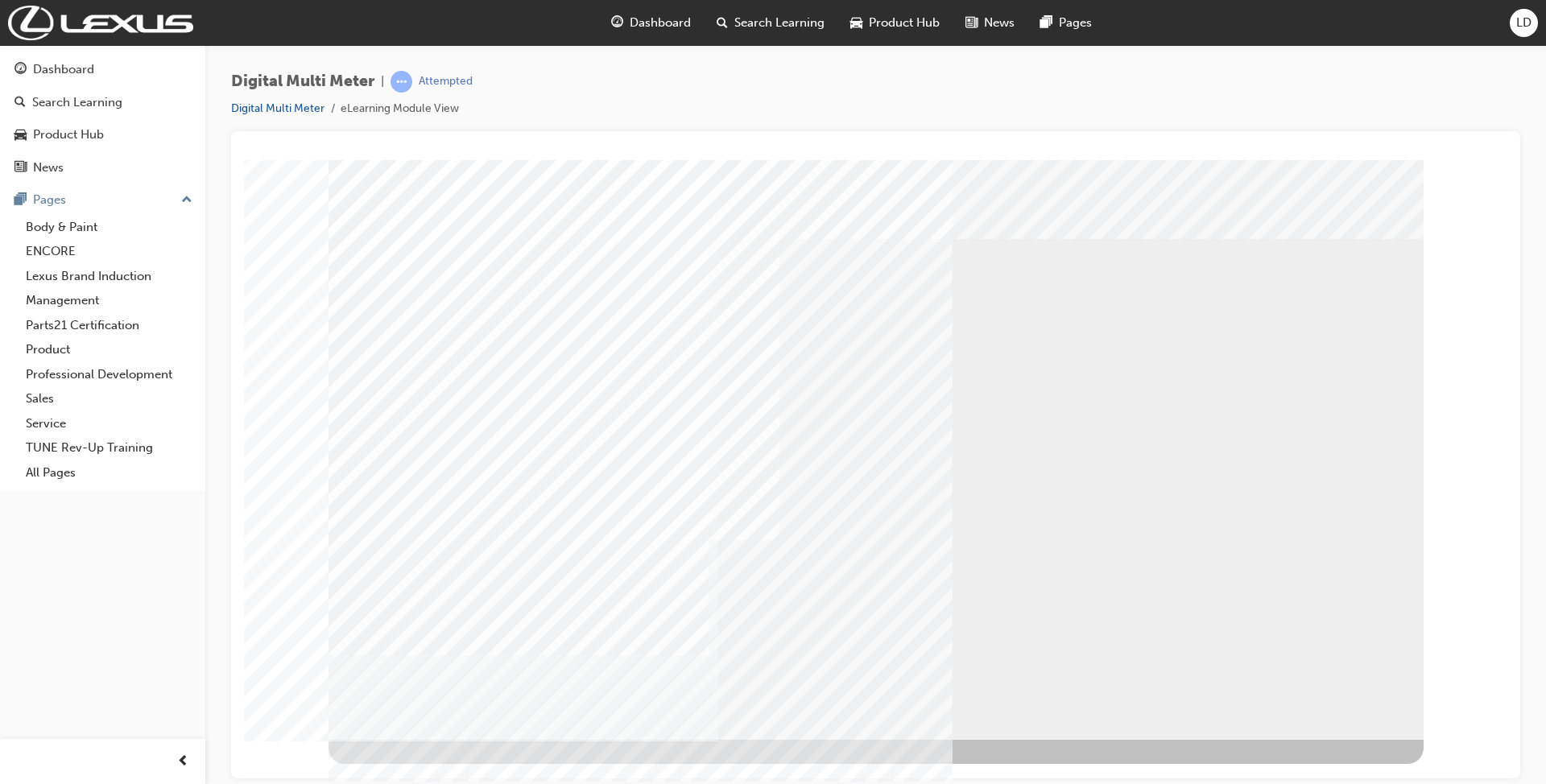 click at bounding box center (379, 782) 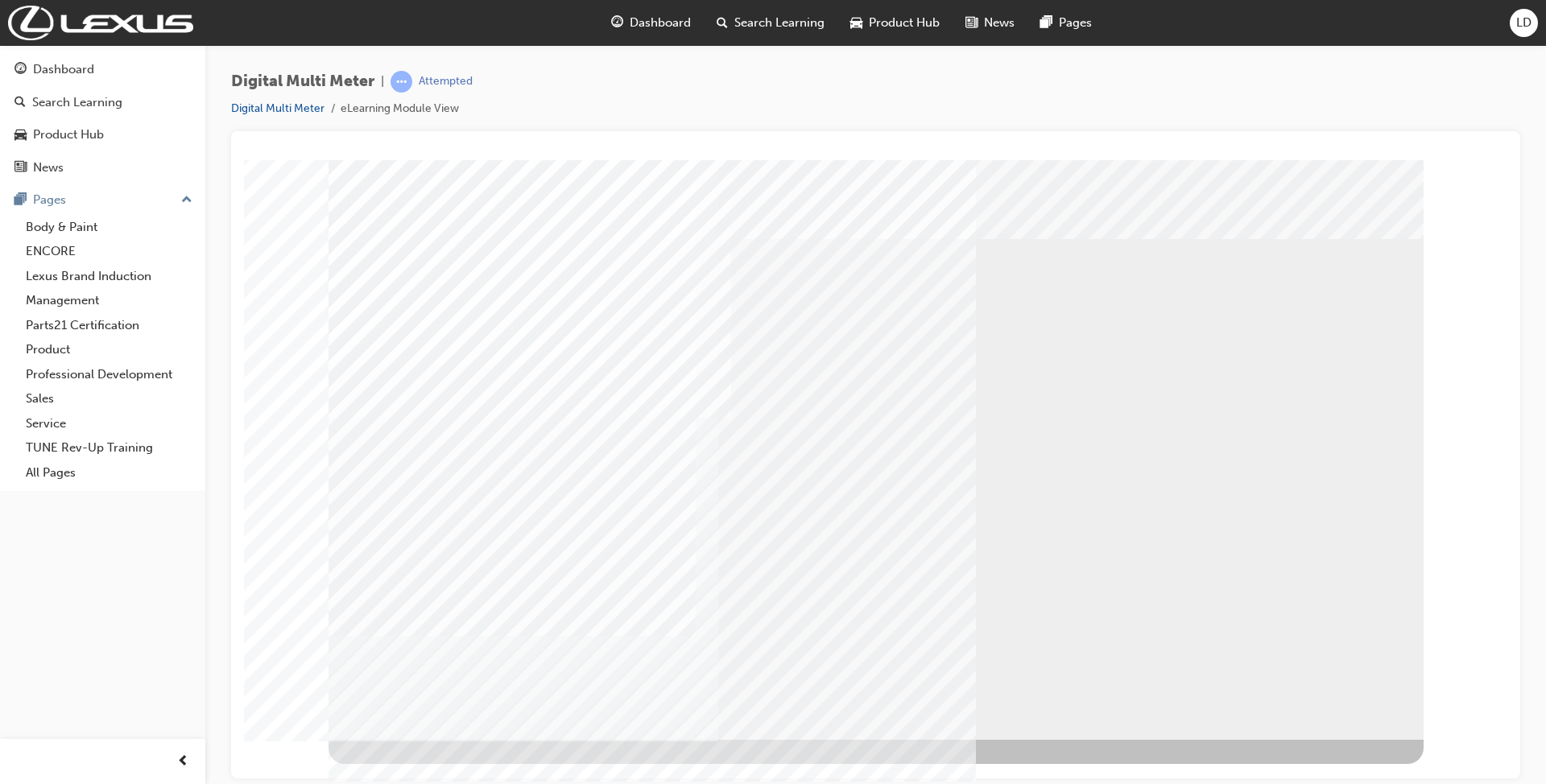 click at bounding box center [379, 782] 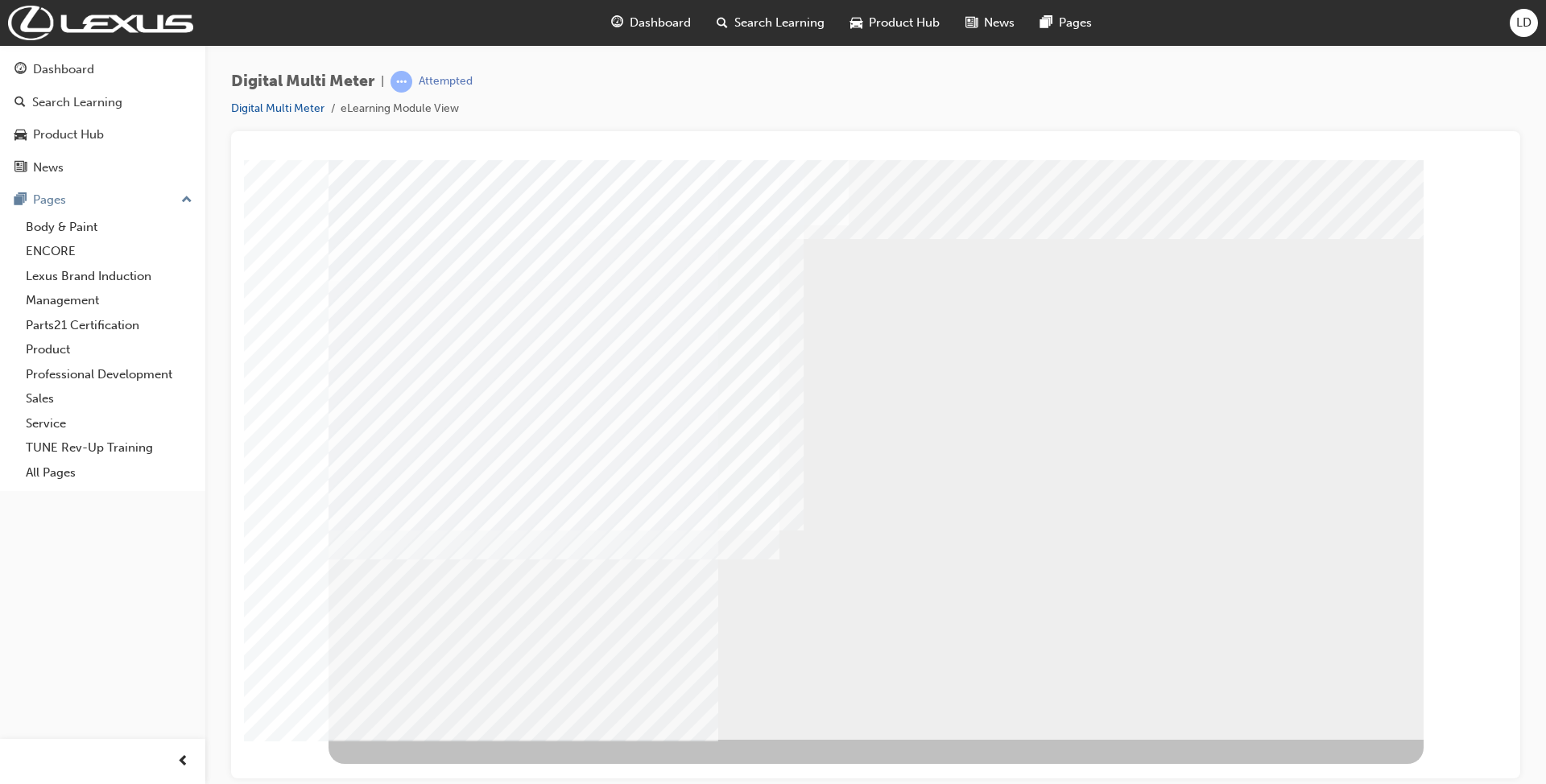 click at bounding box center [379, 782] 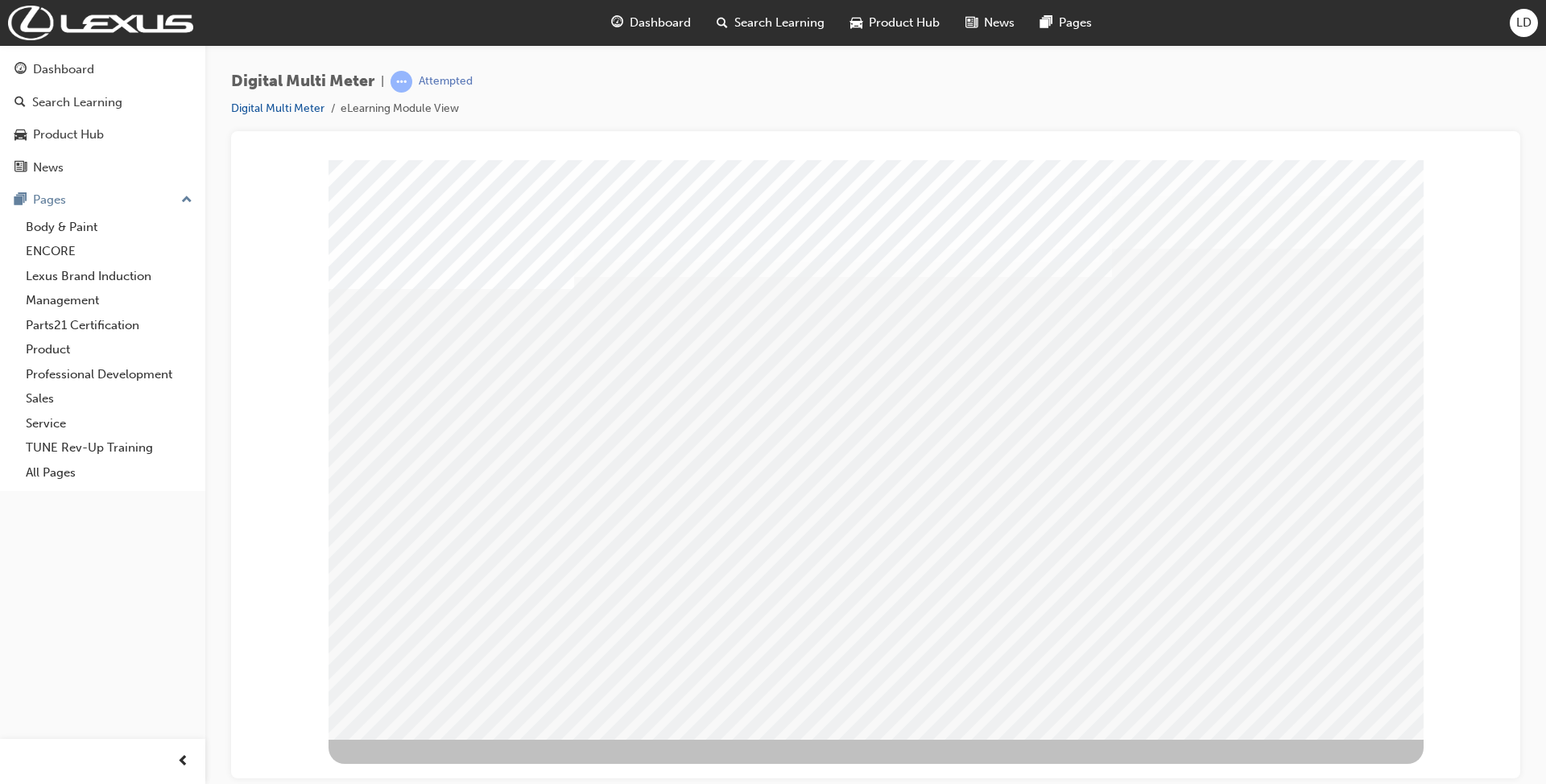 click on "LD" at bounding box center [1523, 23] 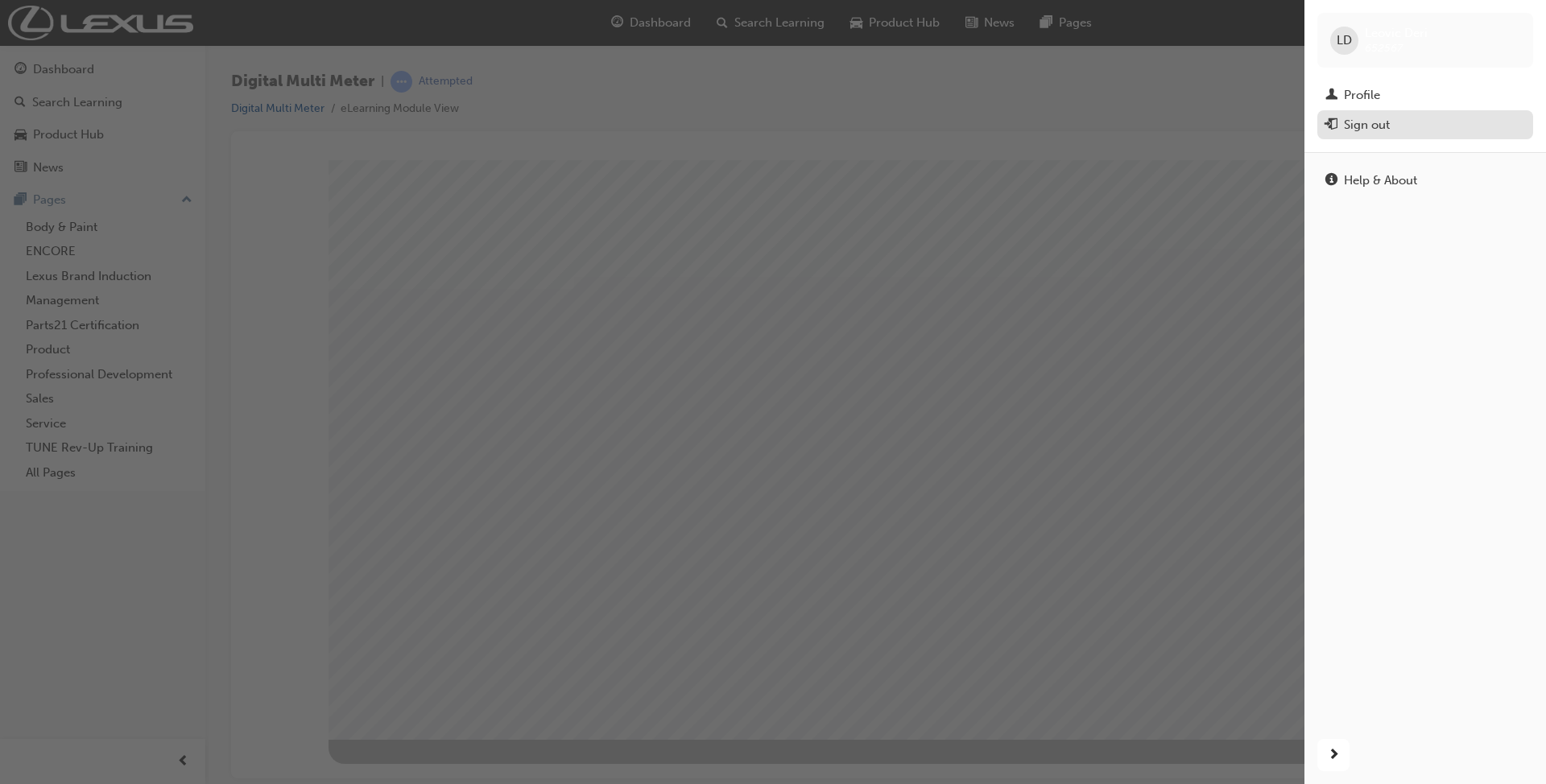 click on "Sign out" at bounding box center [1366, 125] 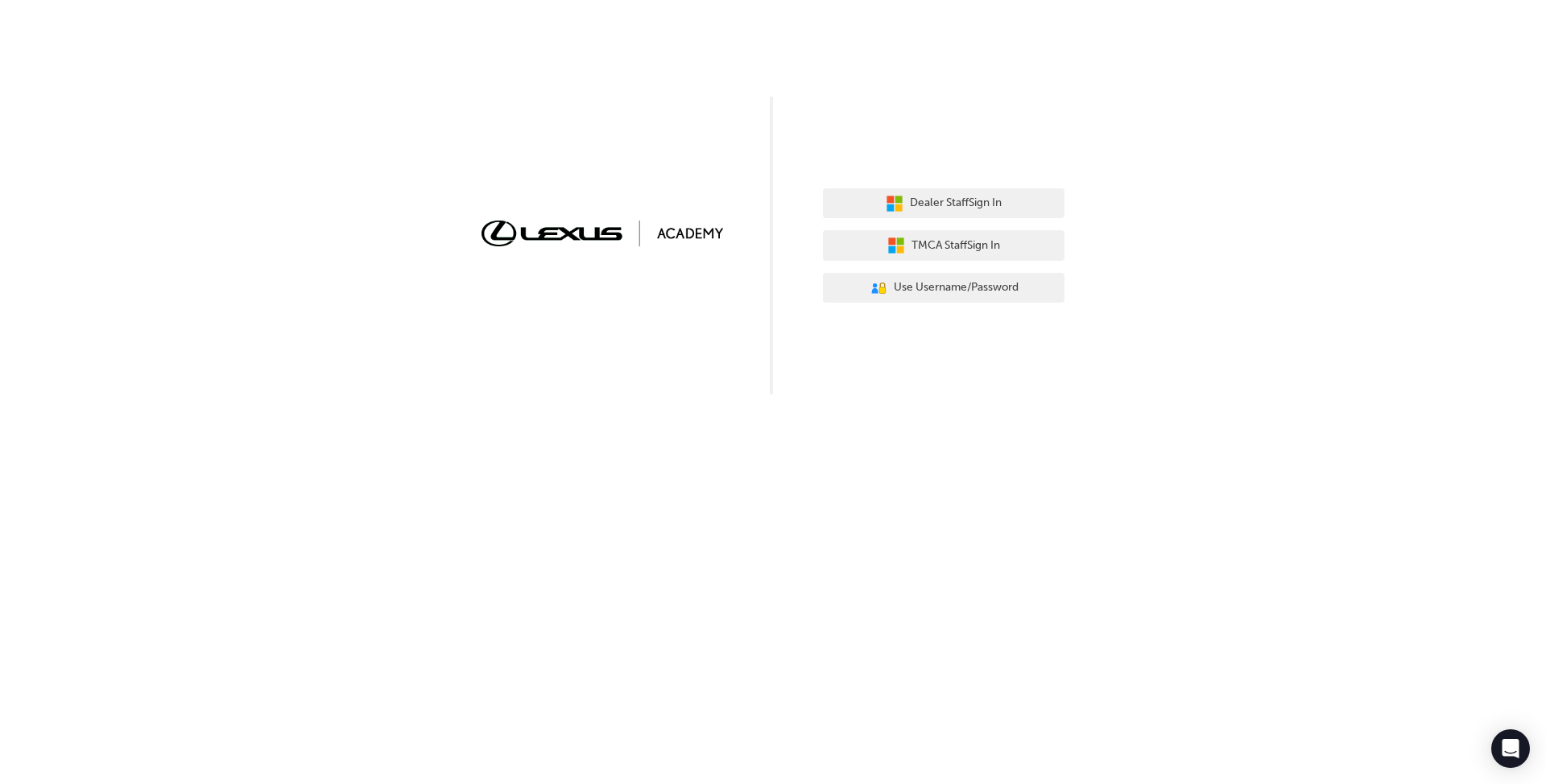 scroll, scrollTop: 0, scrollLeft: 0, axis: both 